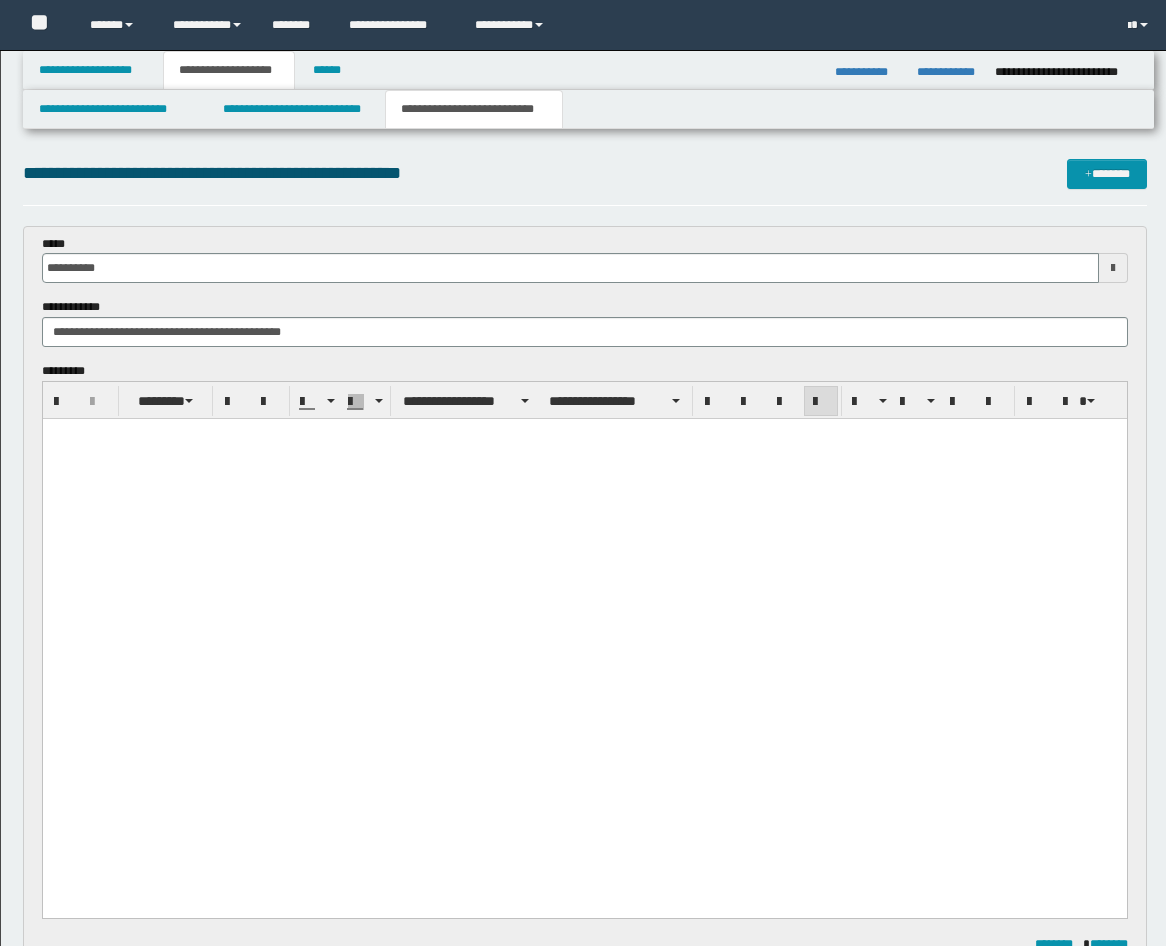 scroll, scrollTop: 0, scrollLeft: 0, axis: both 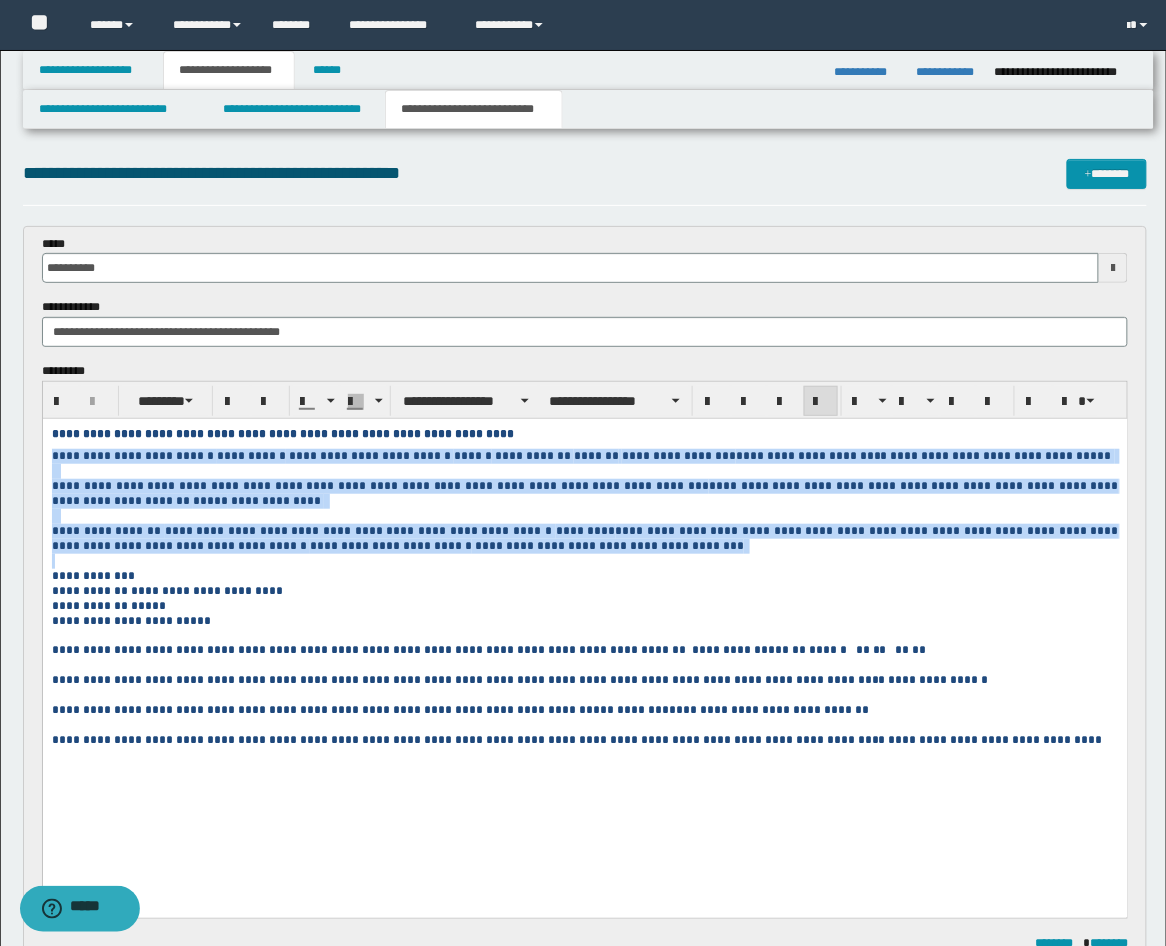 drag, startPoint x: 546, startPoint y: 569, endPoint x: 59, endPoint y: 880, distance: 577.83215 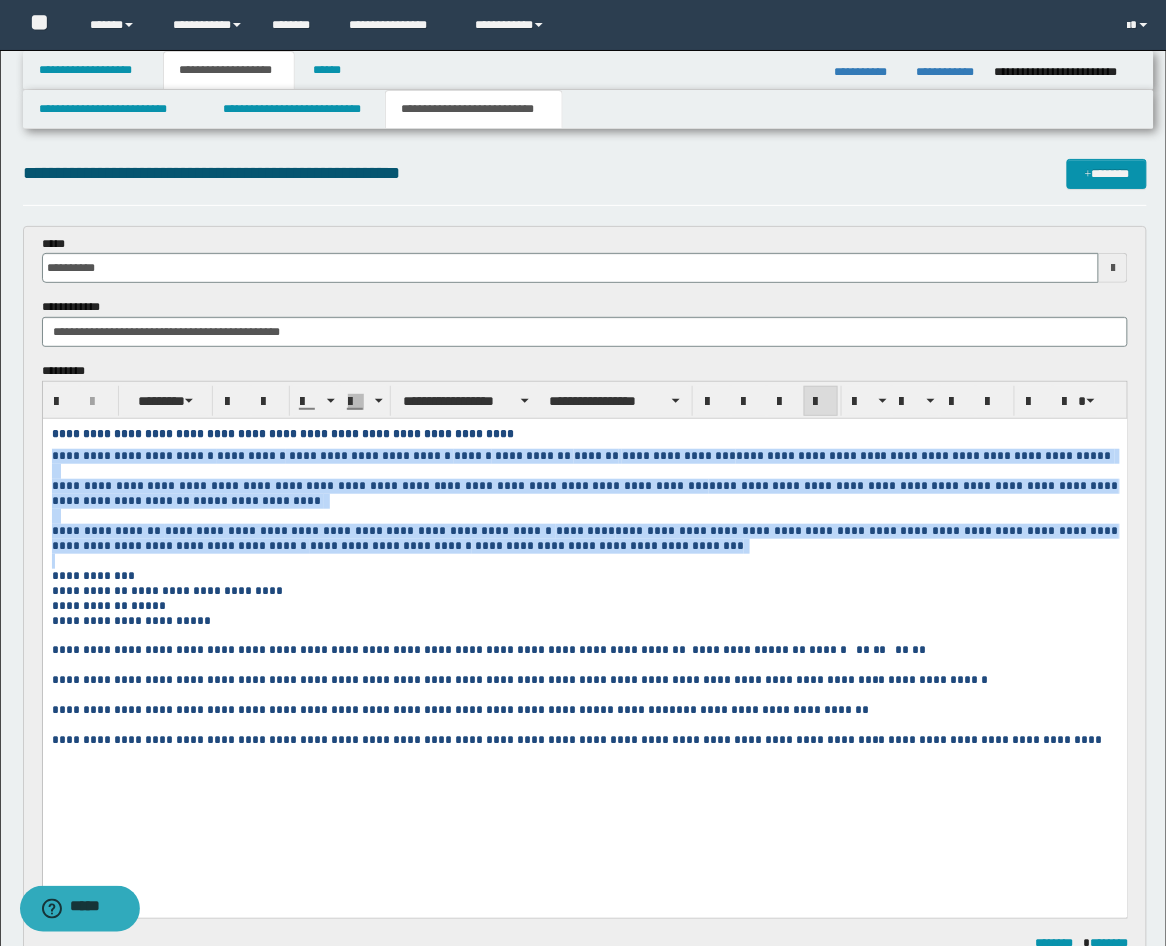click on "**********" at bounding box center (584, 622) 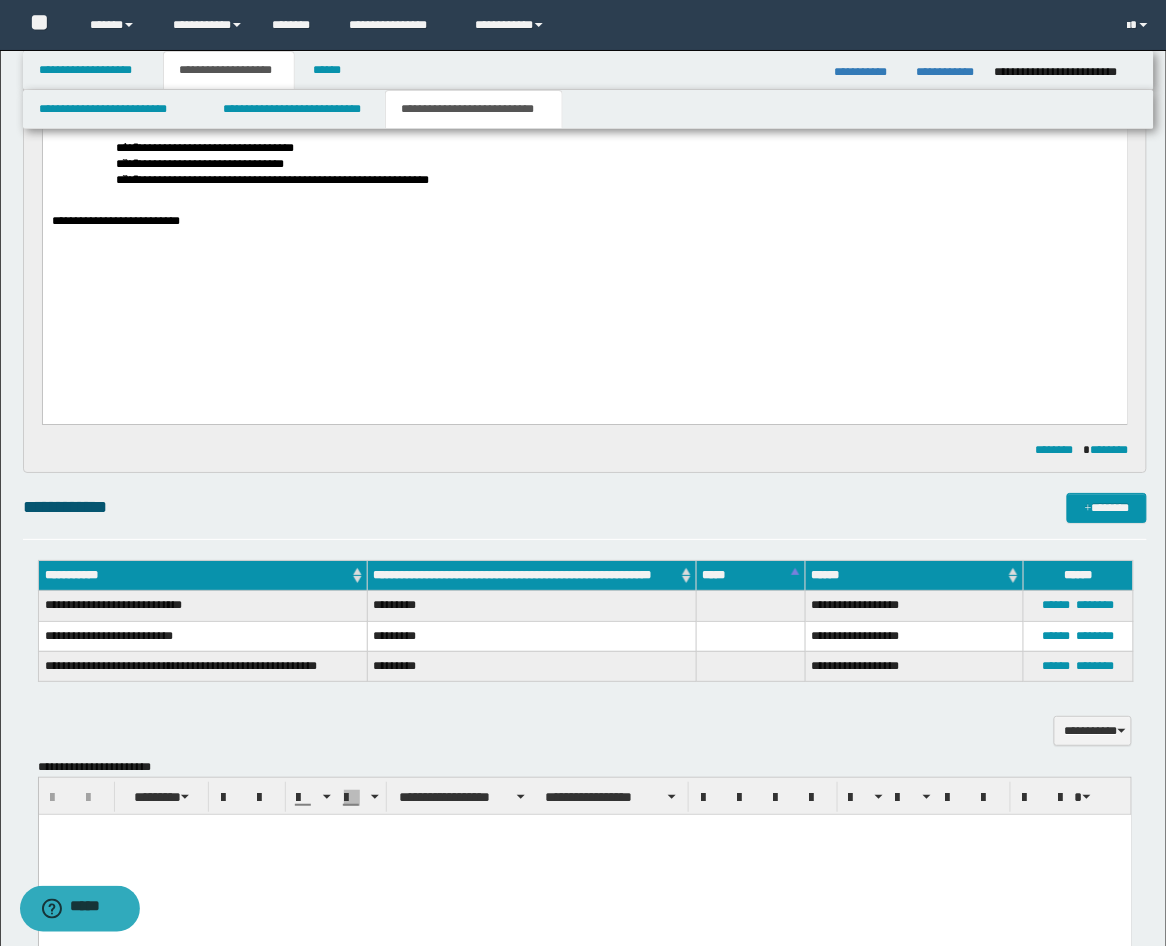 scroll, scrollTop: 1481, scrollLeft: 0, axis: vertical 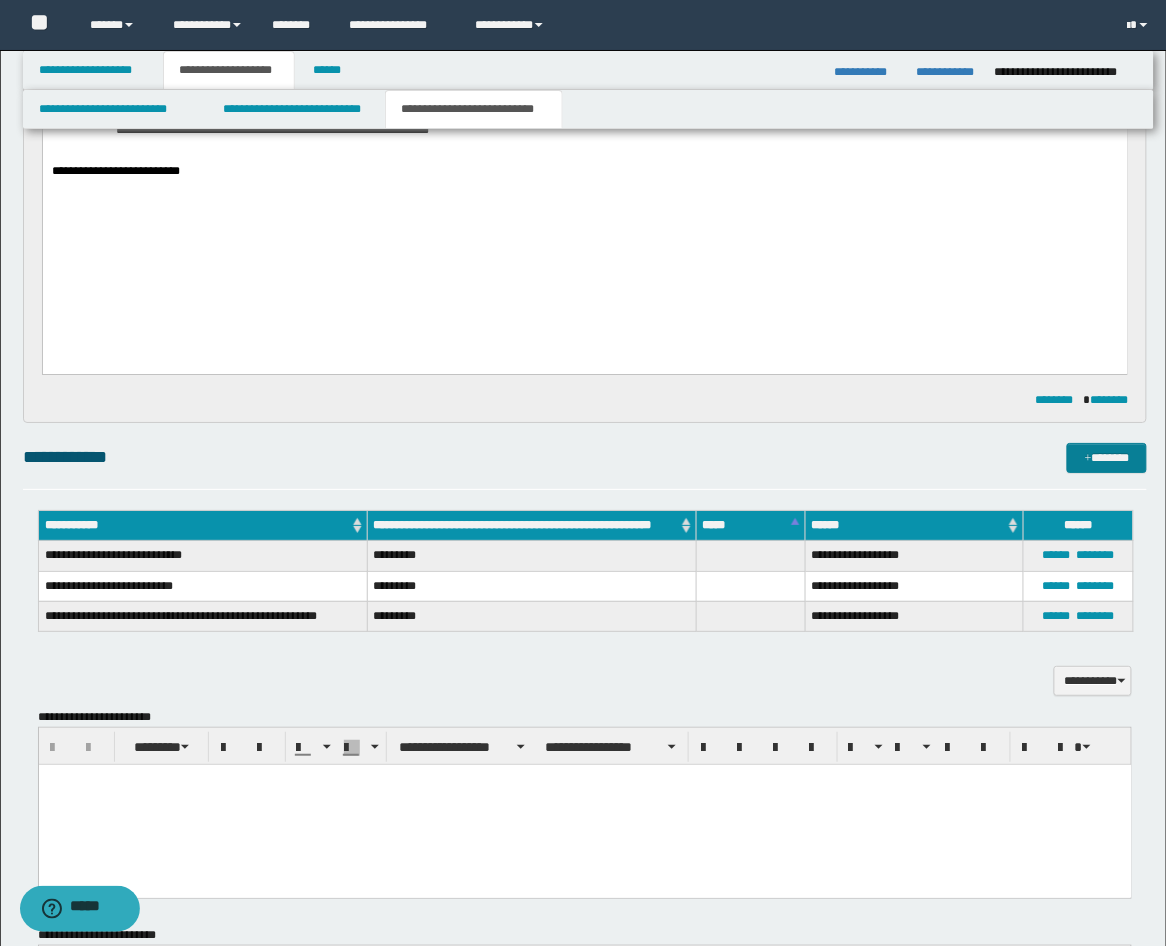 click on "*******" at bounding box center [1107, 458] 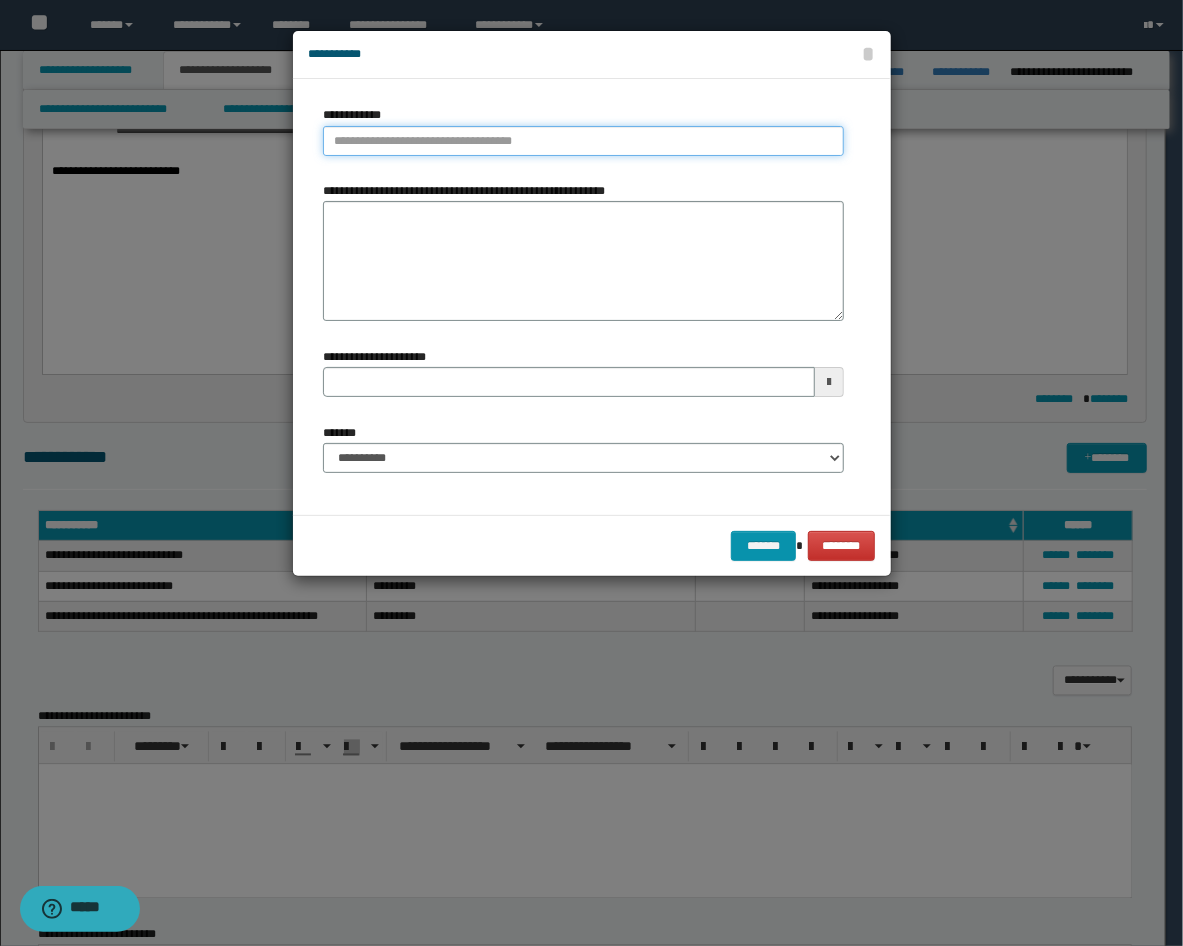 click on "**********" at bounding box center (583, 141) 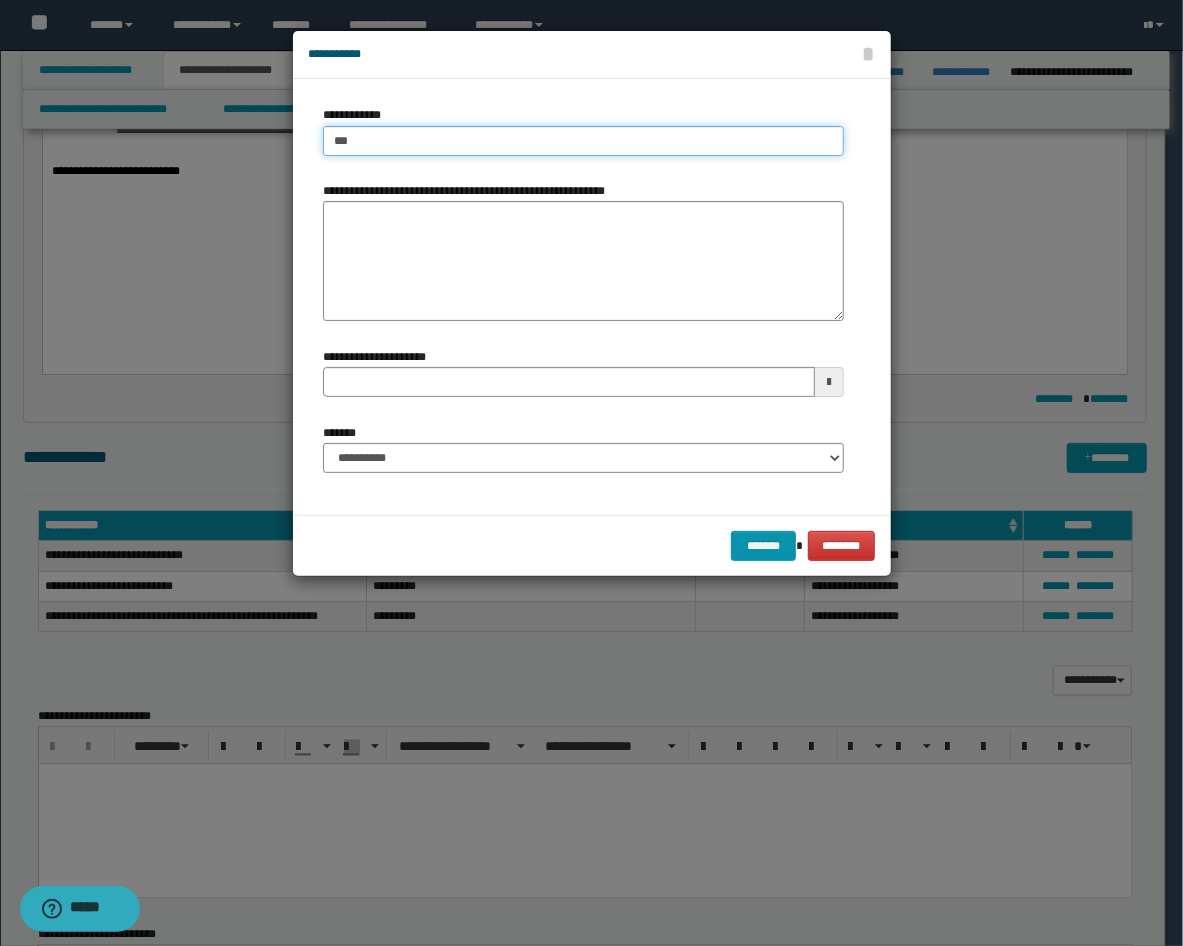 type on "****" 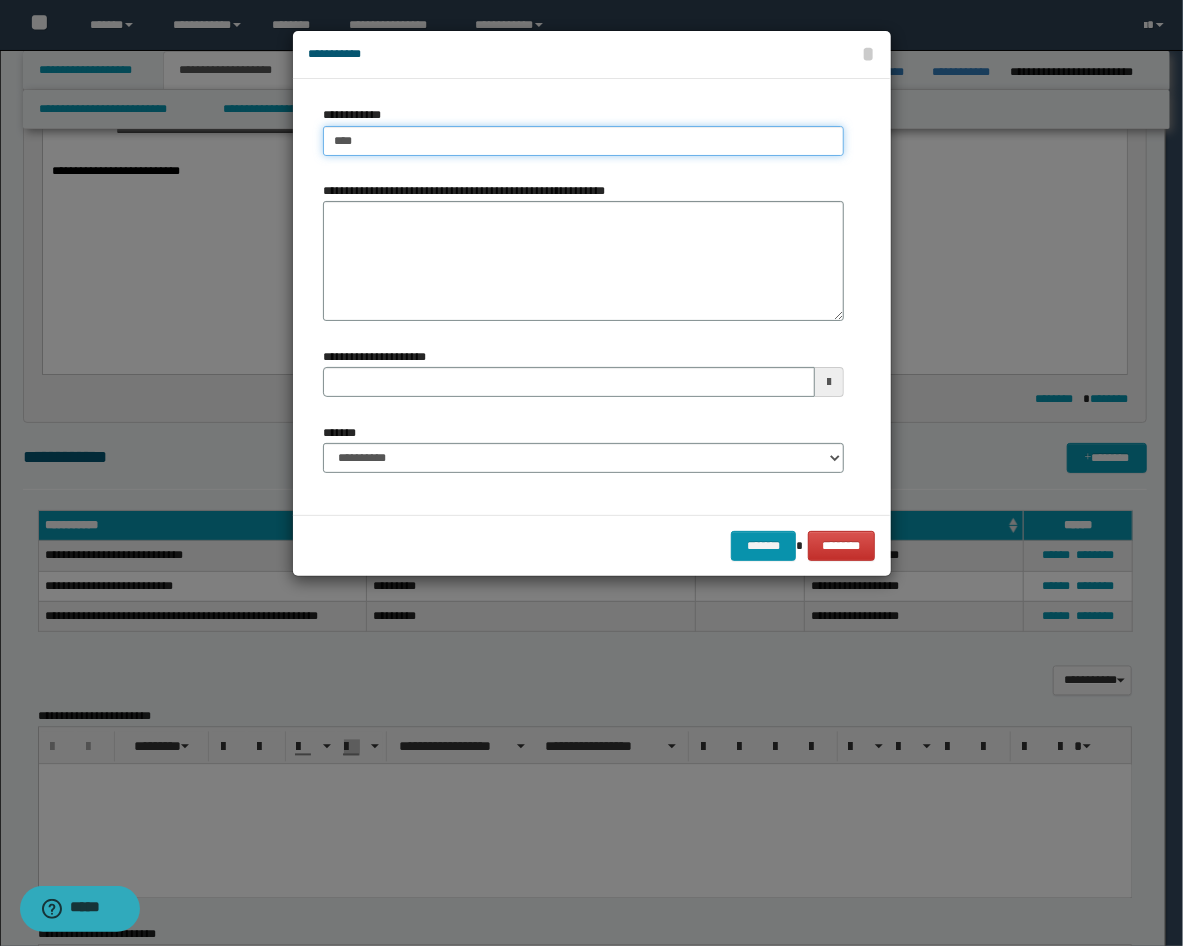 type on "****" 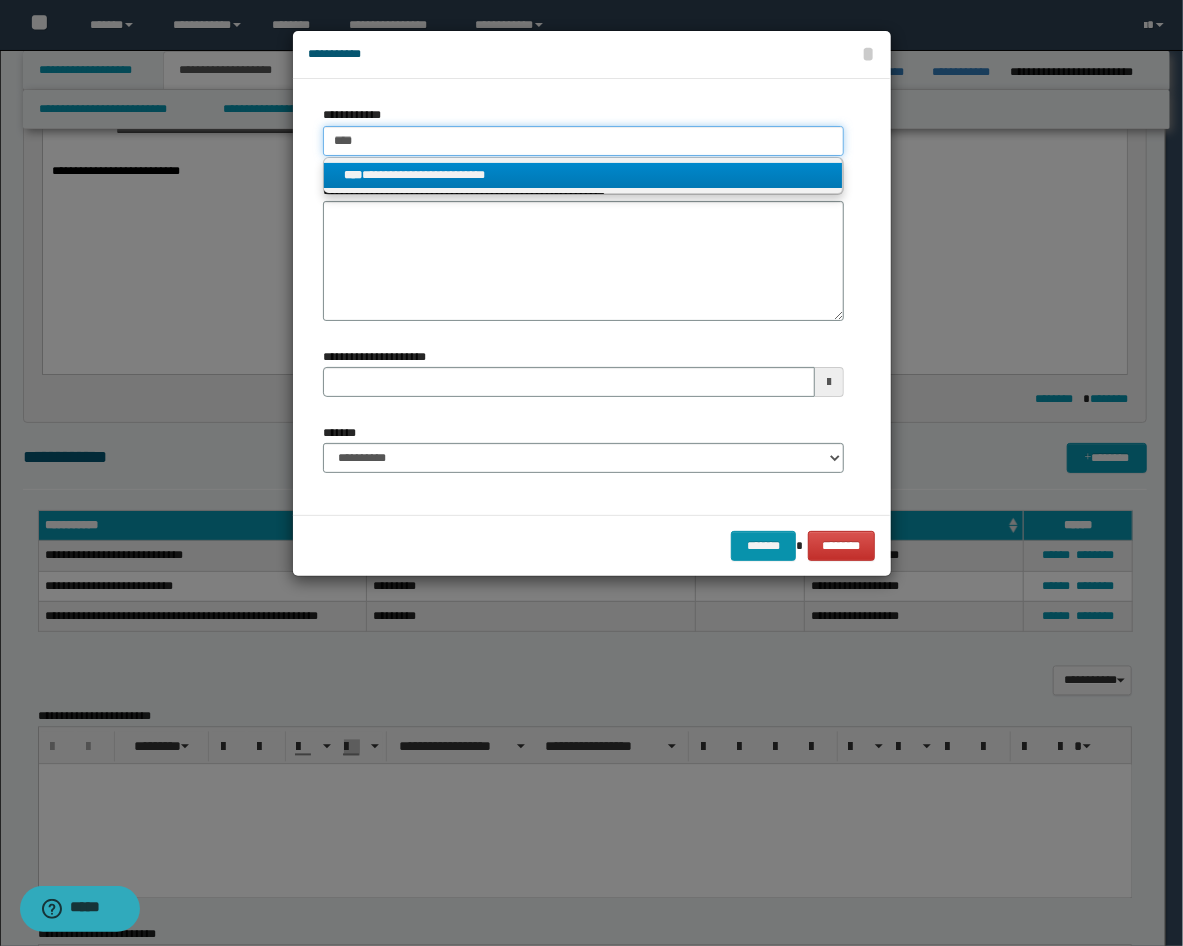 type on "****" 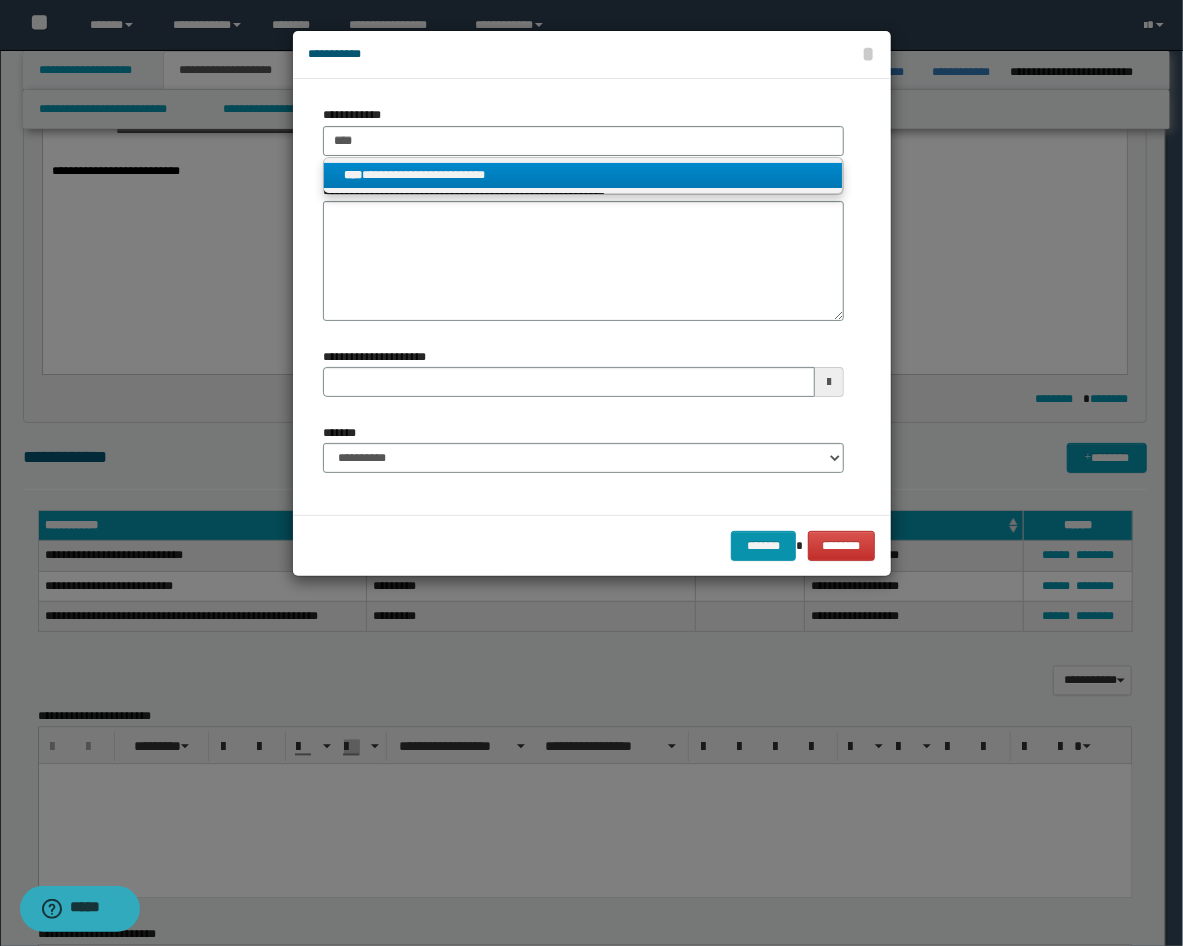 click on "**********" at bounding box center (583, 175) 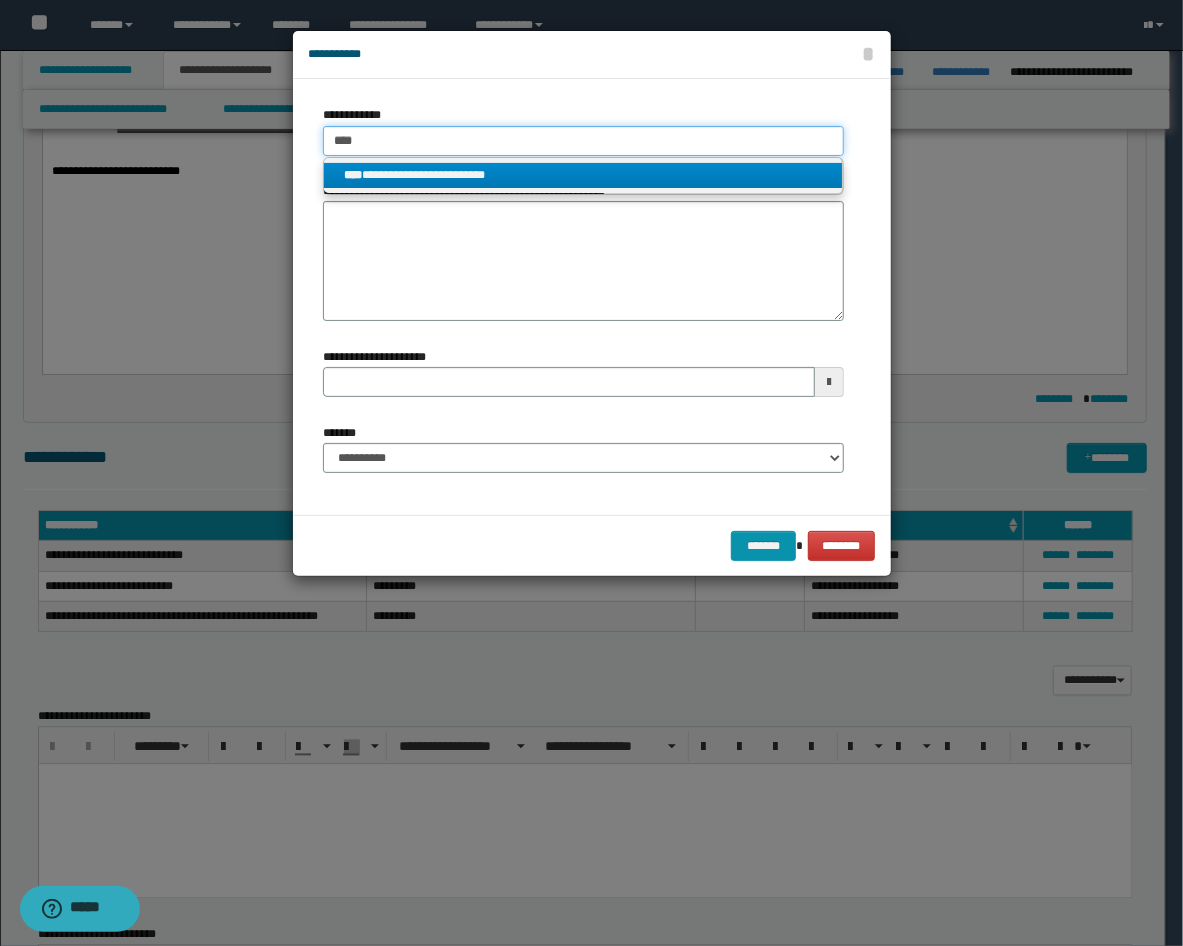 type 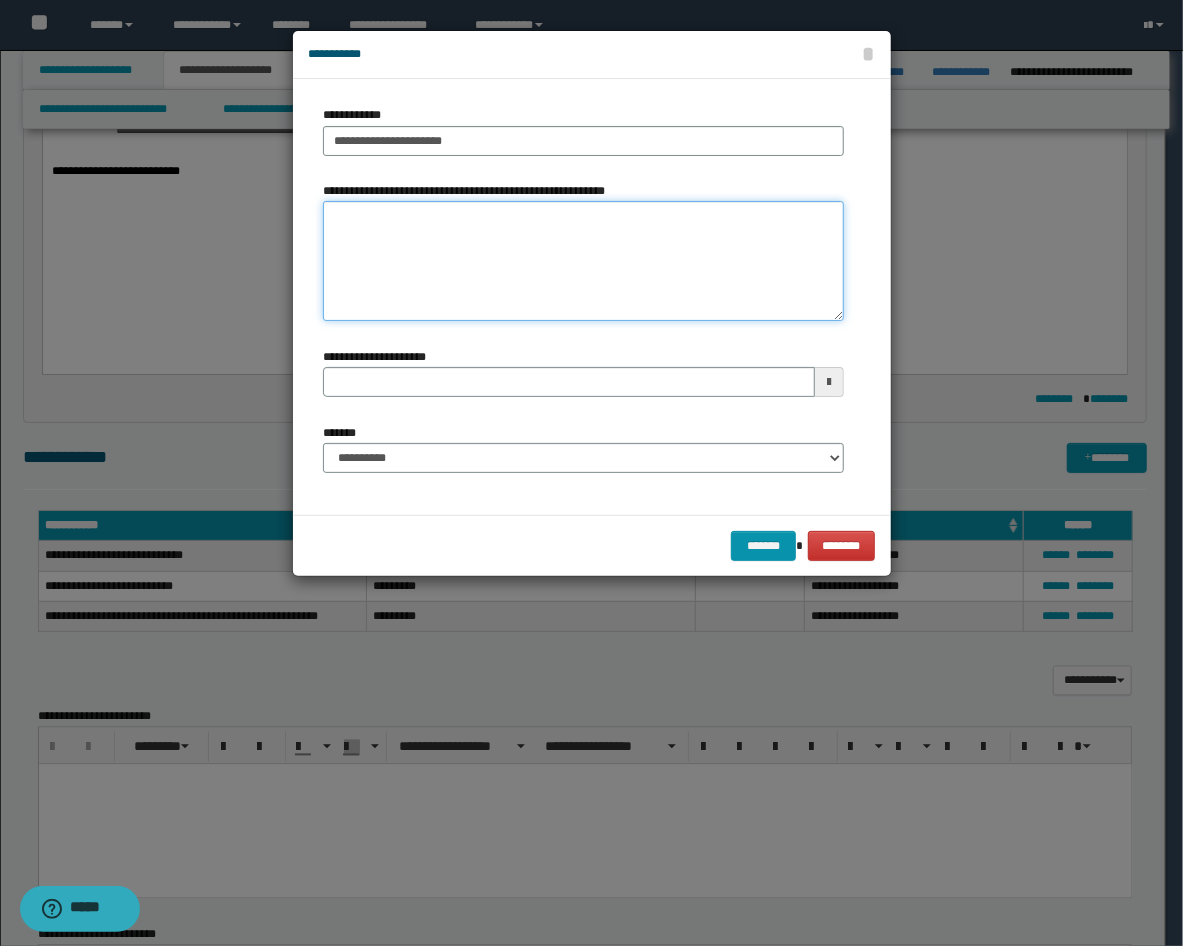 click on "**********" at bounding box center [583, 261] 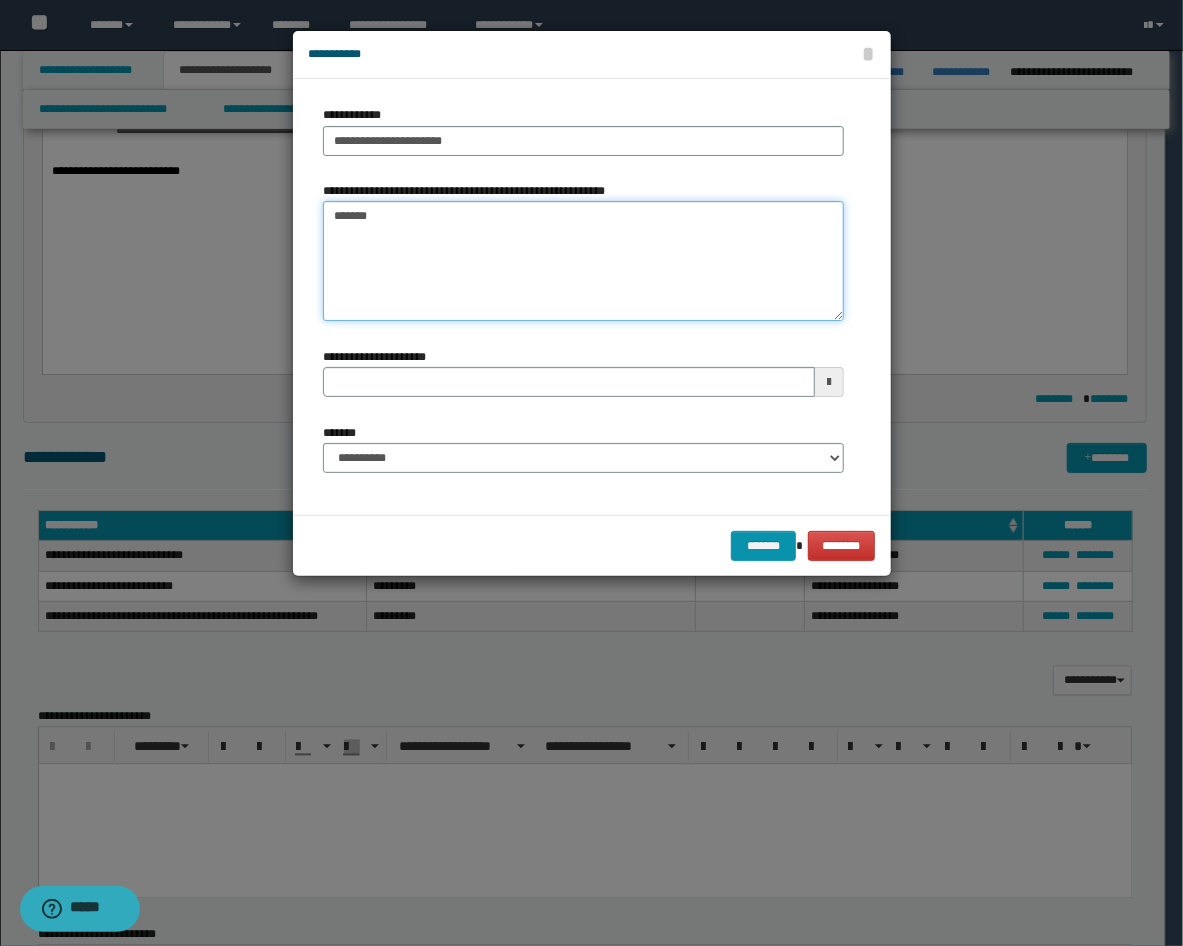 type on "*******" 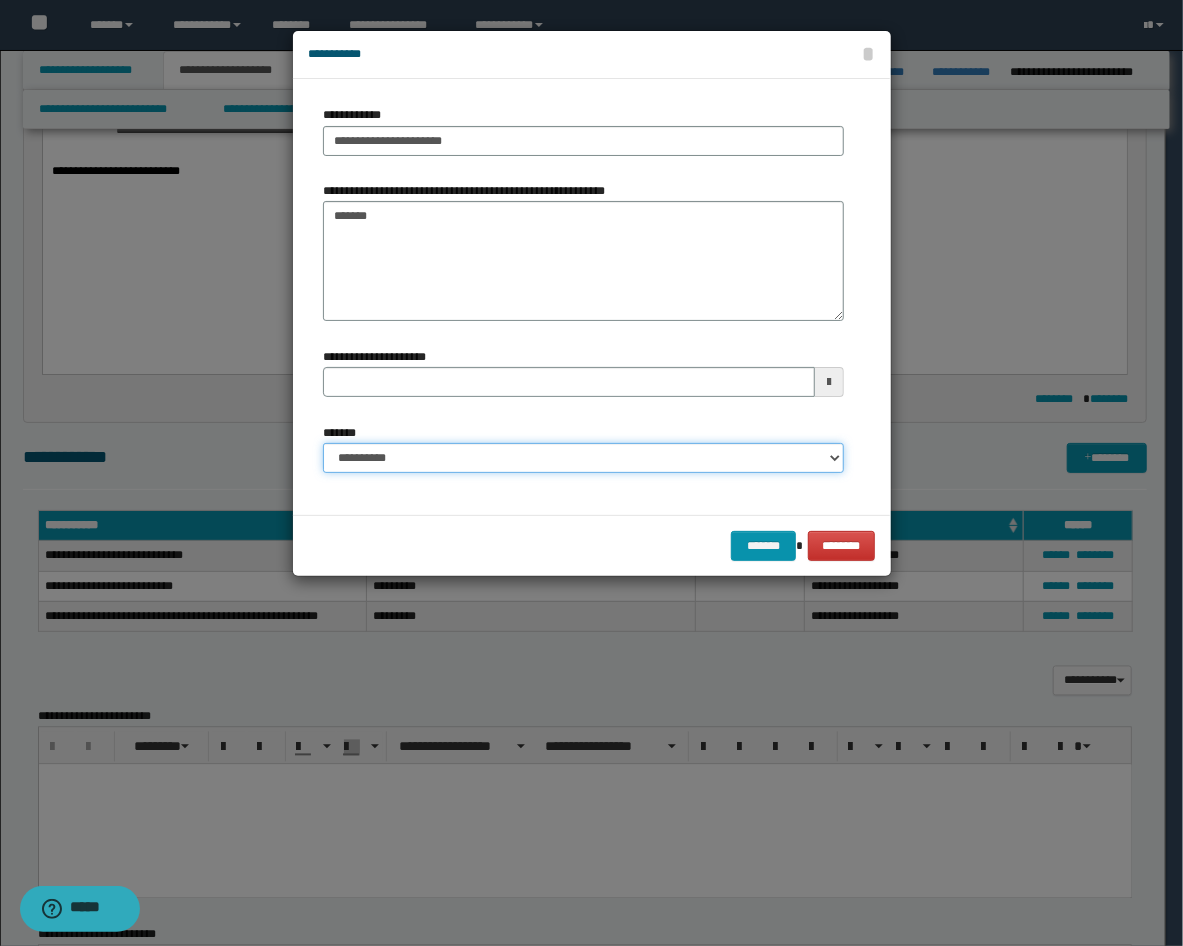 click on "**********" at bounding box center [583, 458] 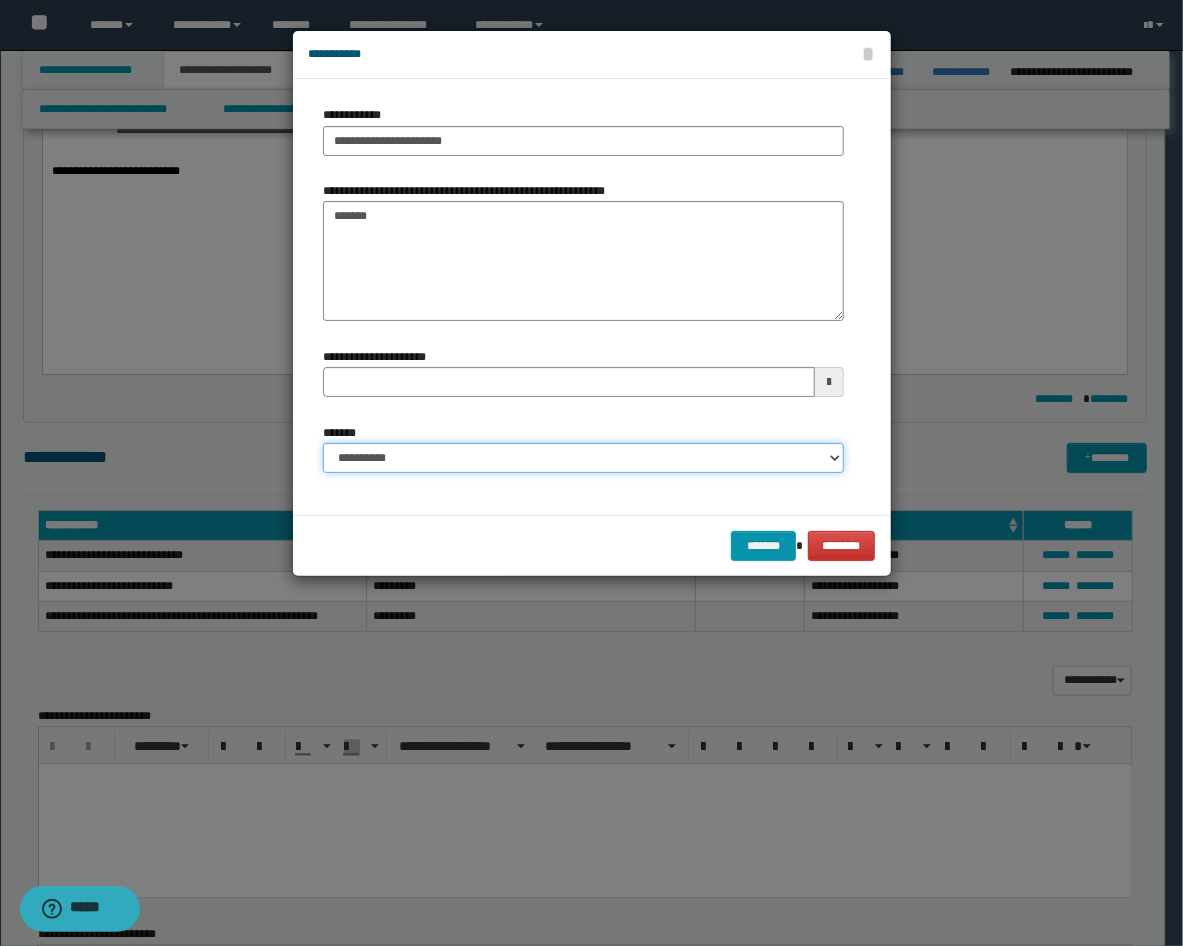 select on "*" 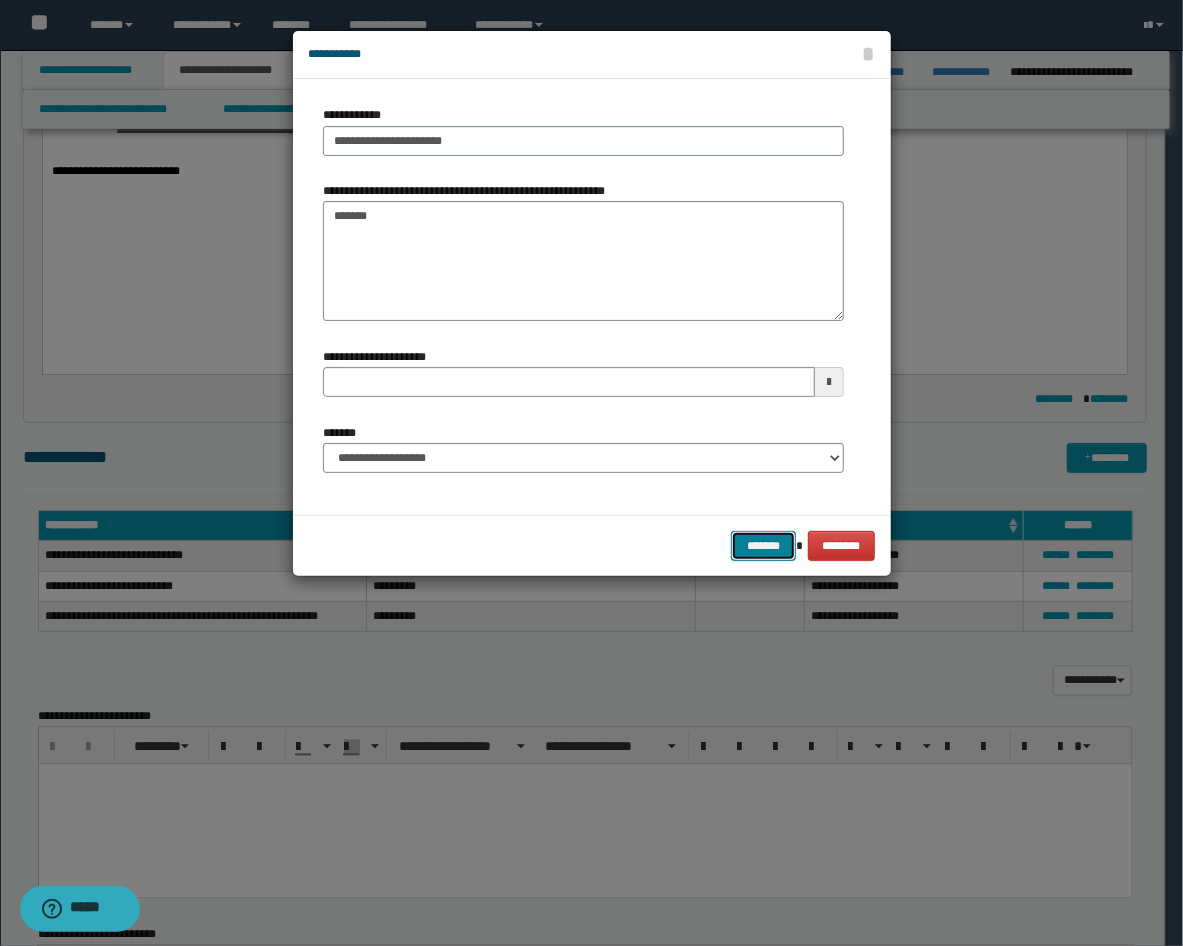 click on "*******" at bounding box center [763, 546] 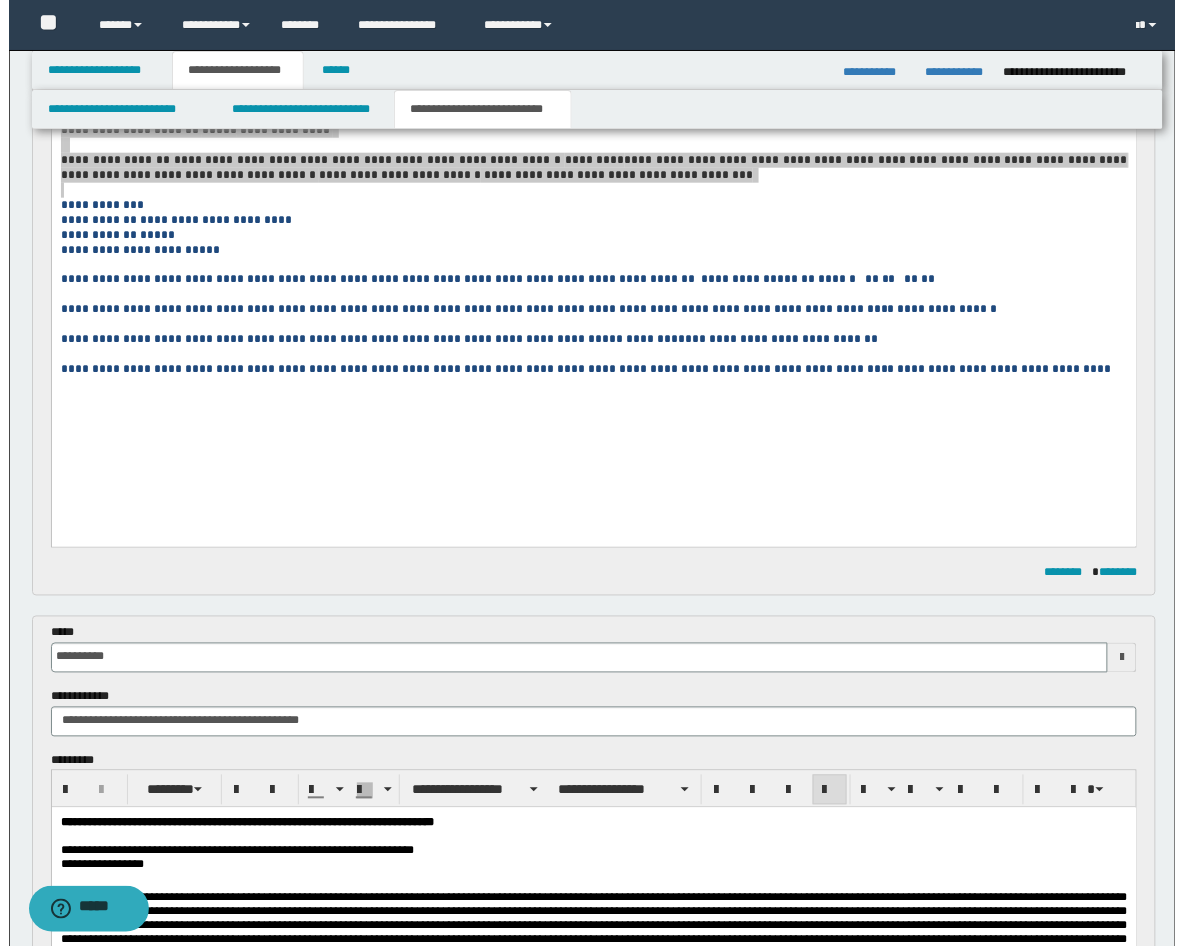 scroll, scrollTop: 0, scrollLeft: 0, axis: both 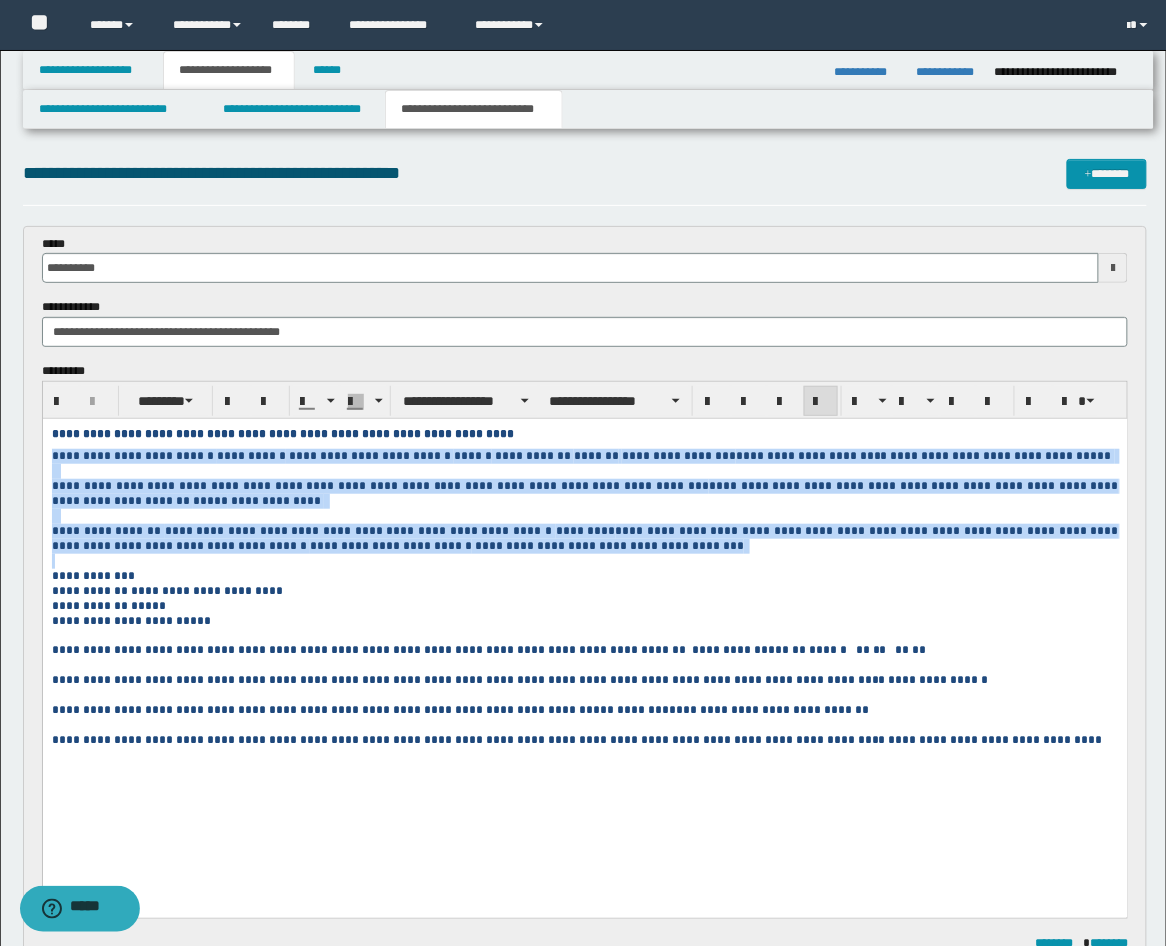 click on "*********" at bounding box center (585, 530) 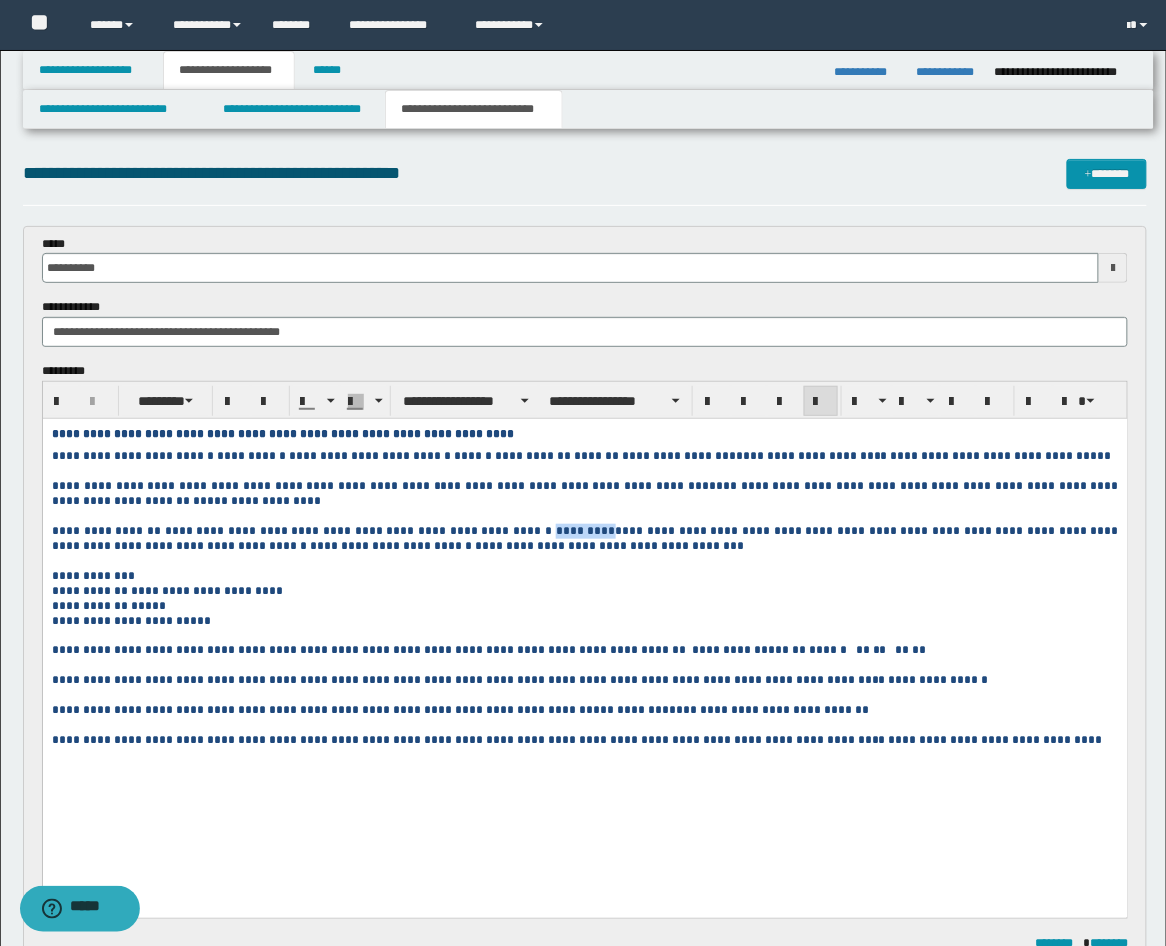type 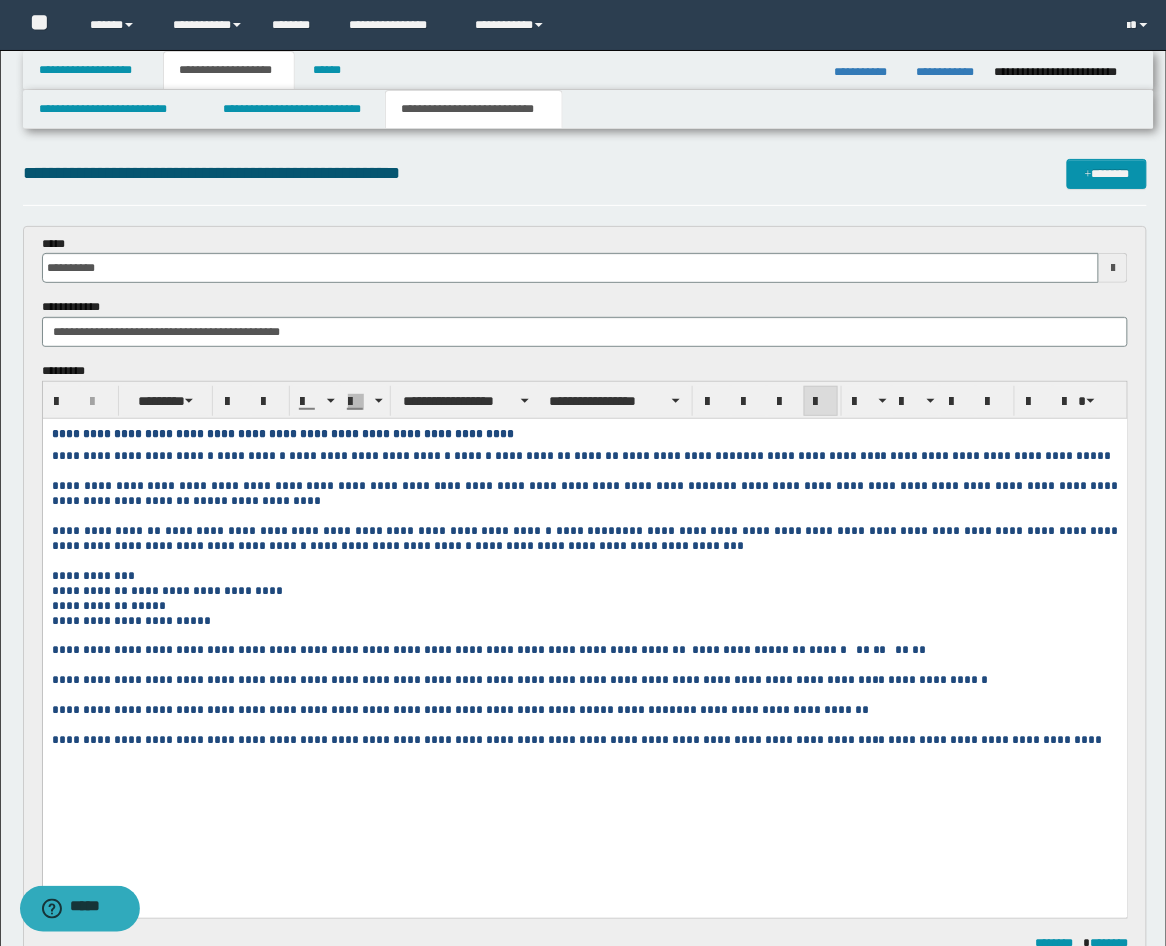 click on "**********" at bounding box center (584, 538) 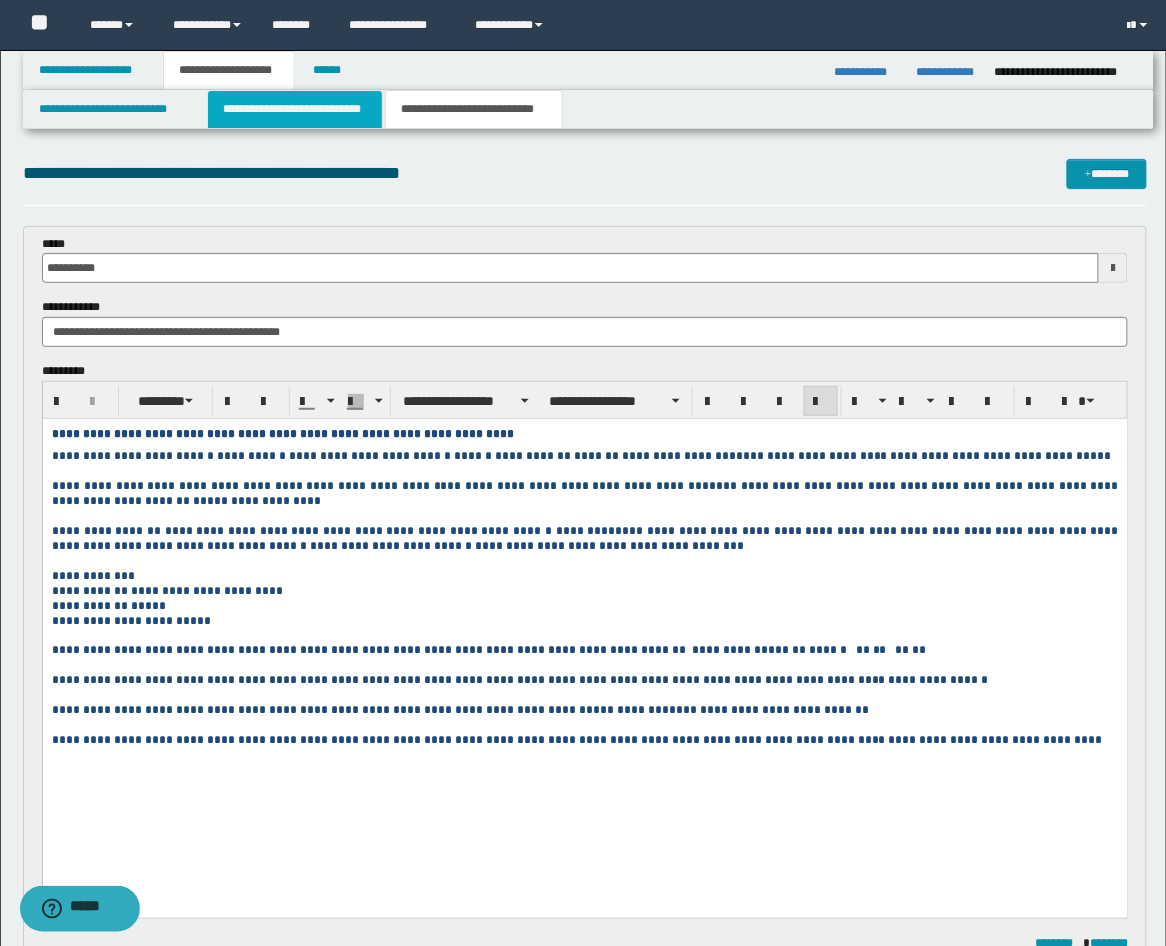 click on "**********" at bounding box center (295, 109) 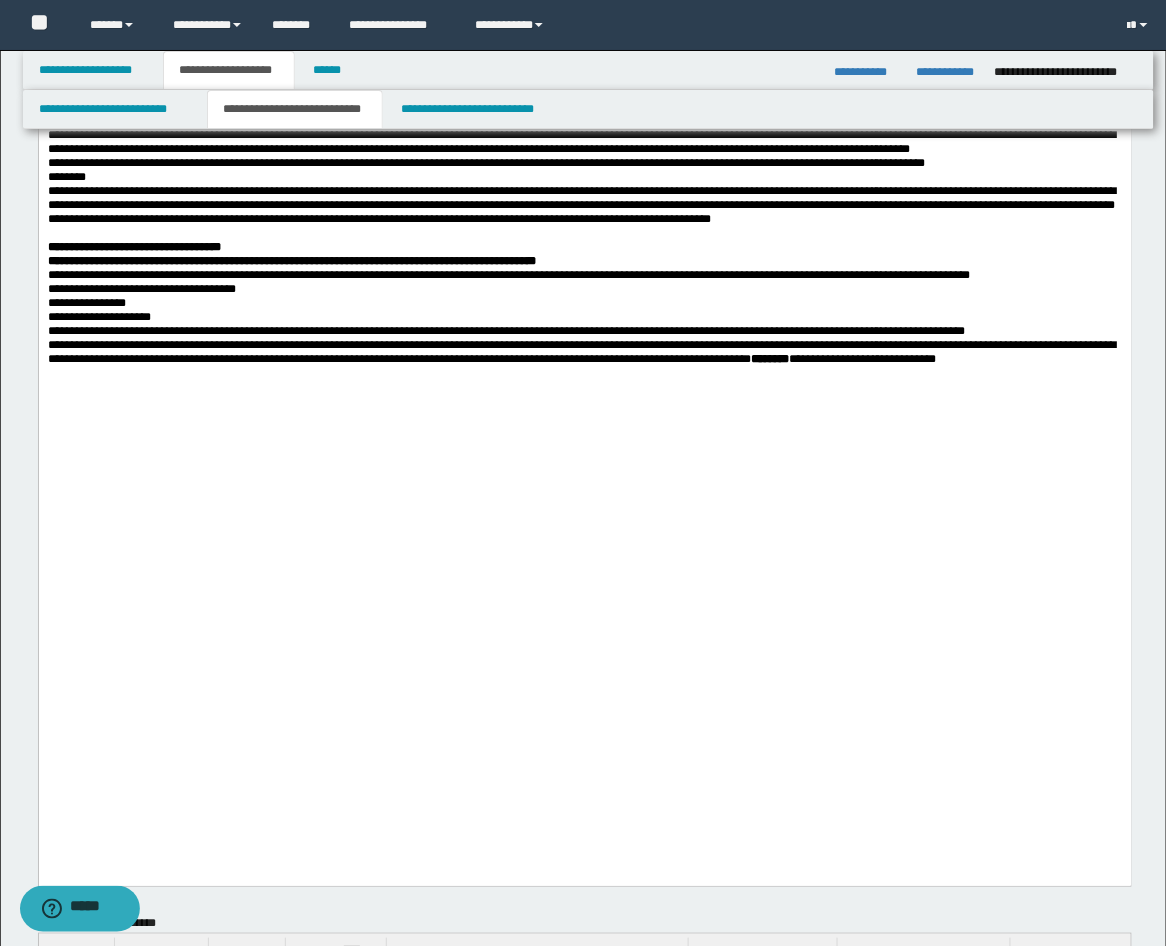 scroll, scrollTop: 3333, scrollLeft: 0, axis: vertical 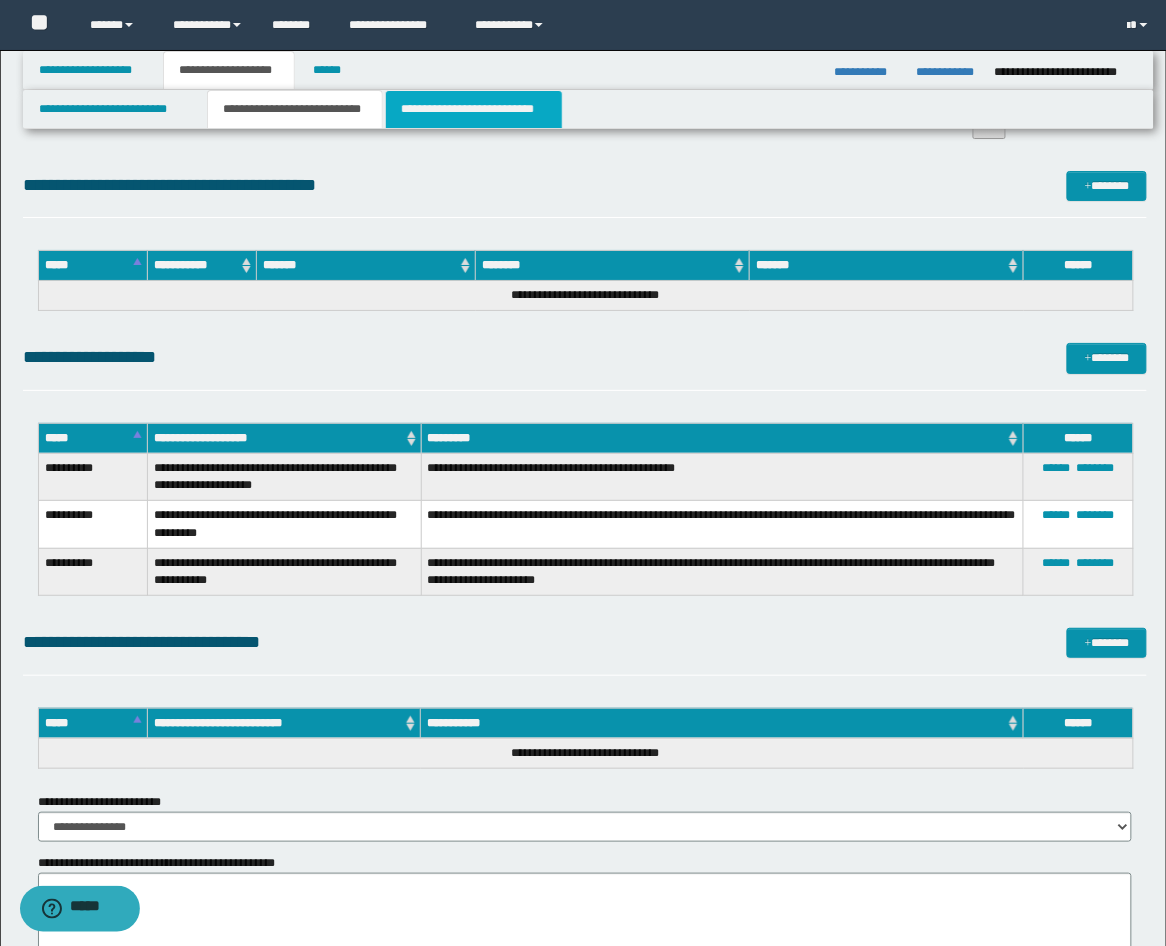 click on "**********" at bounding box center (474, 109) 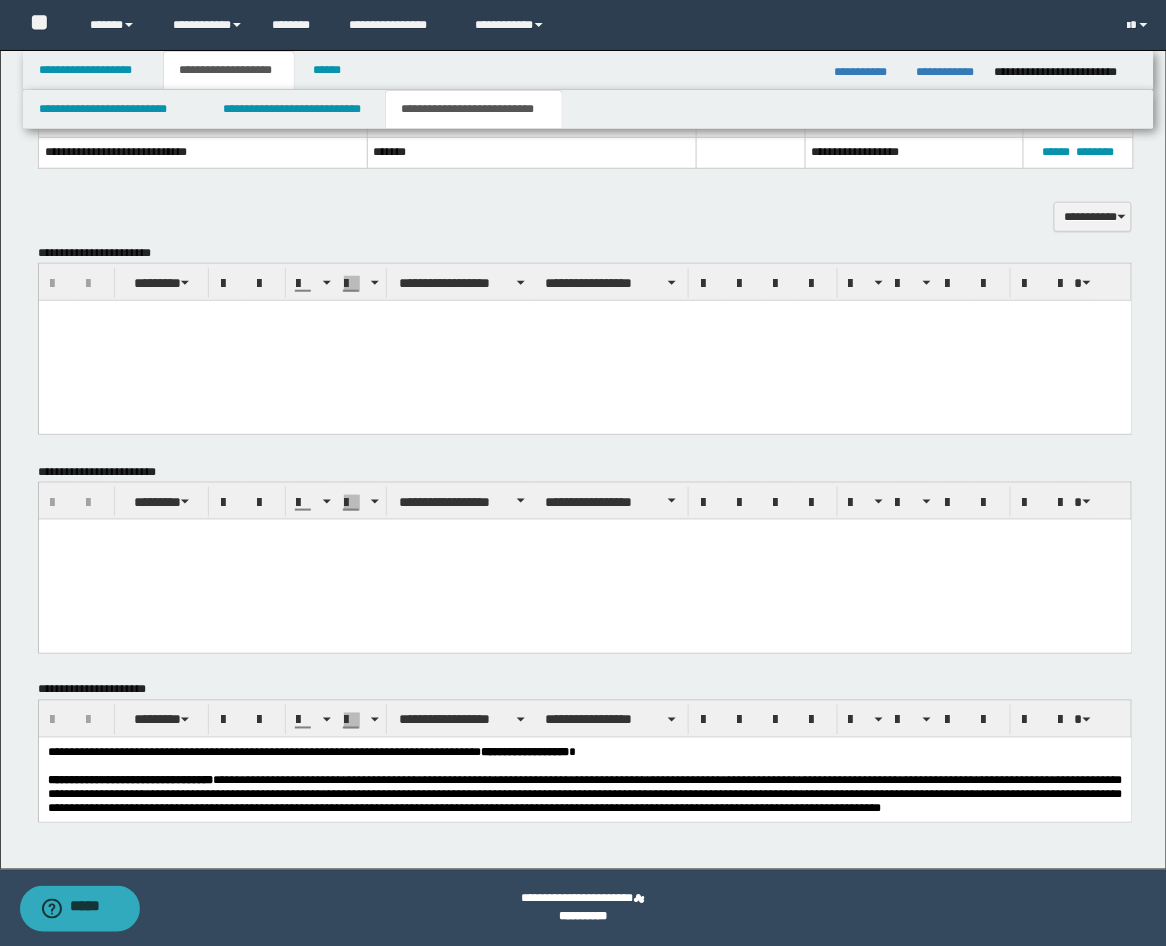 scroll, scrollTop: 1605, scrollLeft: 0, axis: vertical 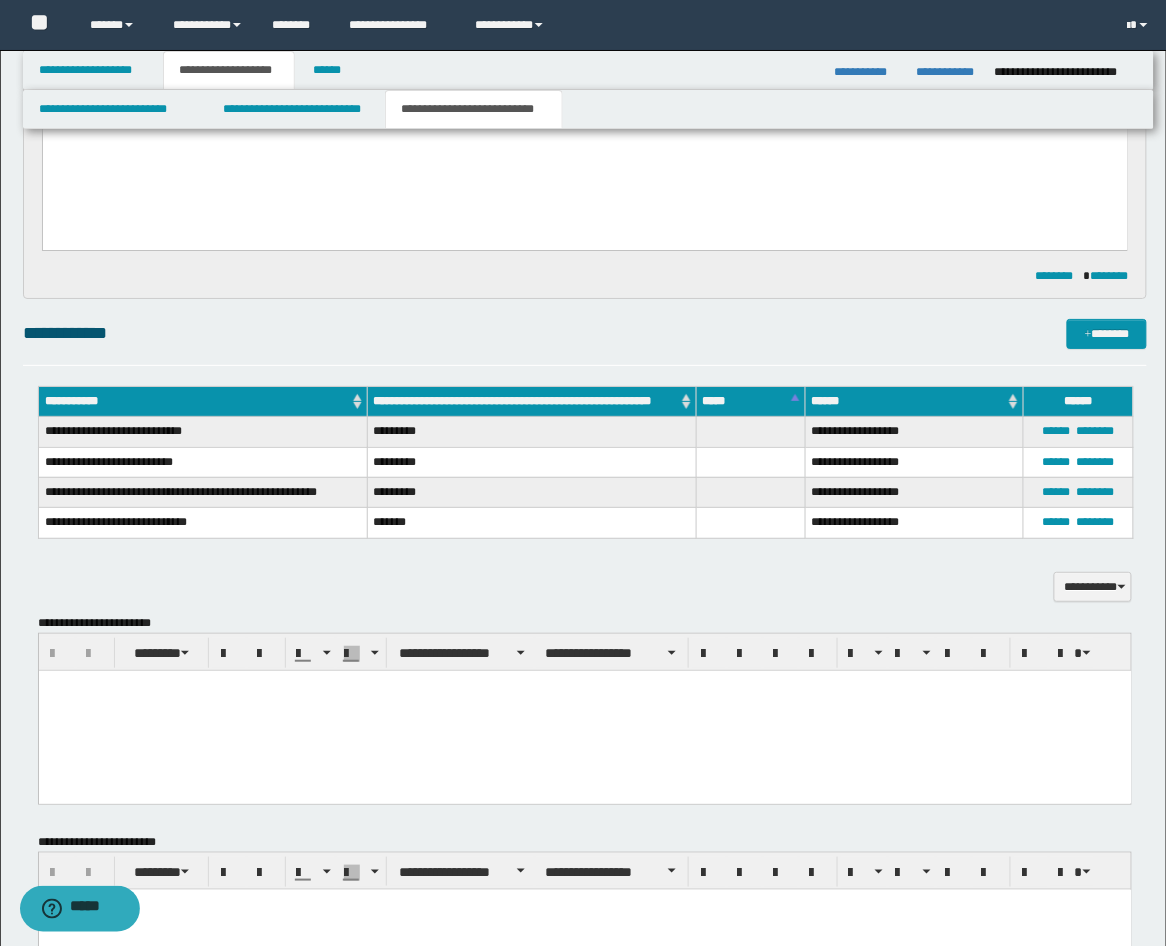 click at bounding box center (584, 710) 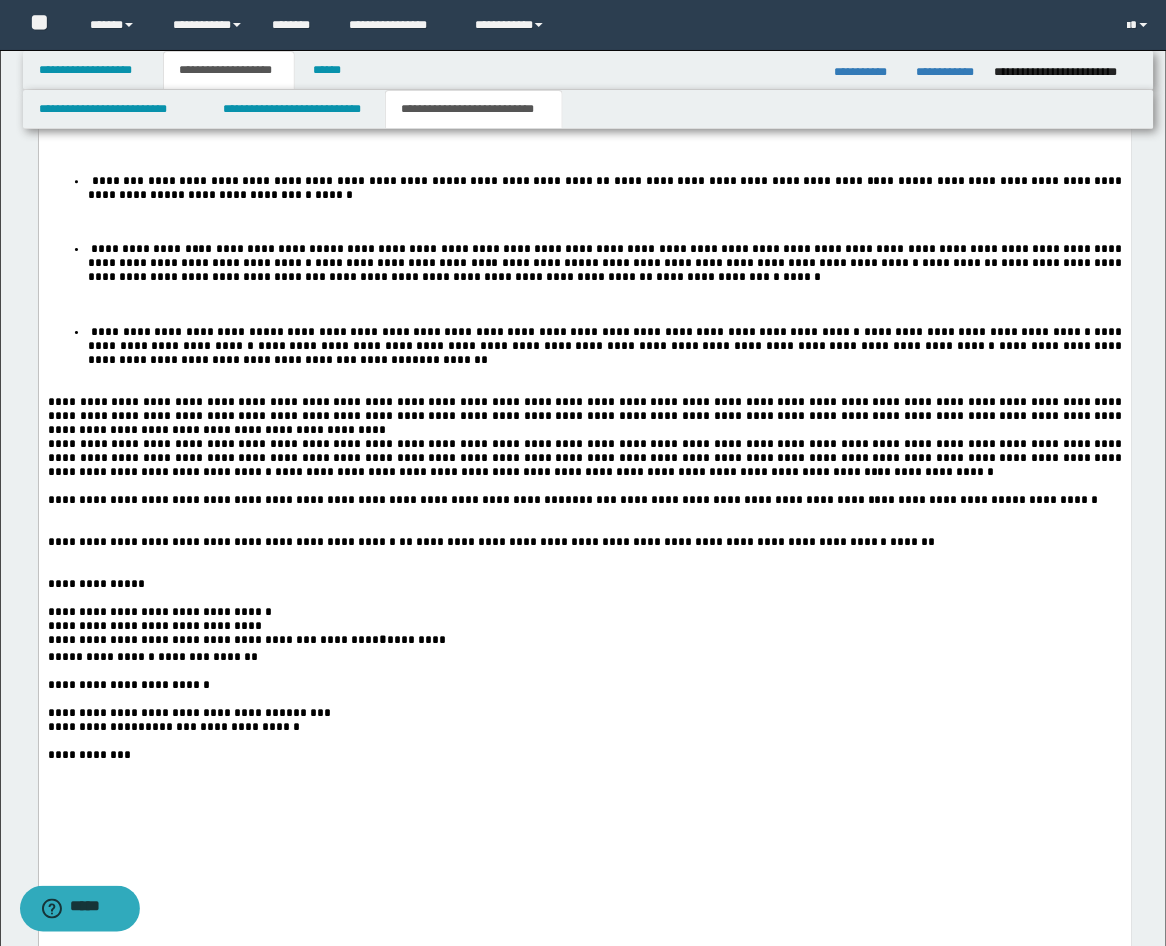 scroll, scrollTop: 3086, scrollLeft: 0, axis: vertical 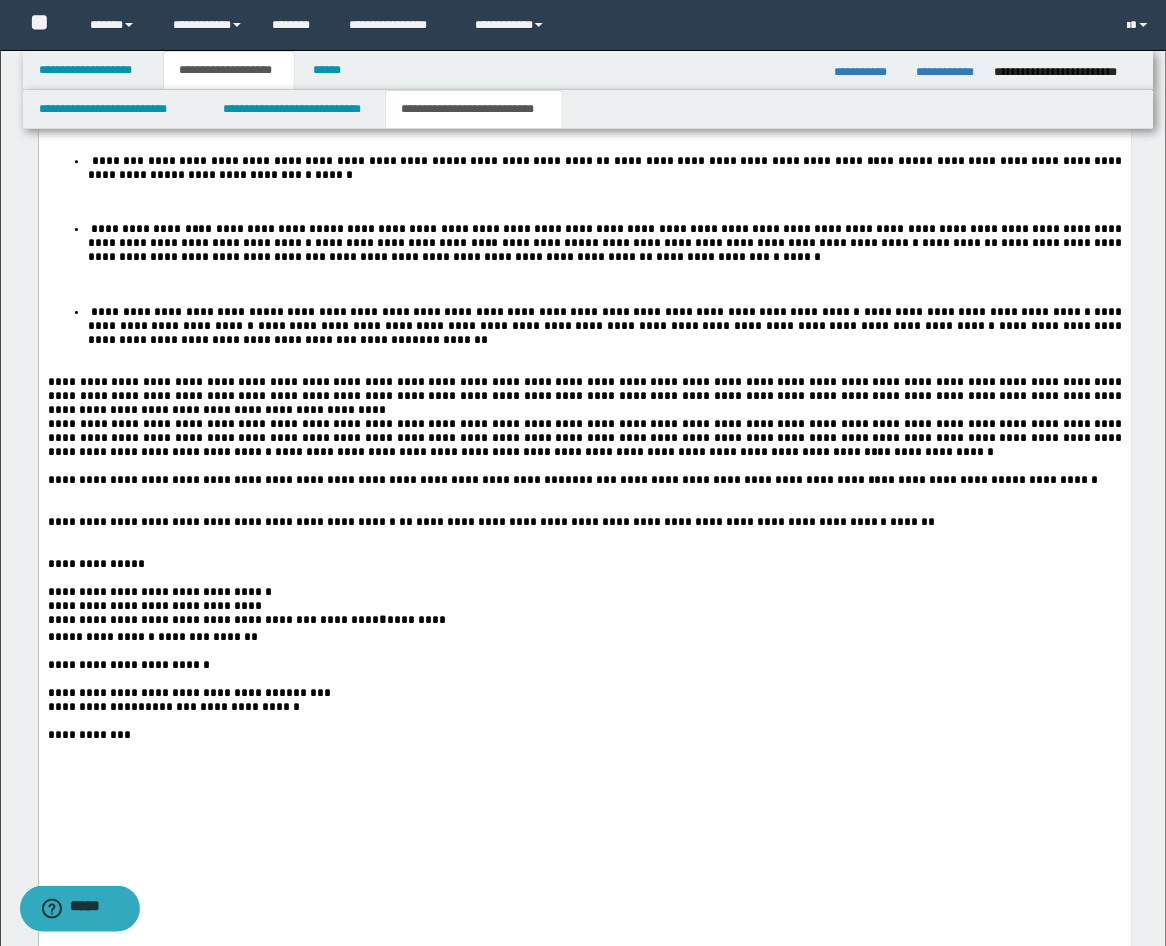 click on "**********" at bounding box center [455, 244] 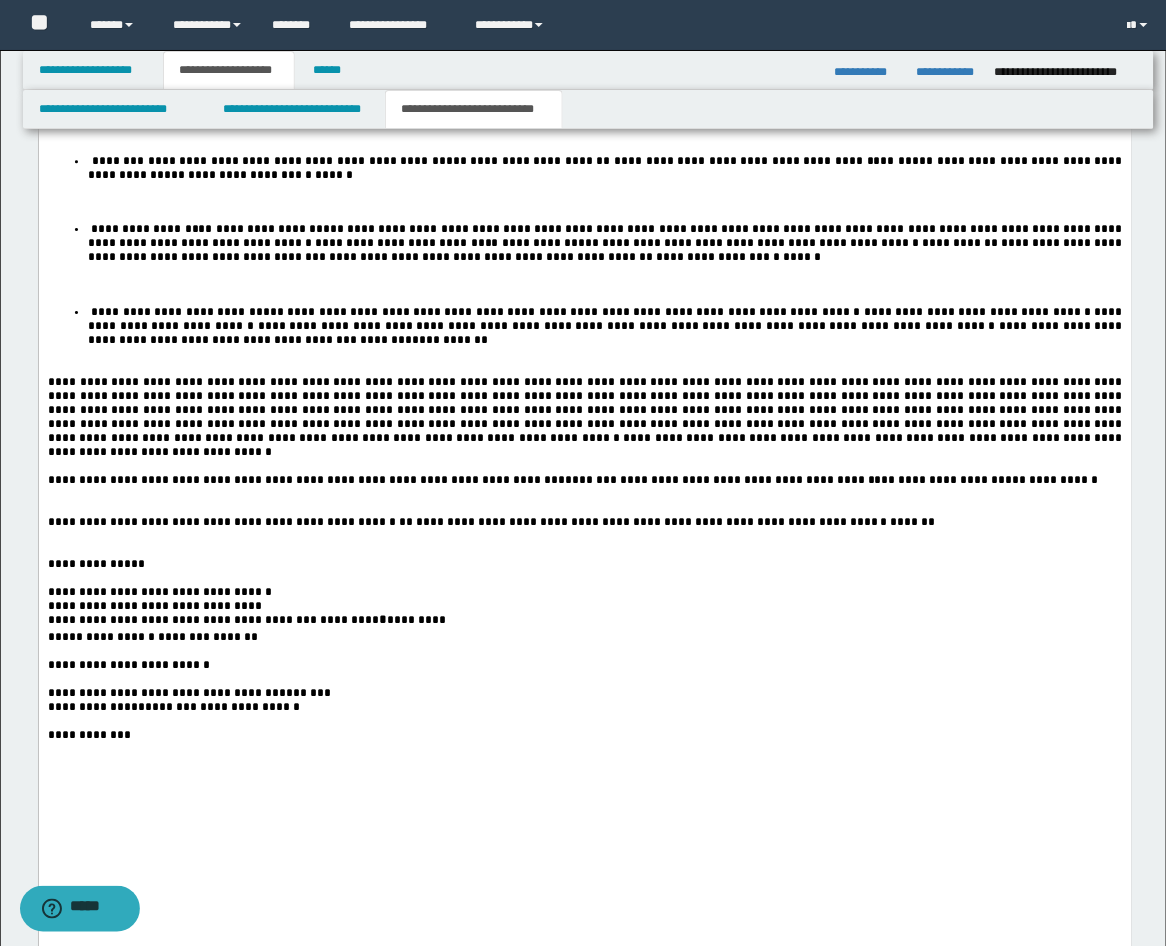 click on "********" at bounding box center (590, 481) 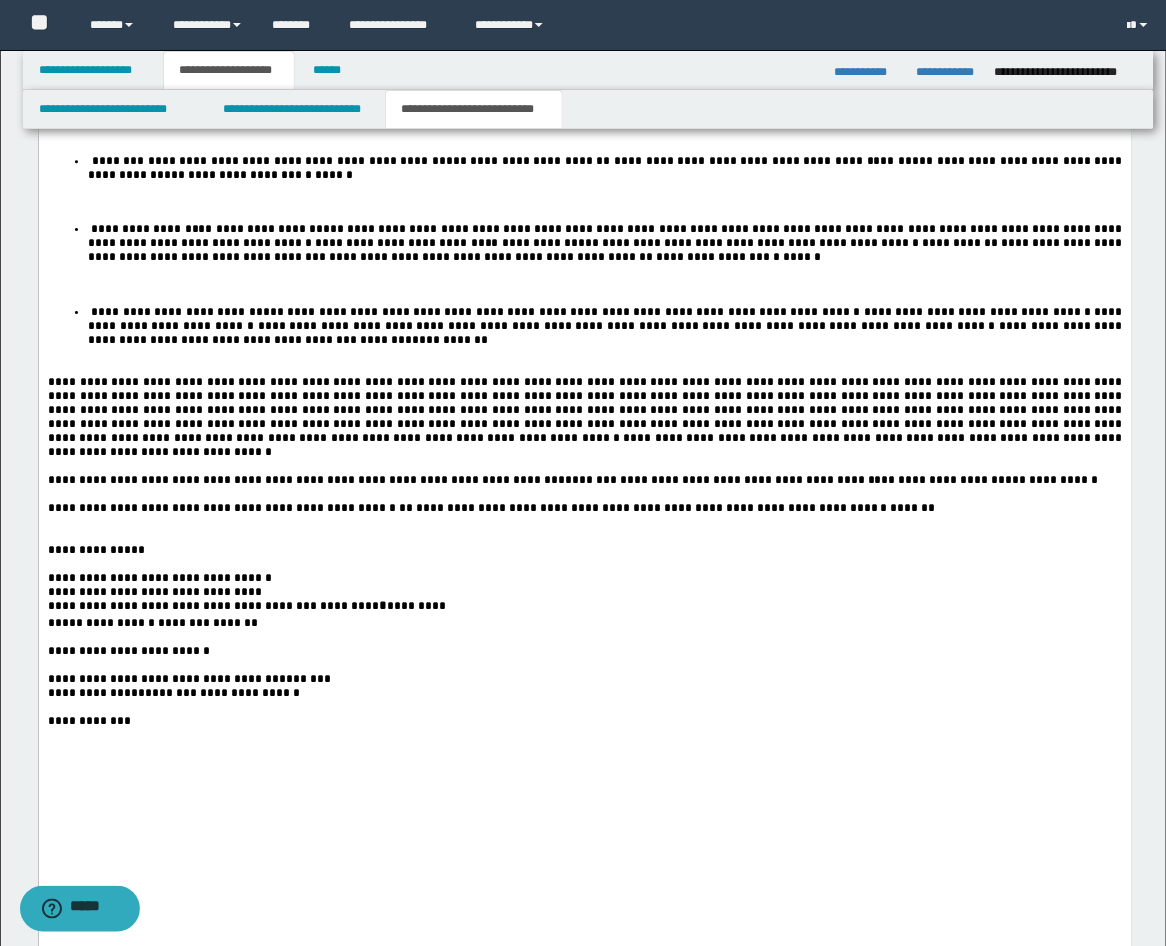 click at bounding box center [584, 537] 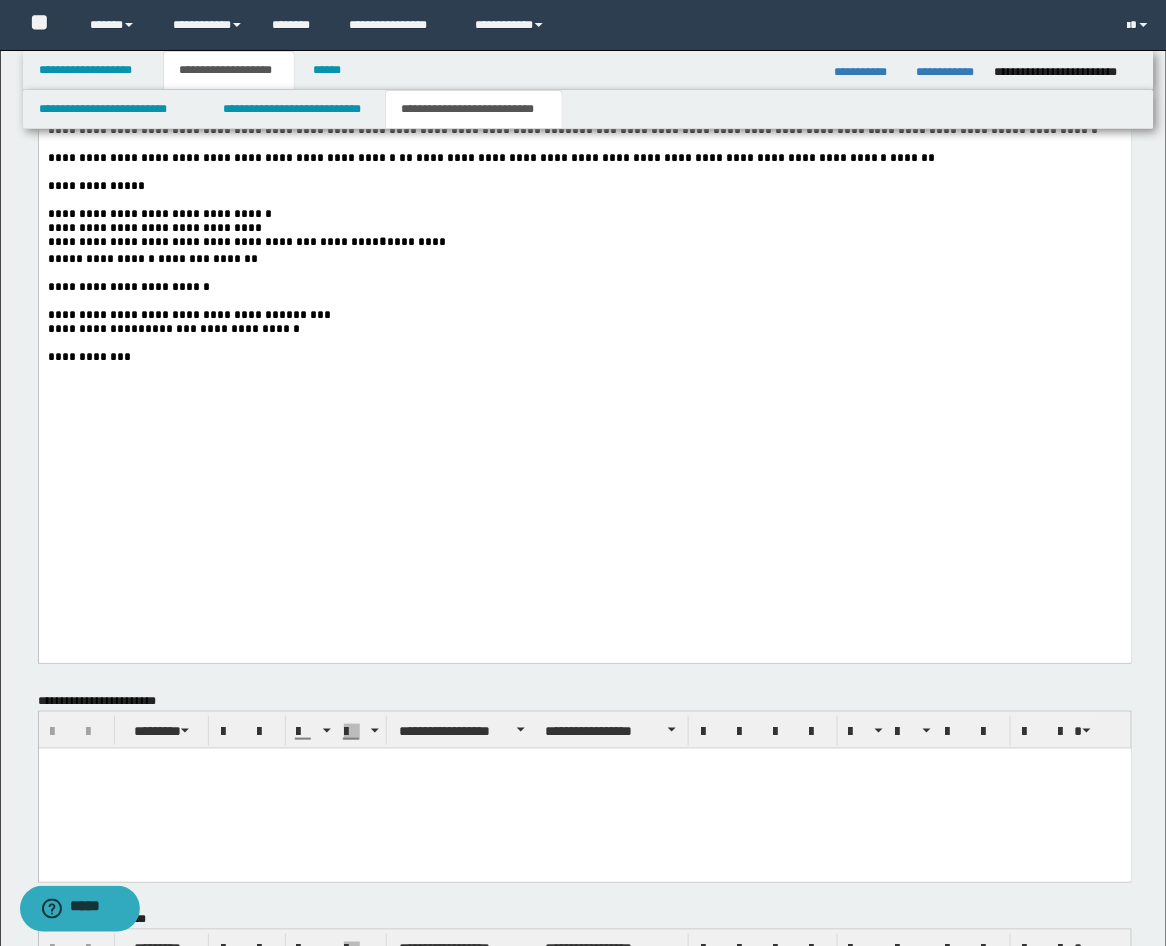 scroll, scrollTop: 3456, scrollLeft: 0, axis: vertical 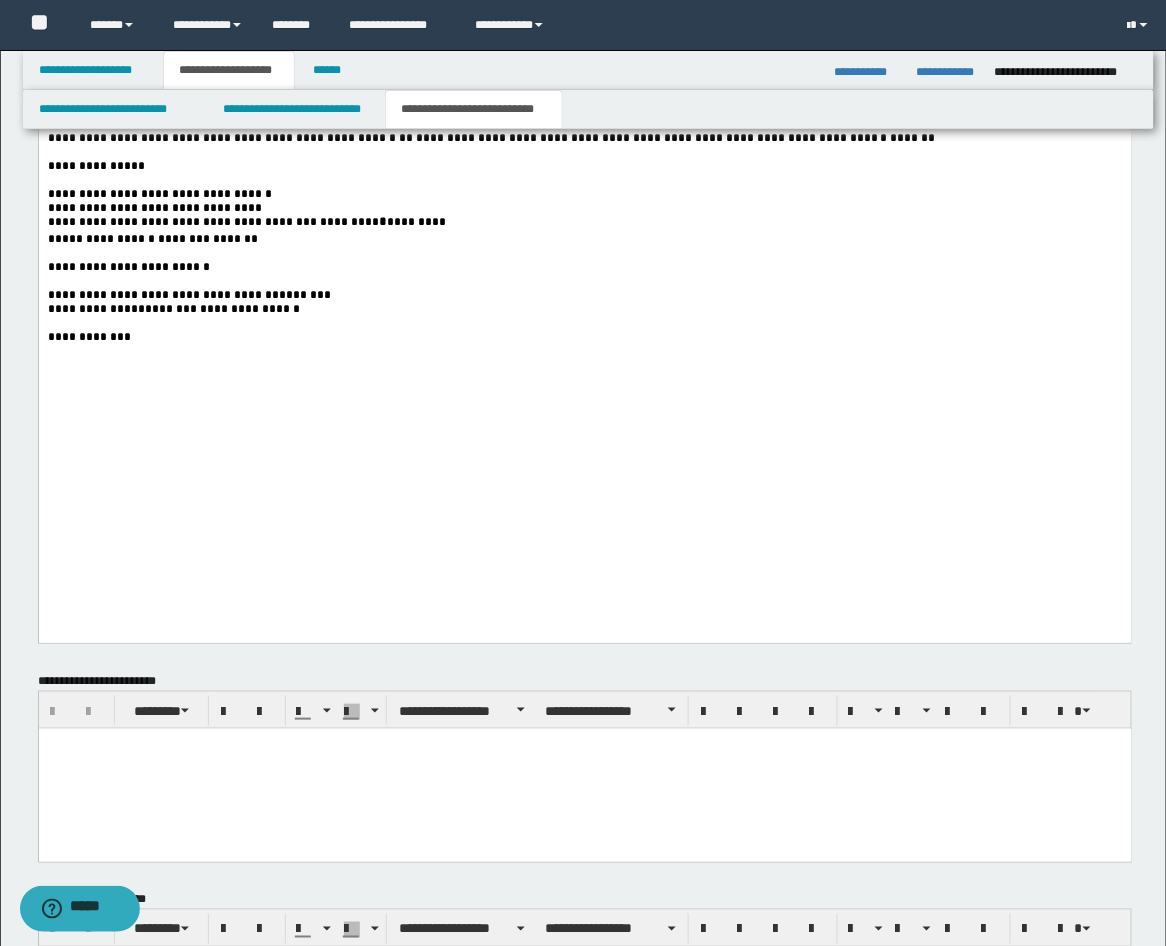 click on "********" at bounding box center (183, 240) 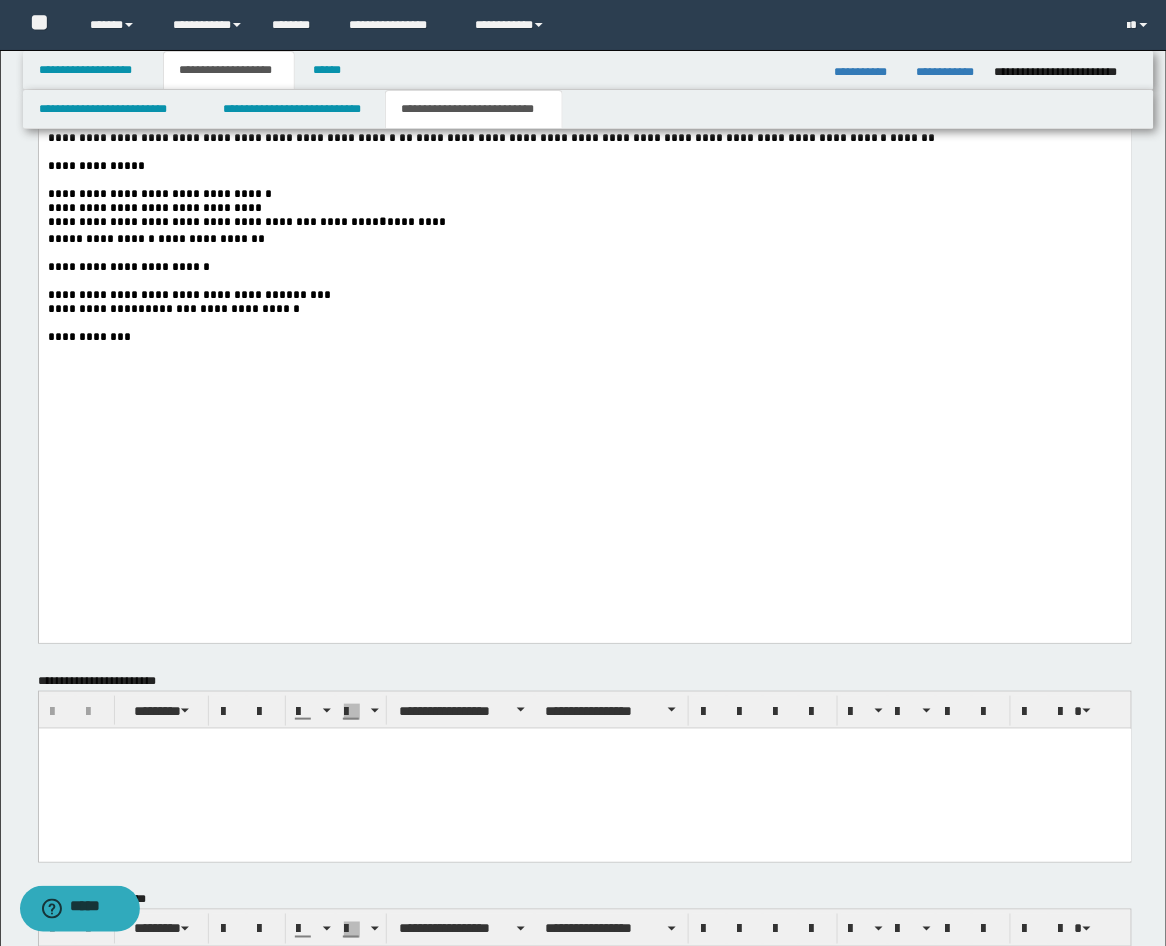 drag, startPoint x: 158, startPoint y: 497, endPoint x: 168, endPoint y: 528, distance: 32.572994 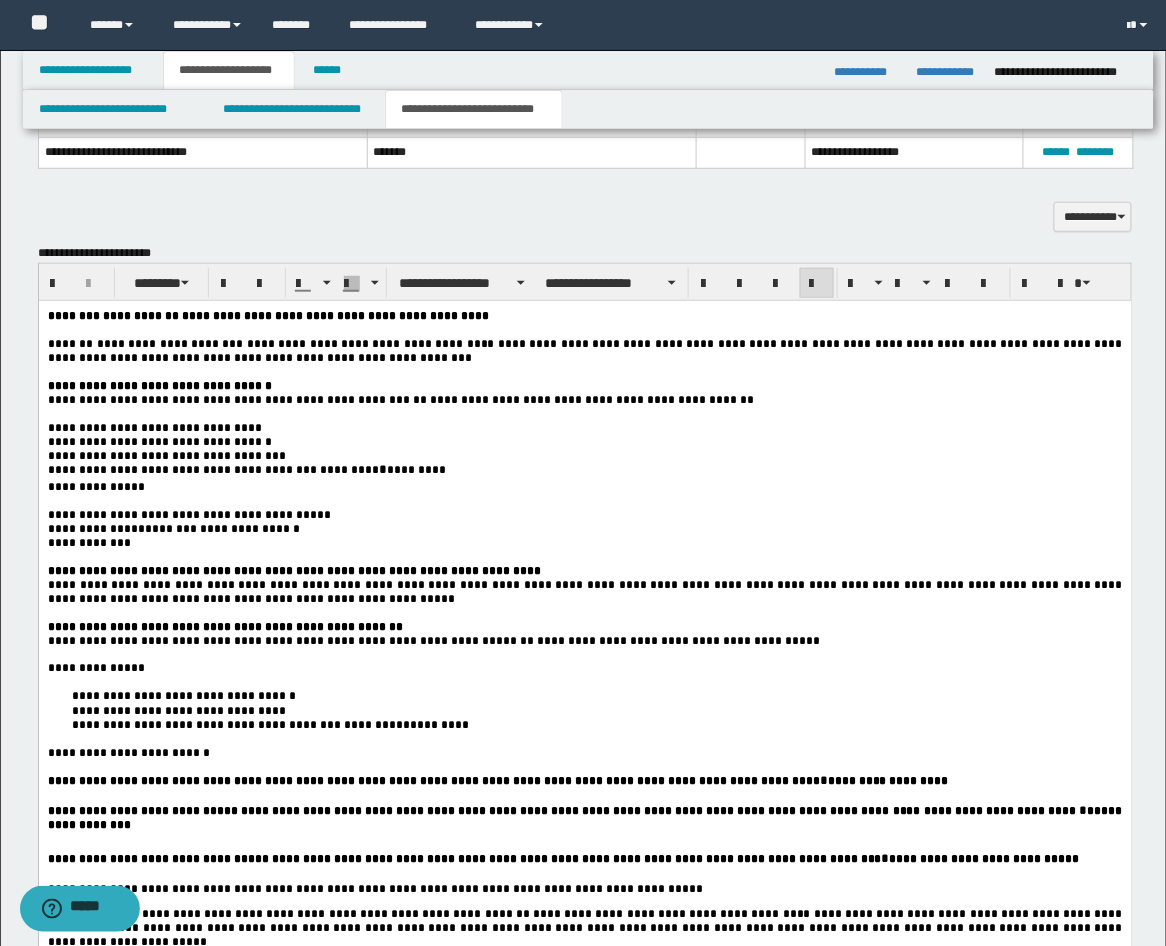 scroll, scrollTop: 1605, scrollLeft: 0, axis: vertical 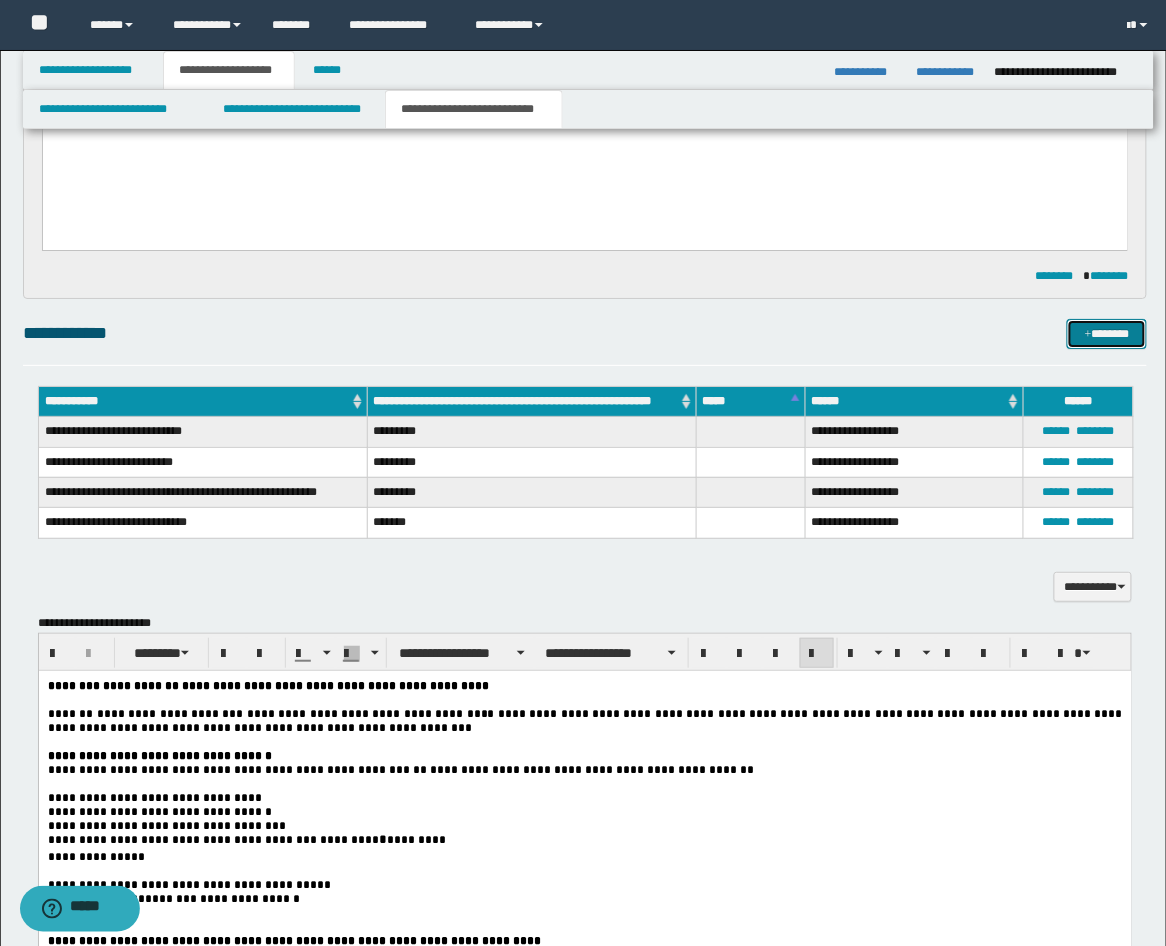 click on "*******" at bounding box center [1107, 334] 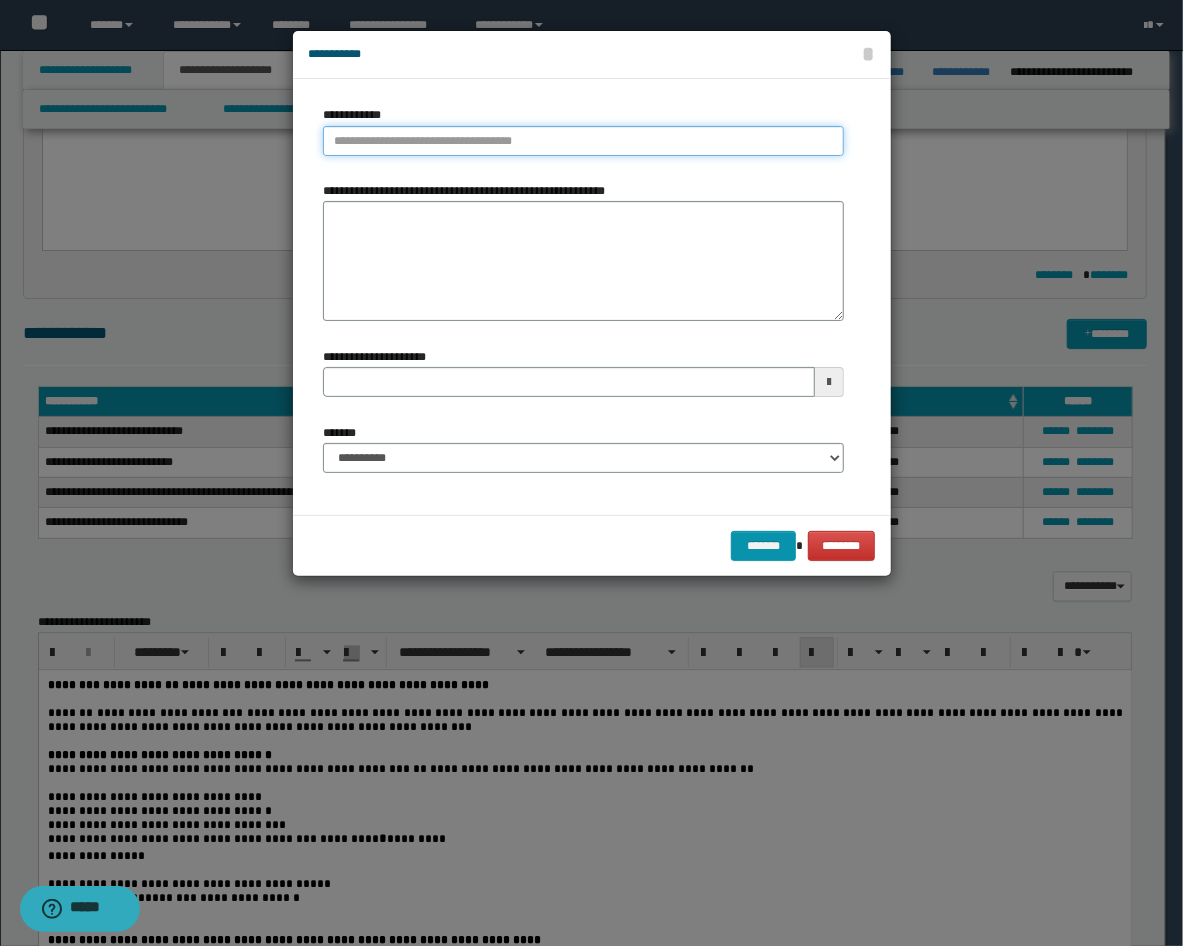 type on "**********" 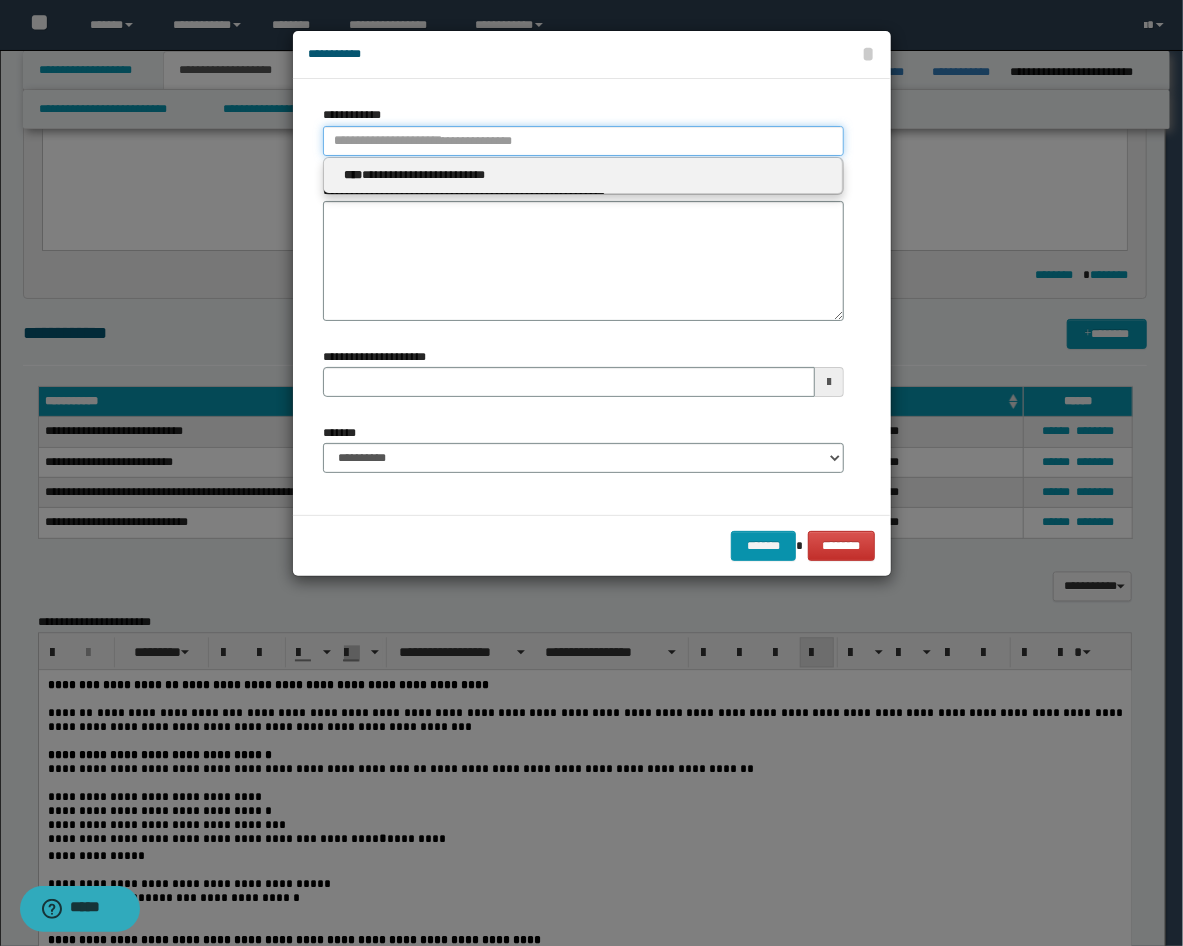 click on "**********" at bounding box center (583, 141) 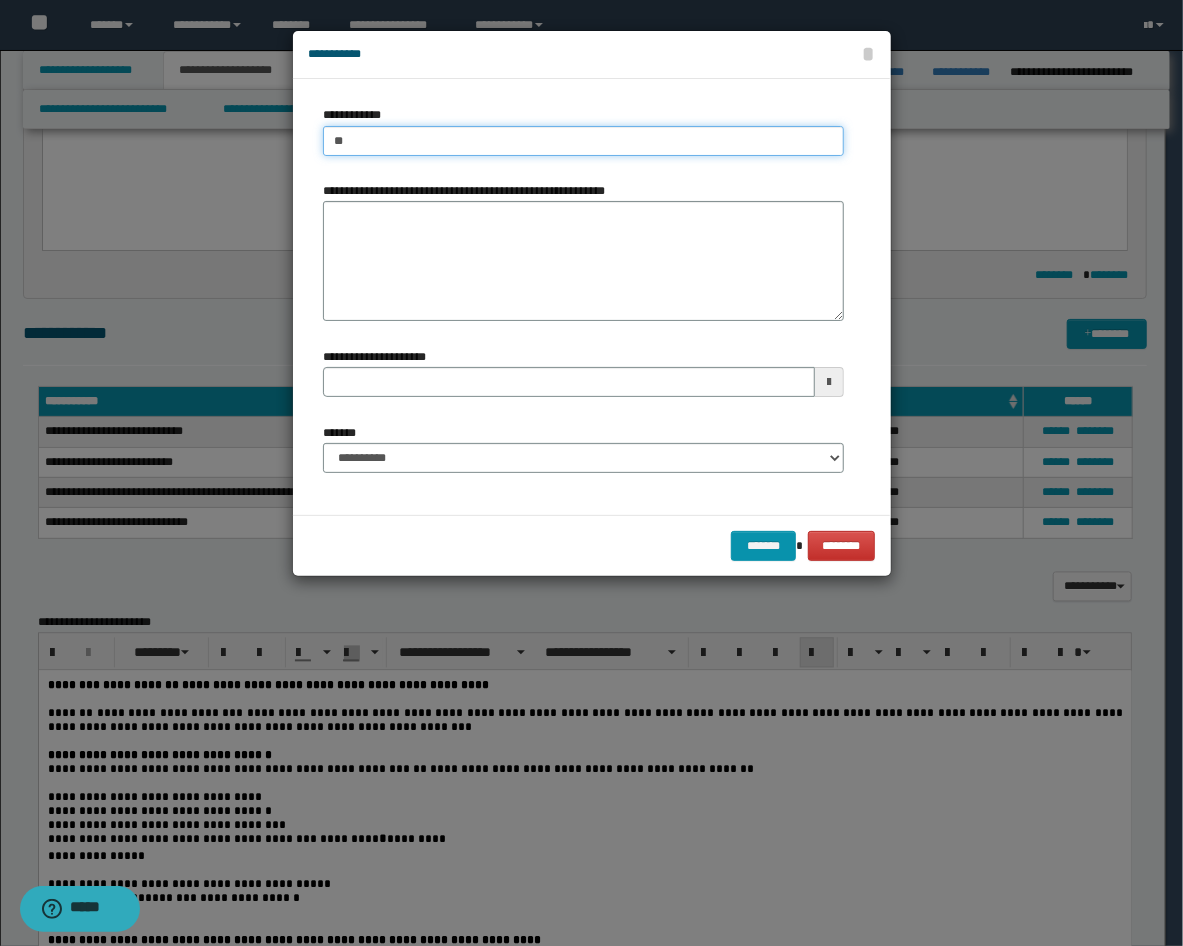 type on "***" 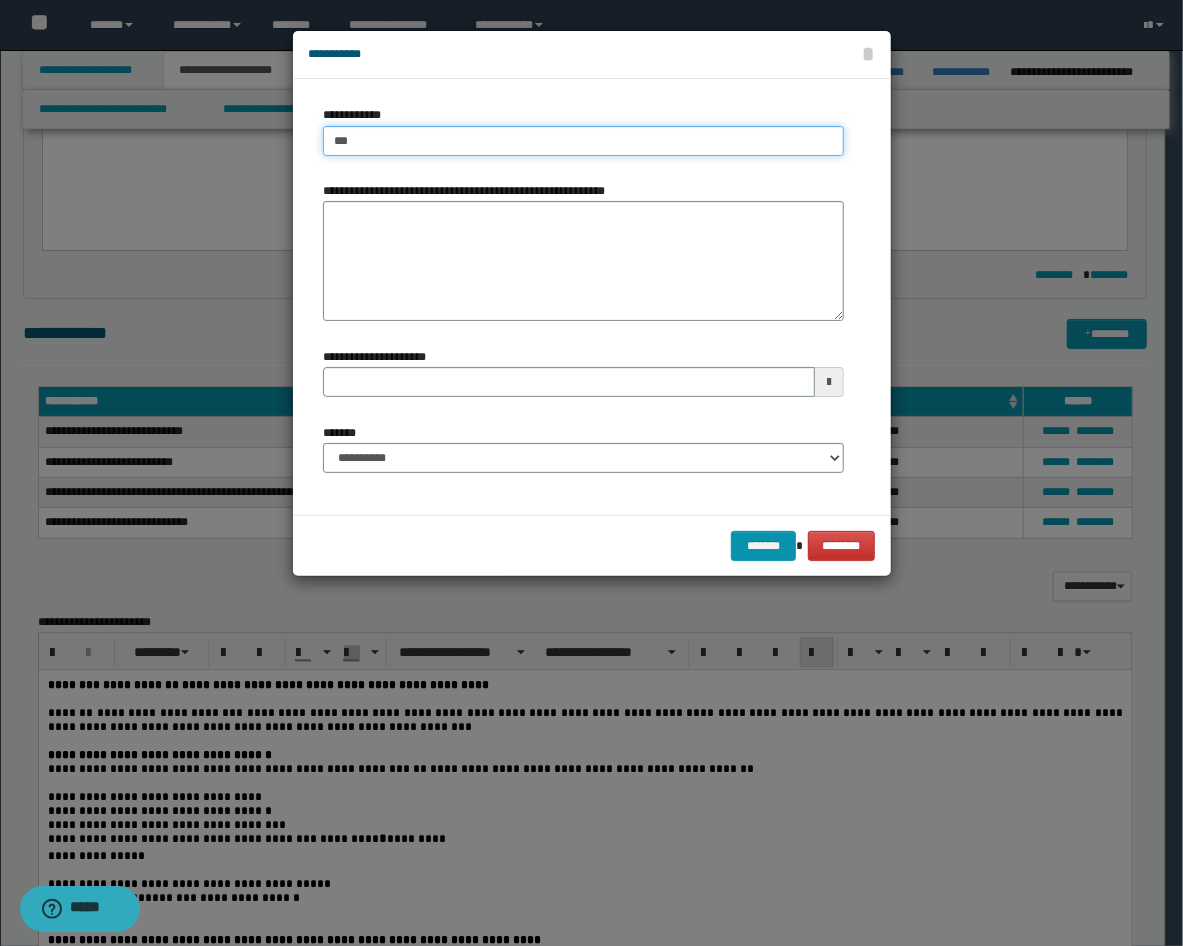type on "***" 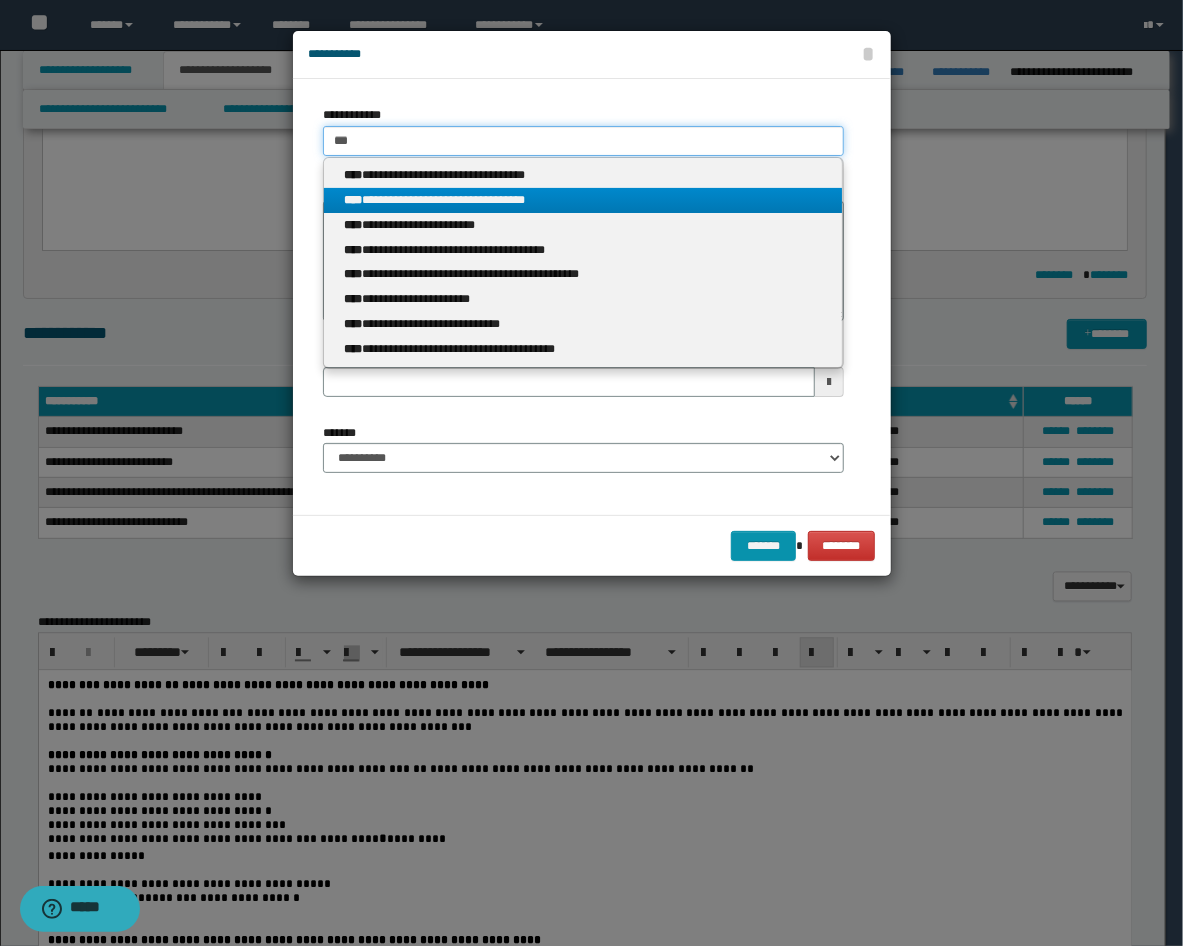 type on "***" 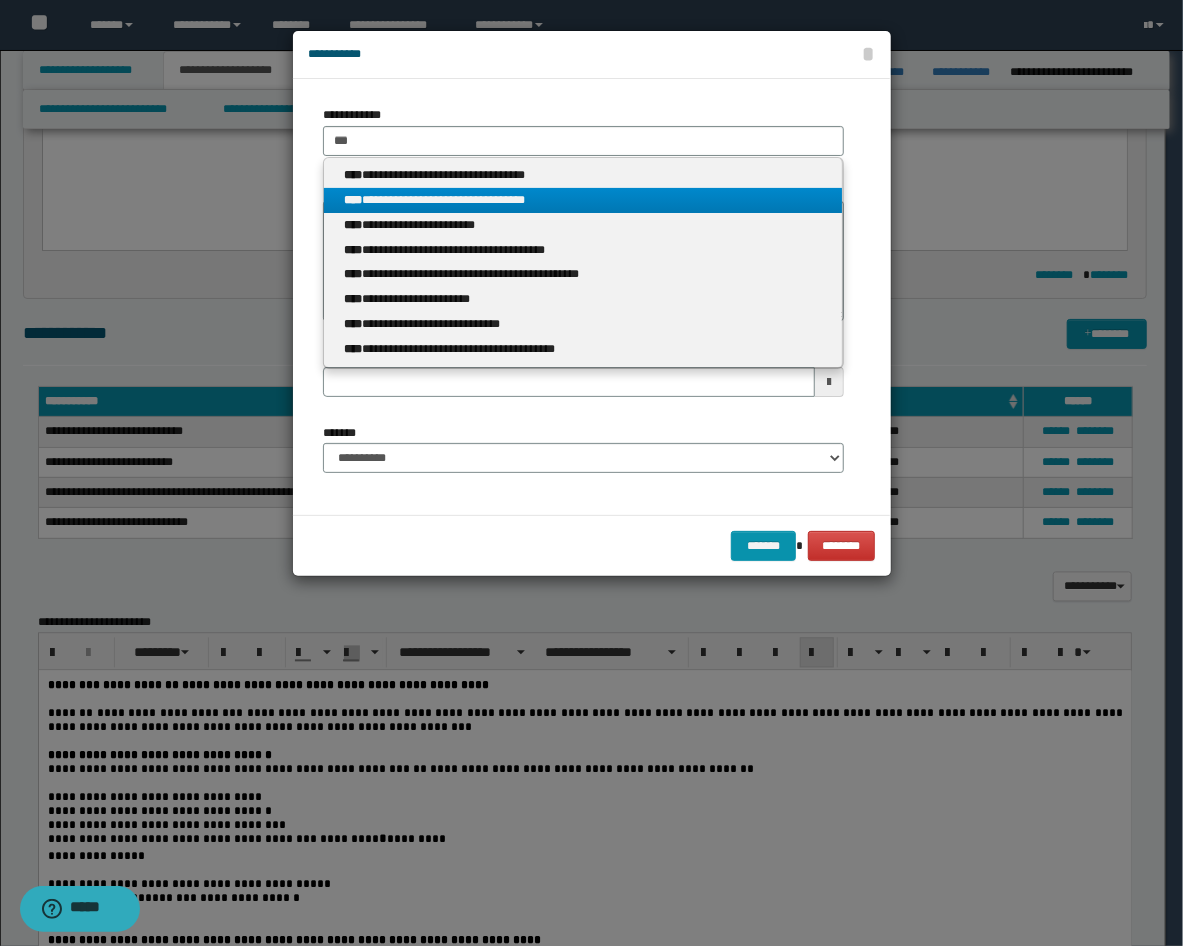 click on "**********" at bounding box center (583, 200) 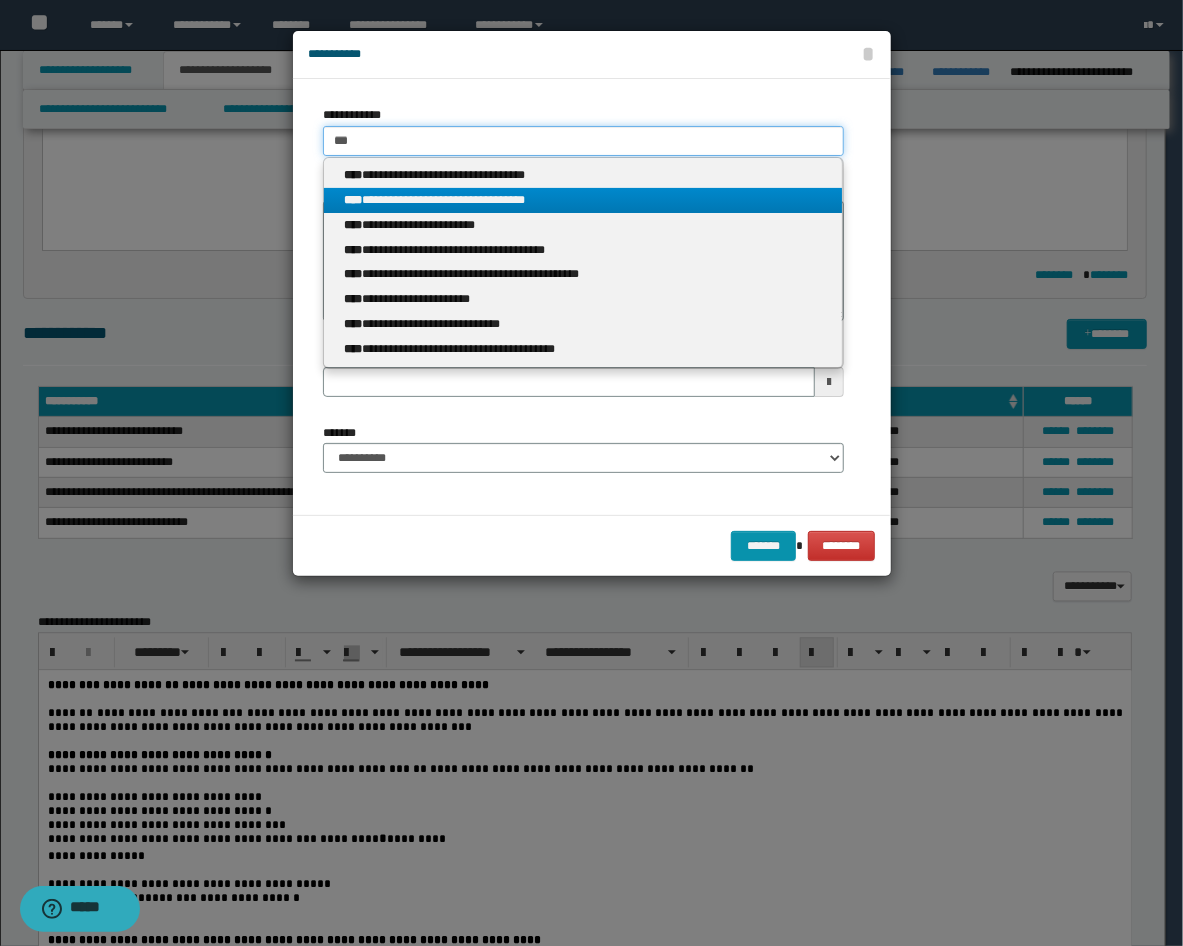 type 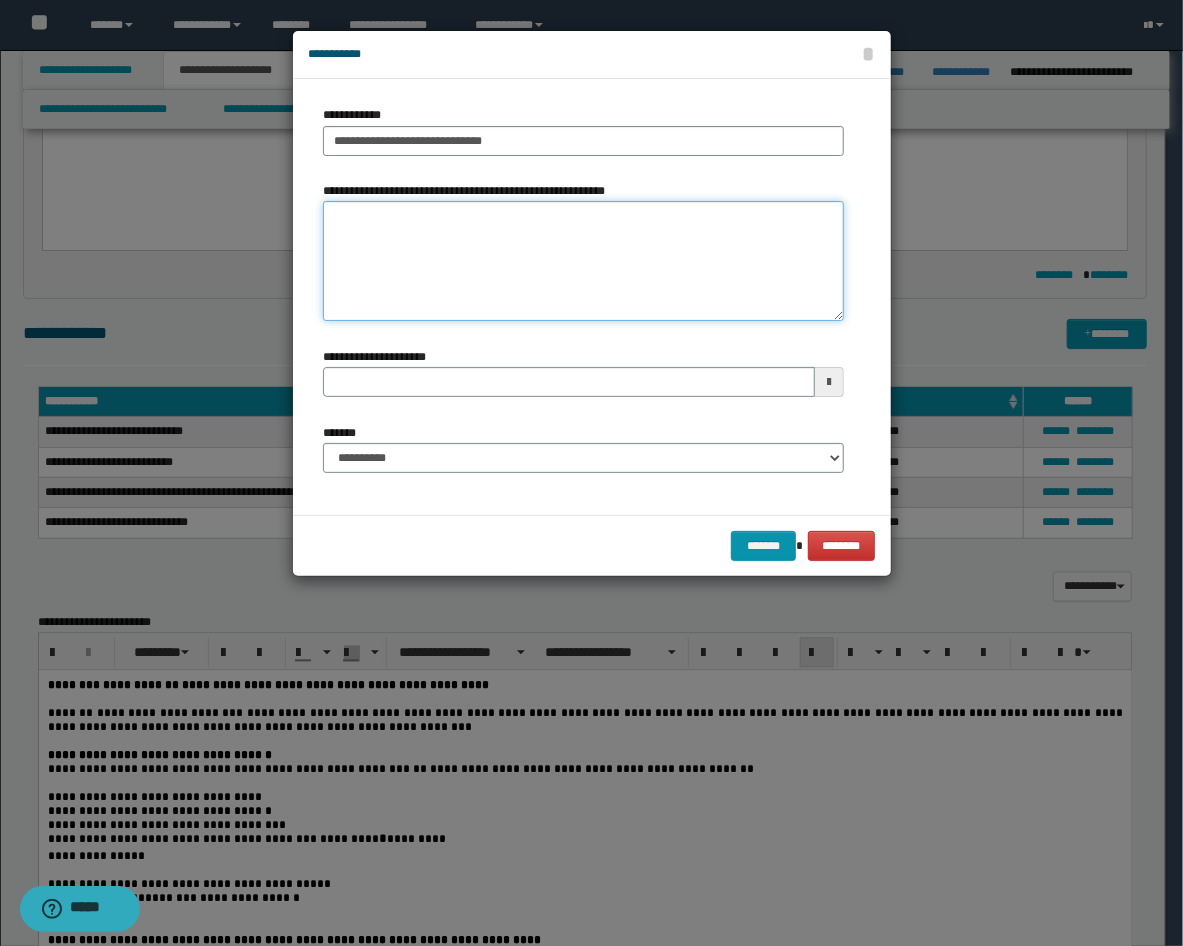 click on "**********" at bounding box center (583, 261) 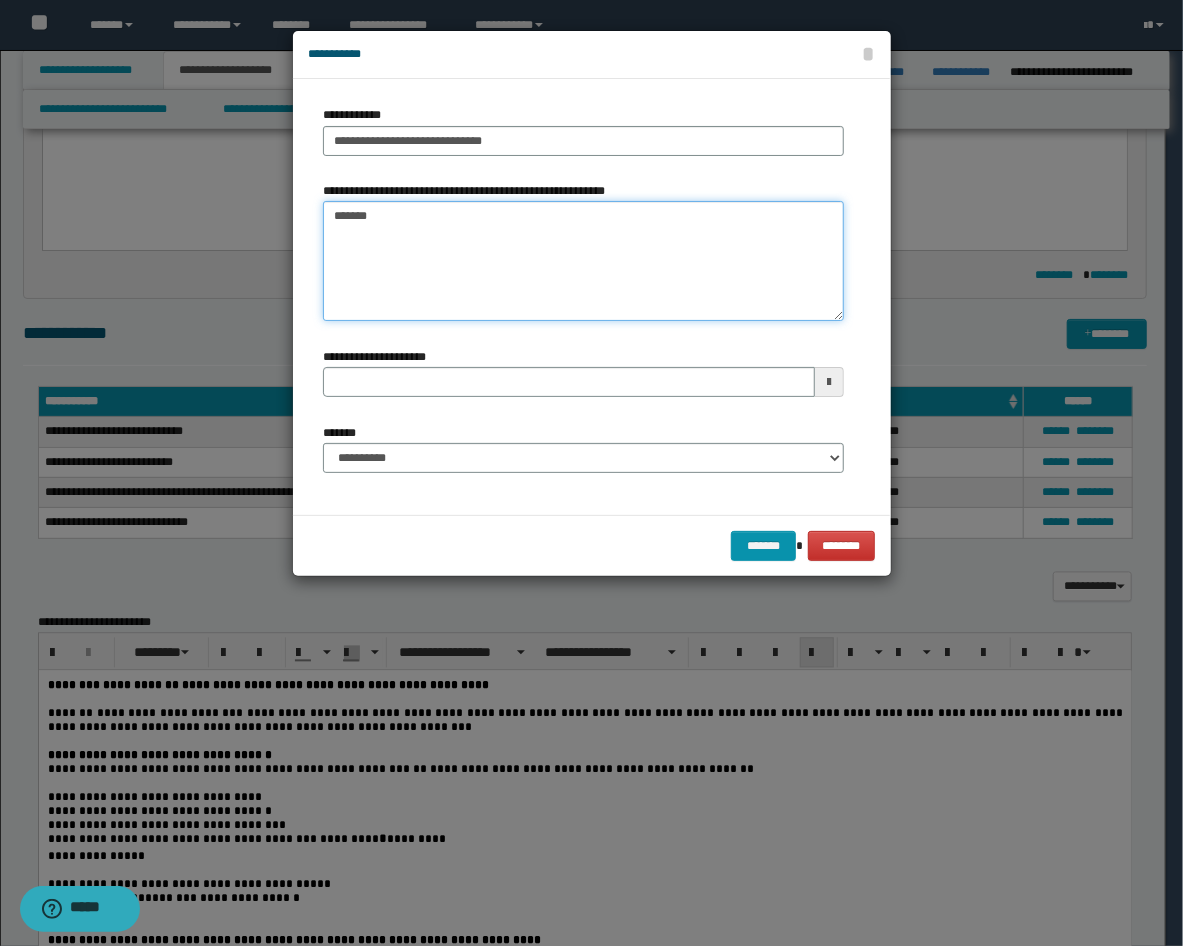 type on "*******" 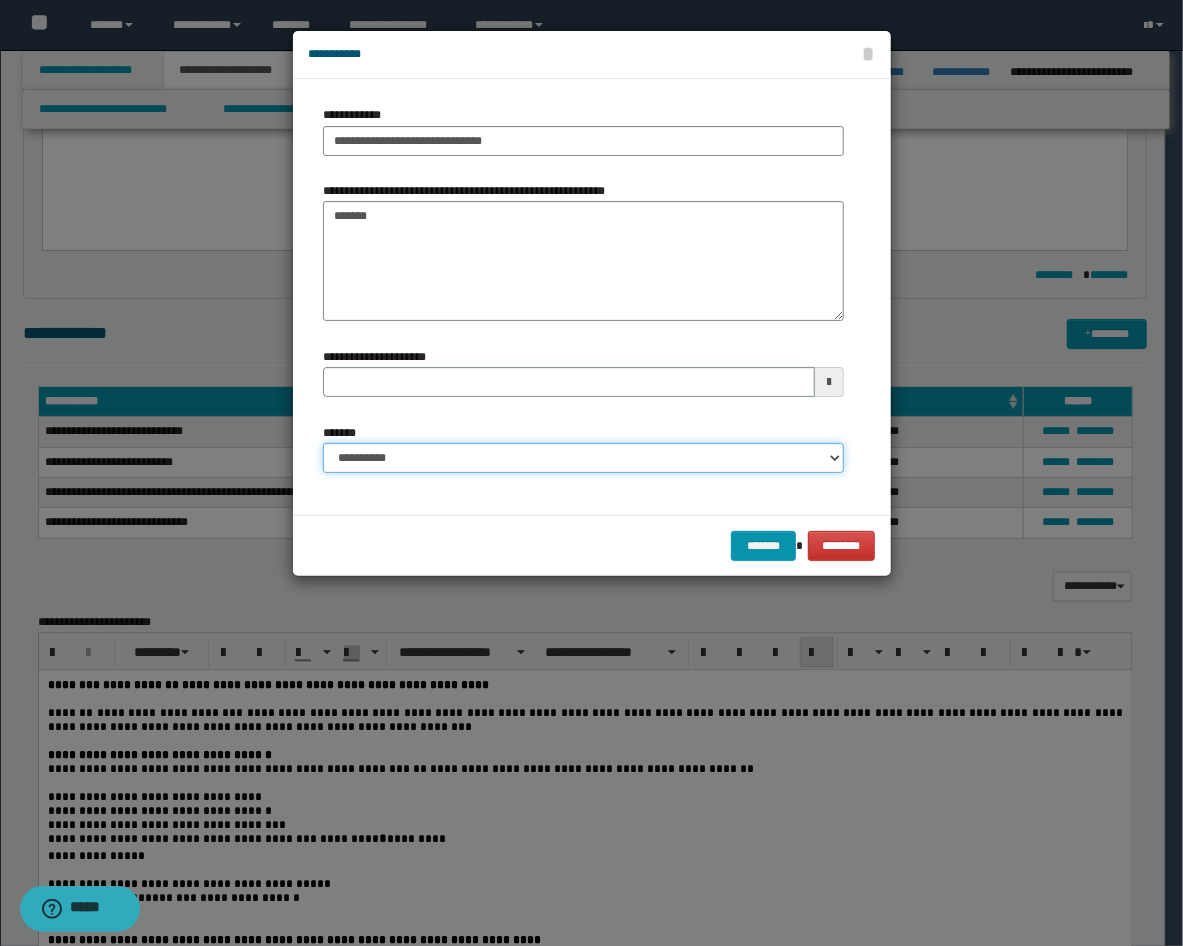 click on "**********" at bounding box center [583, 458] 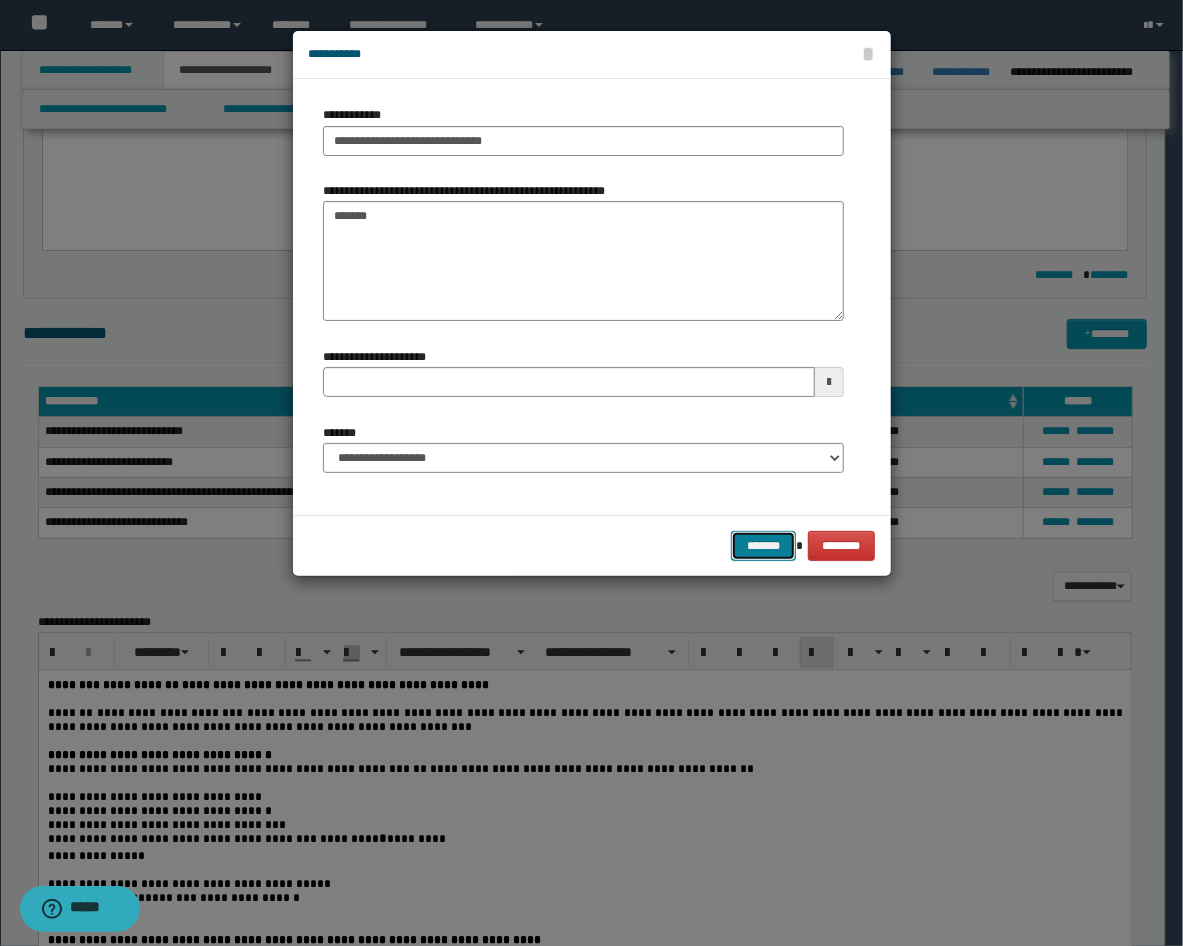 click on "*******" at bounding box center (763, 546) 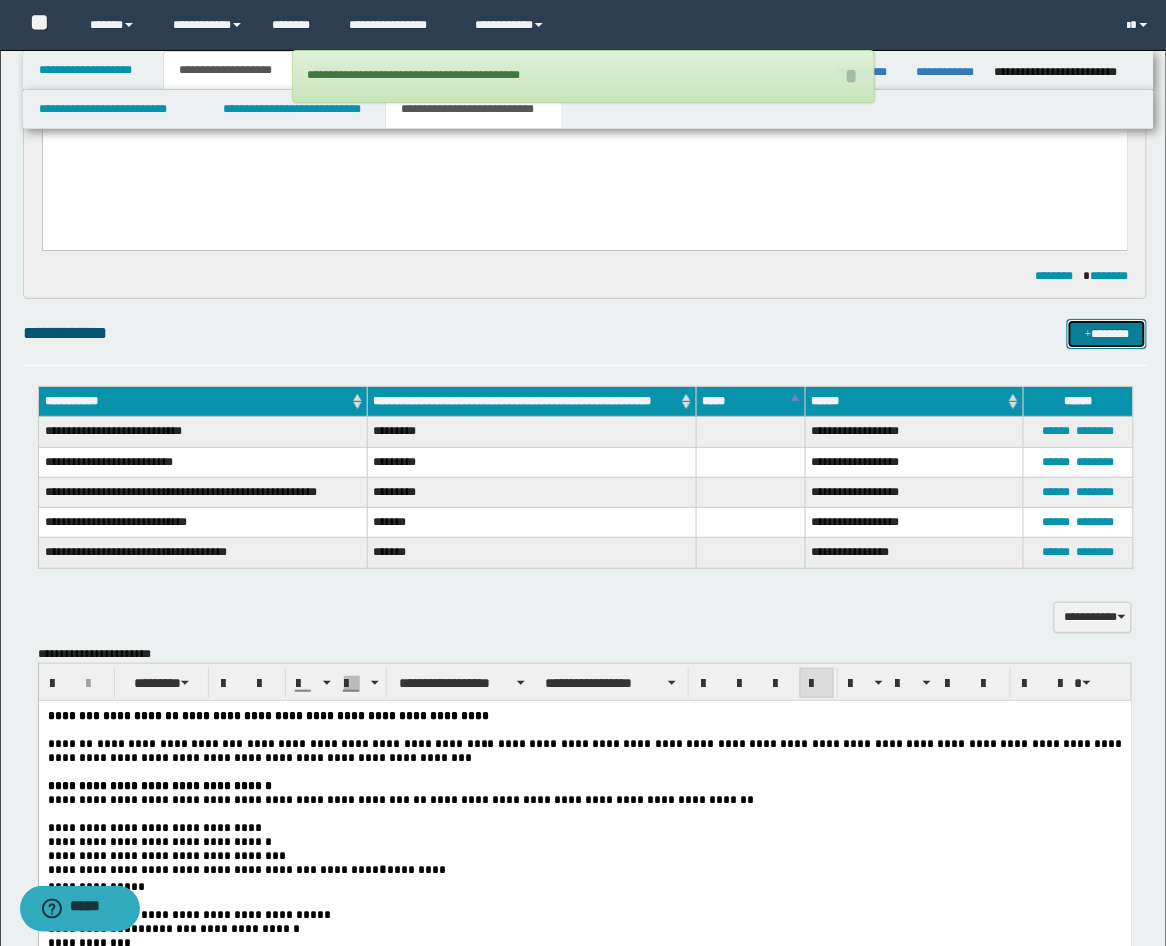 click on "*******" at bounding box center (1107, 334) 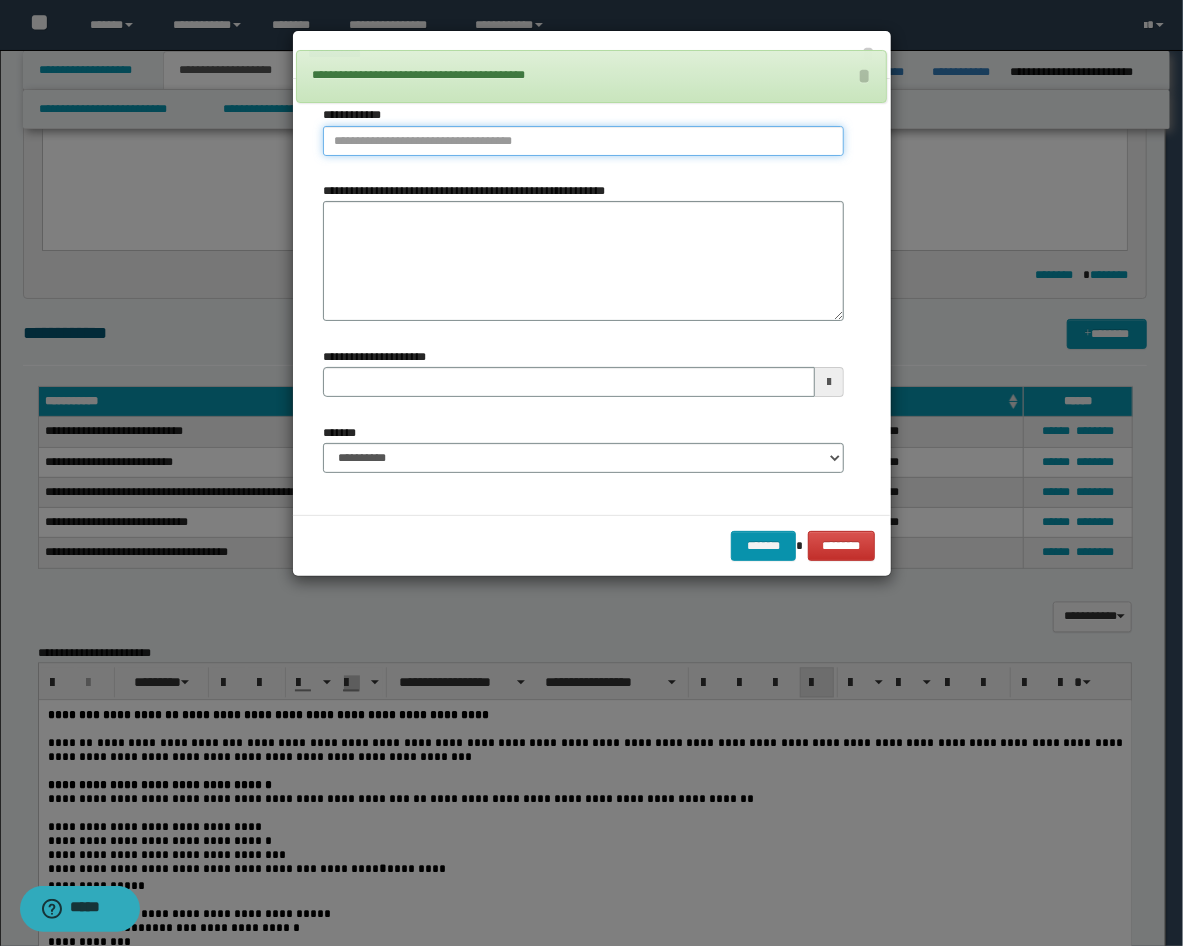 type on "**********" 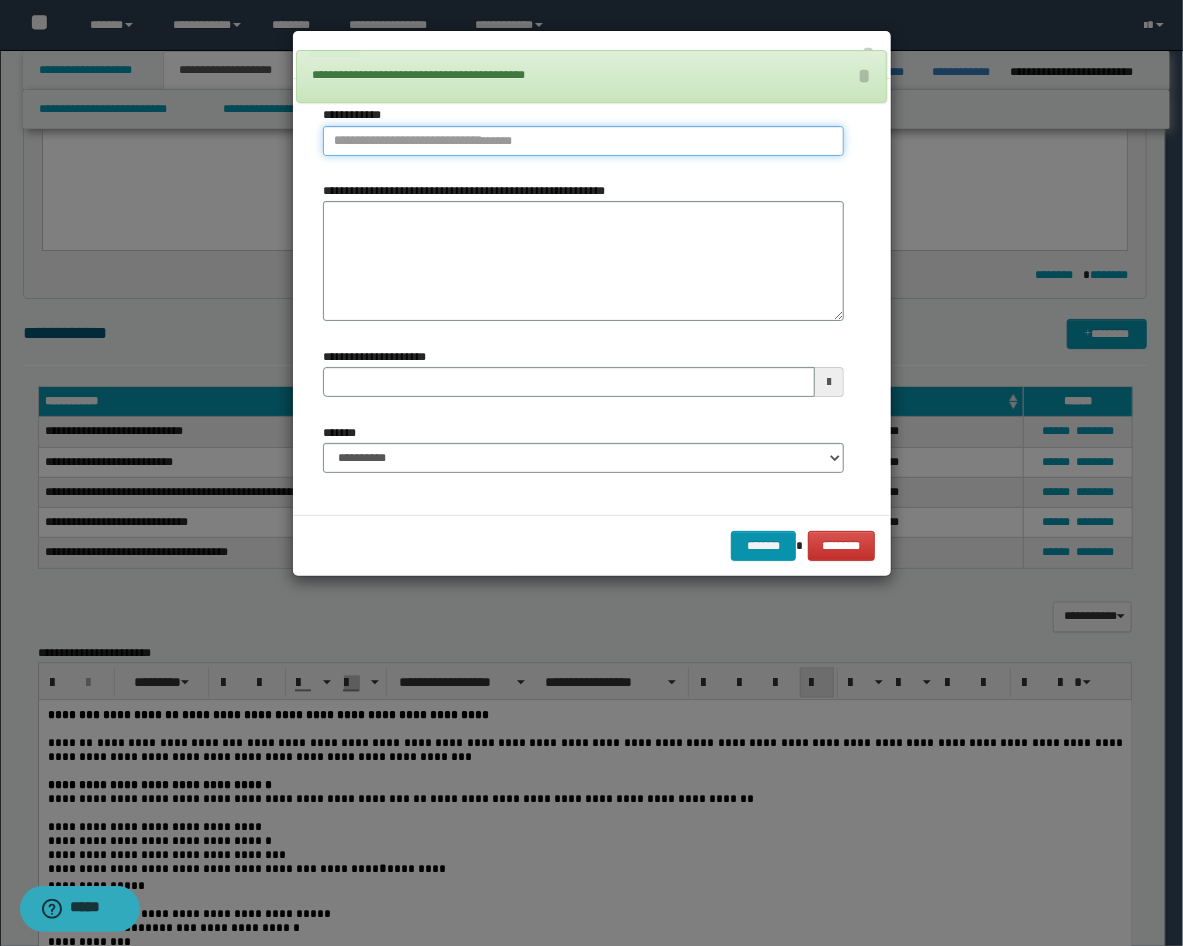 click on "**********" at bounding box center (583, 141) 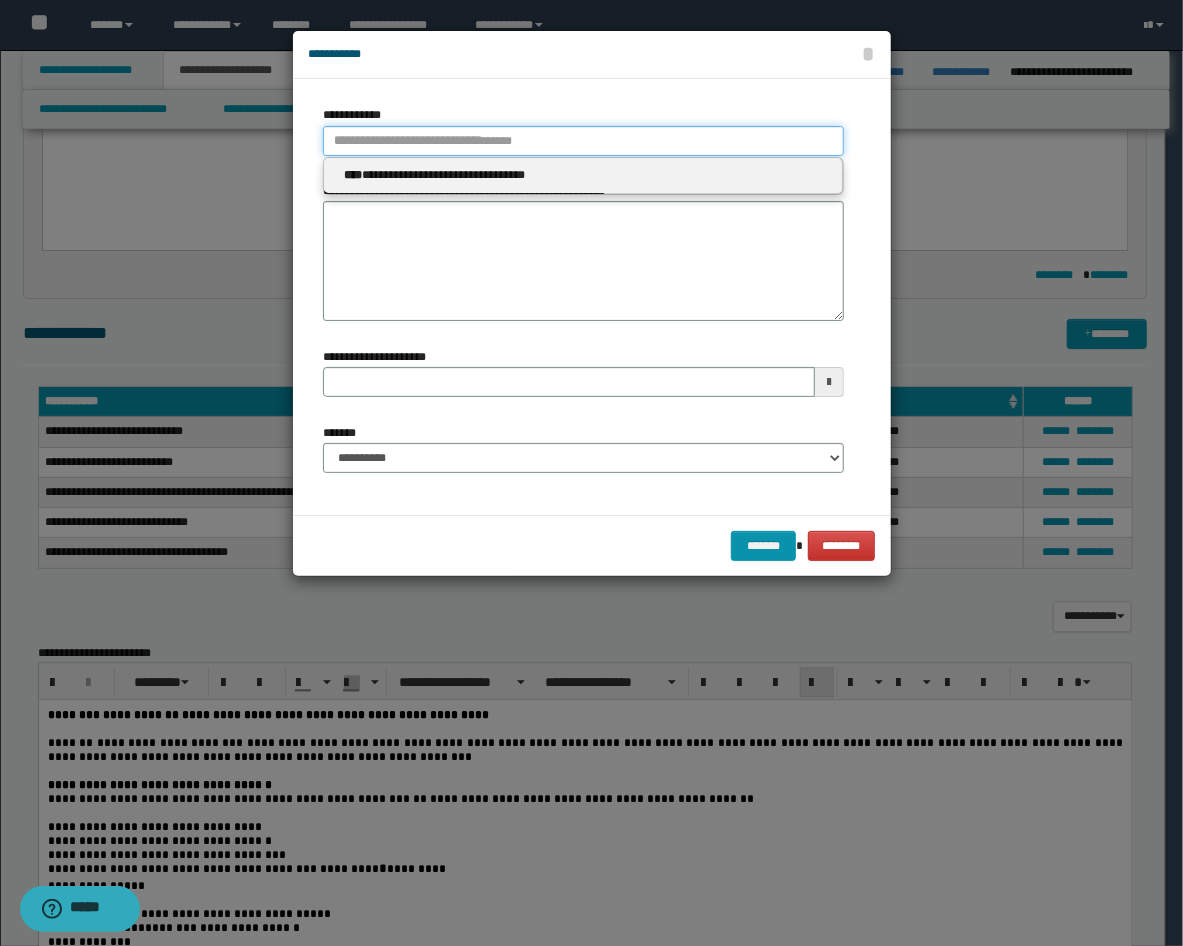 type 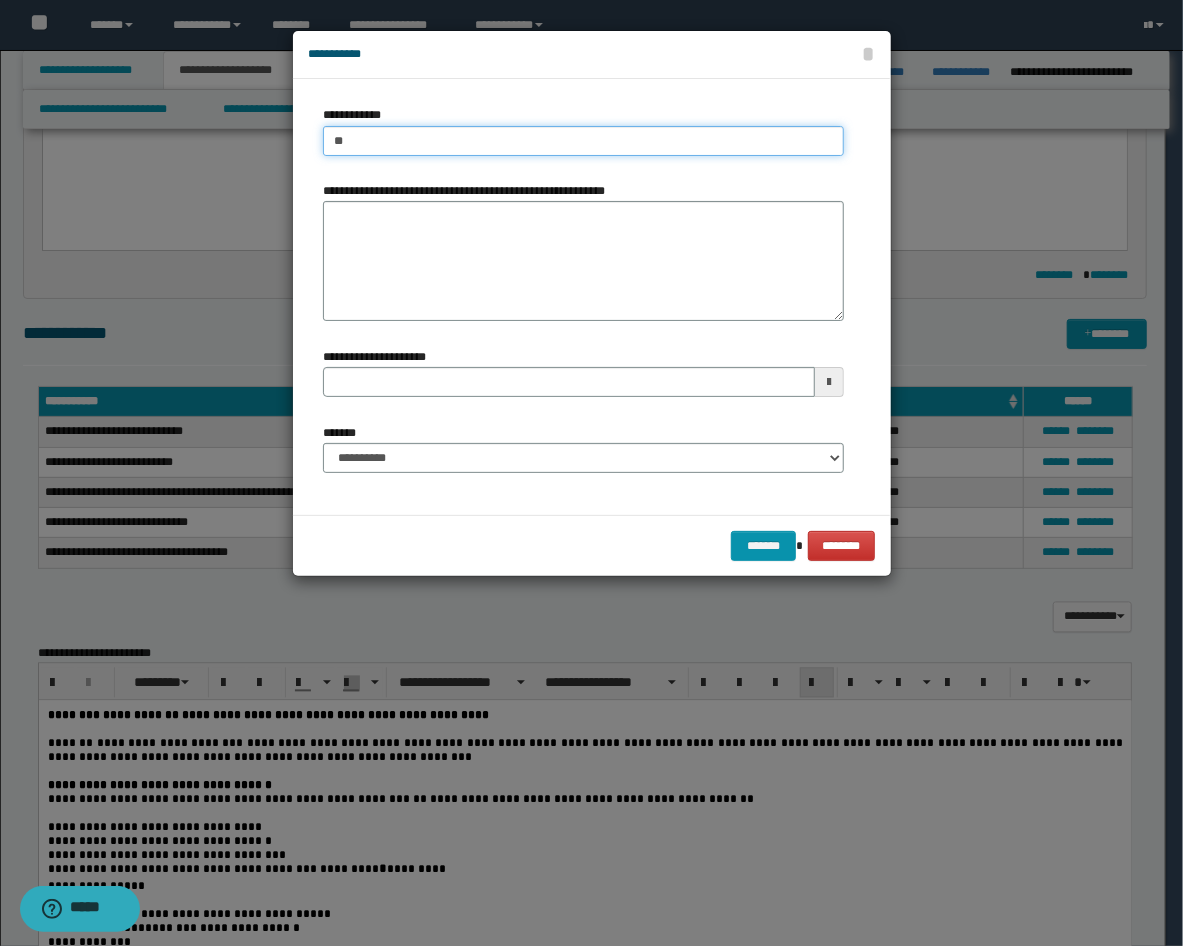 type on "***" 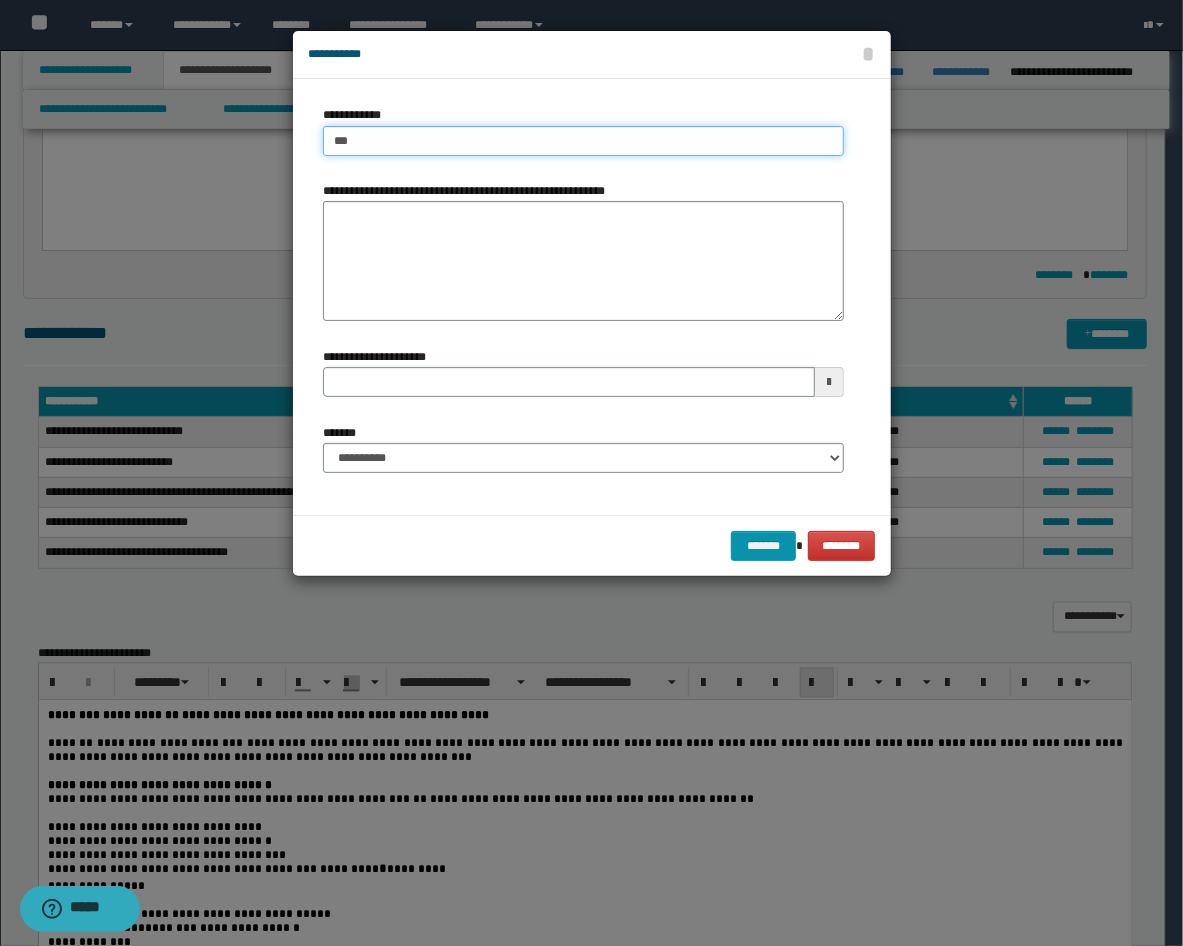 type on "***" 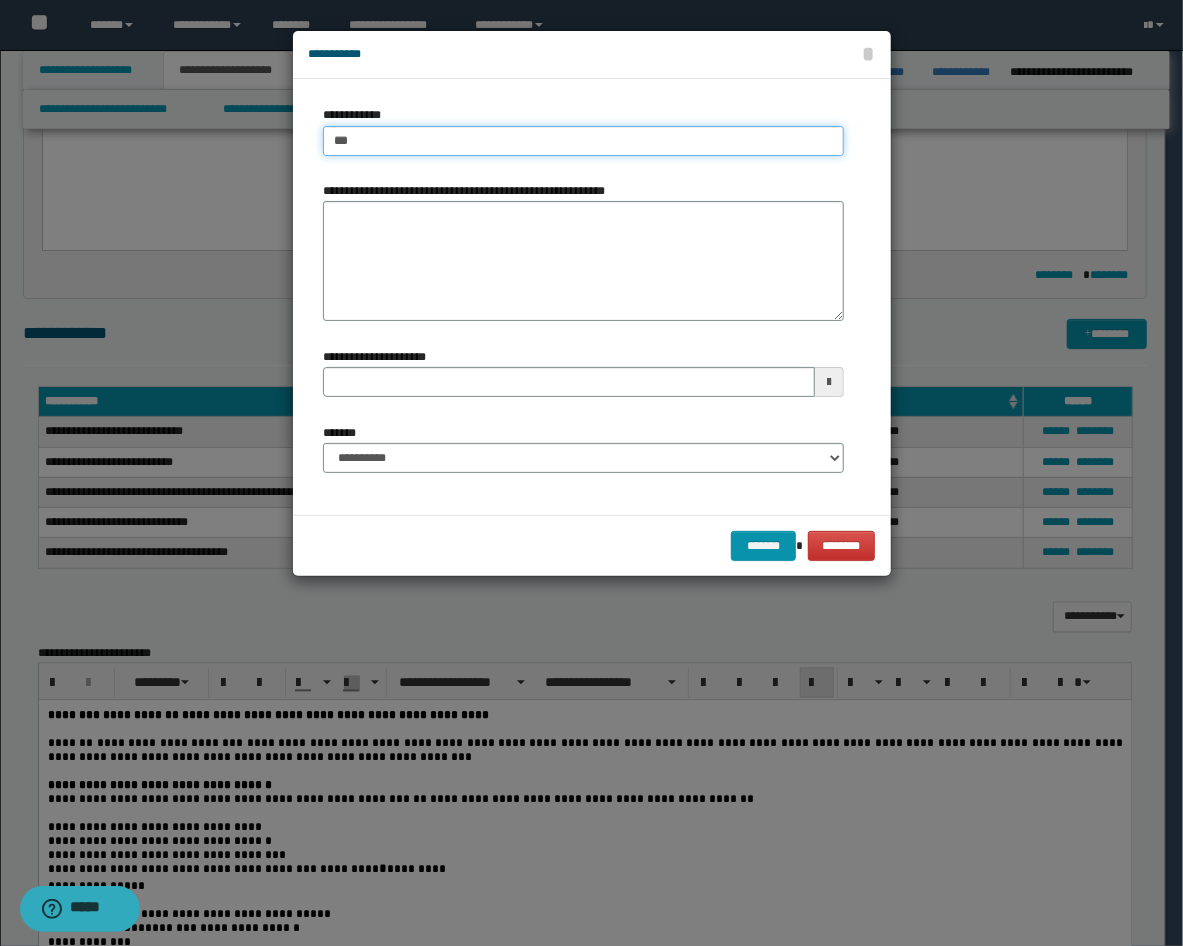 type 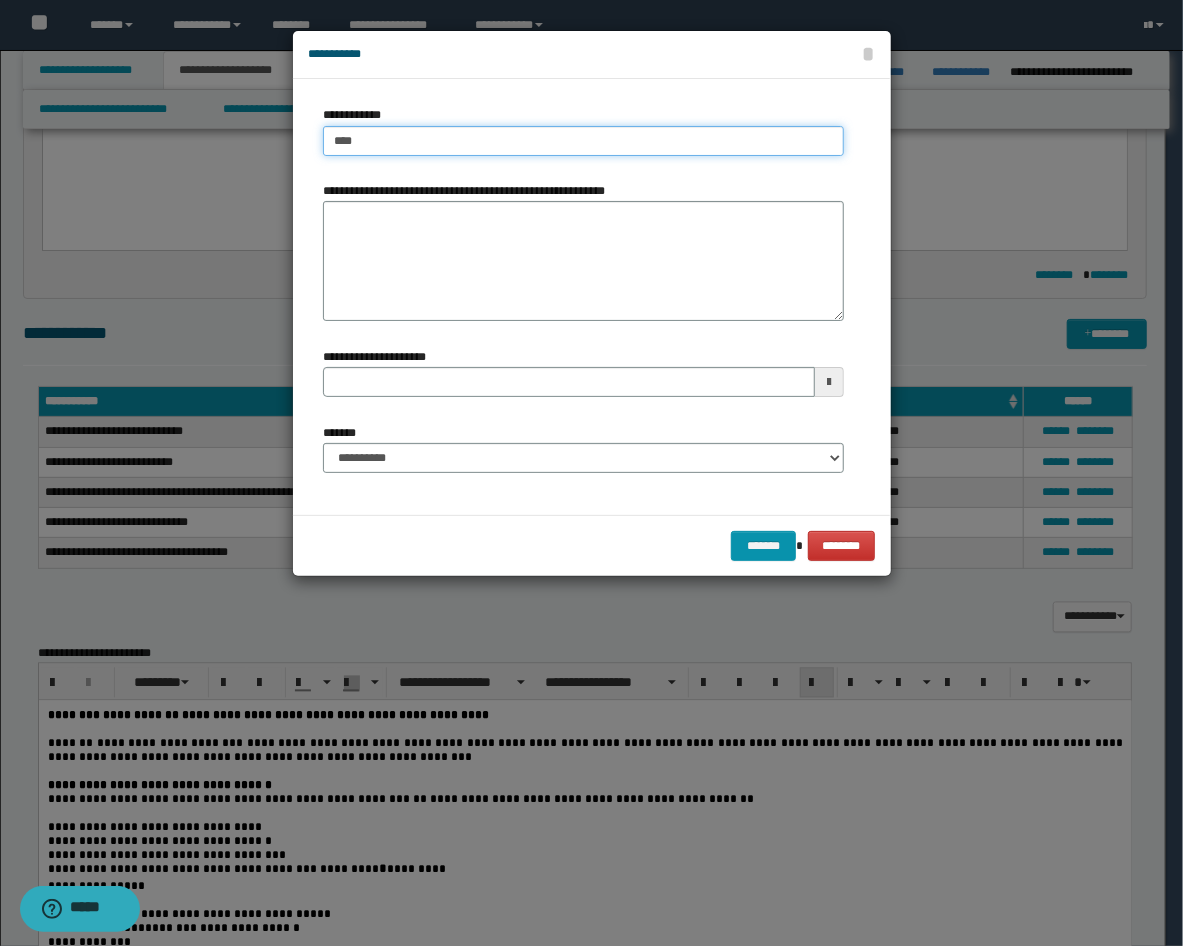 type on "****" 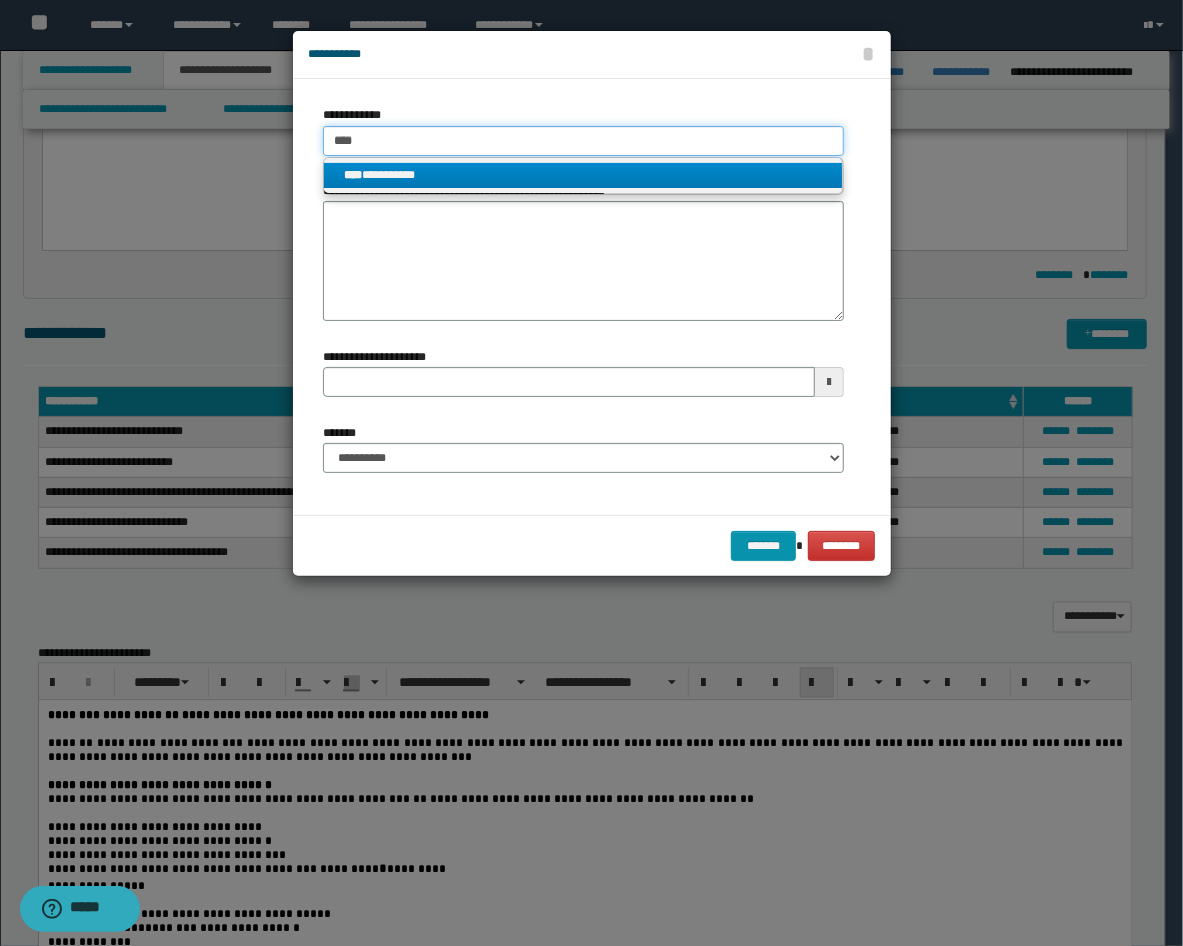 type on "****" 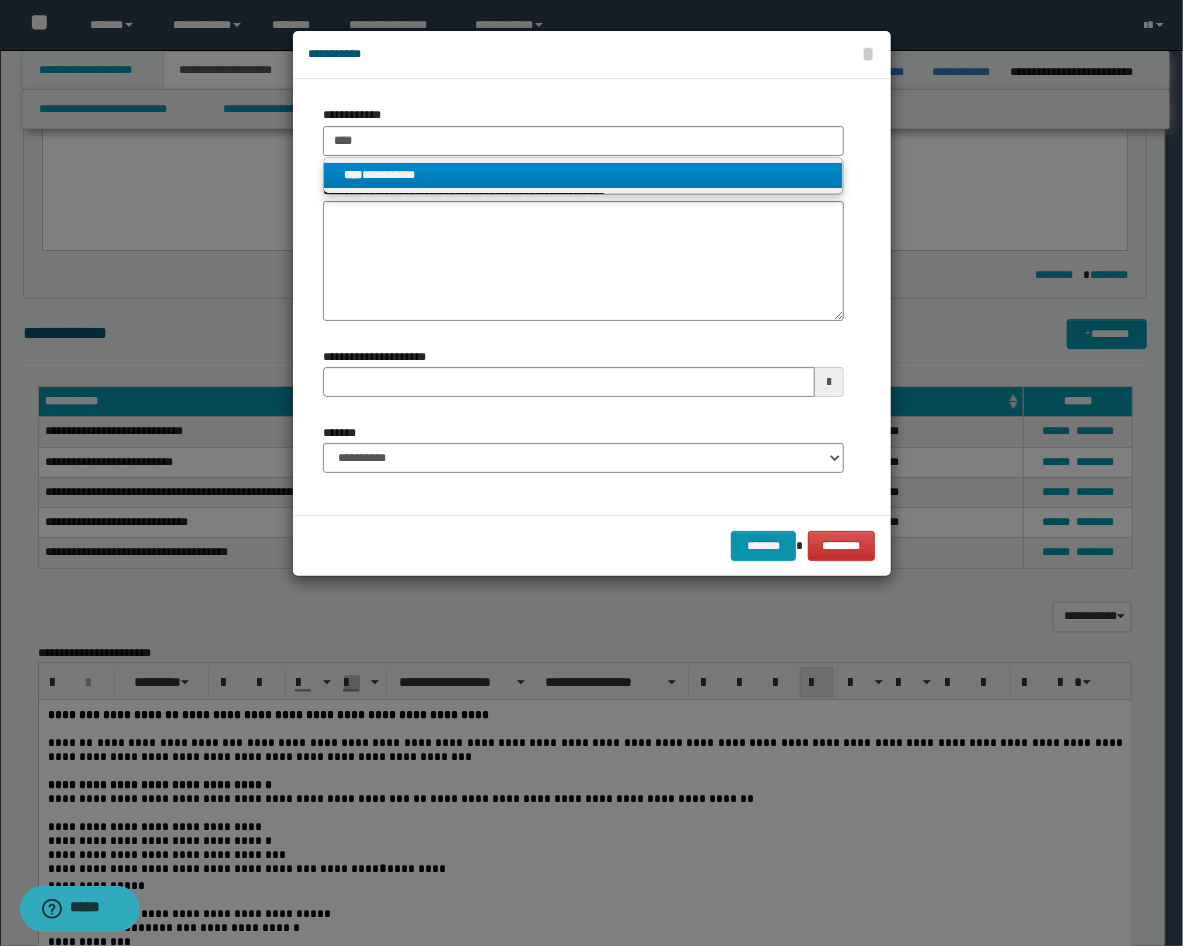 click on "**********" at bounding box center [583, 175] 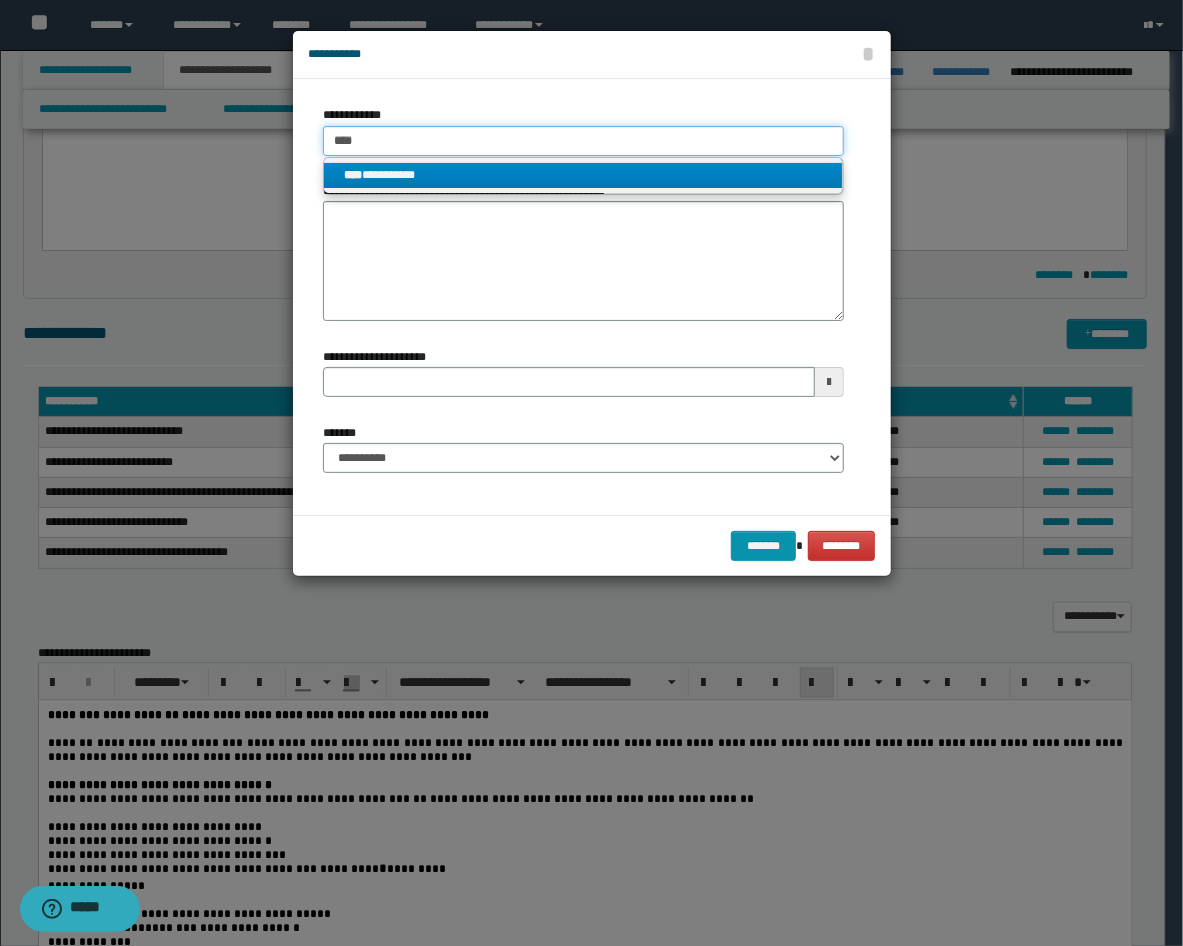 type 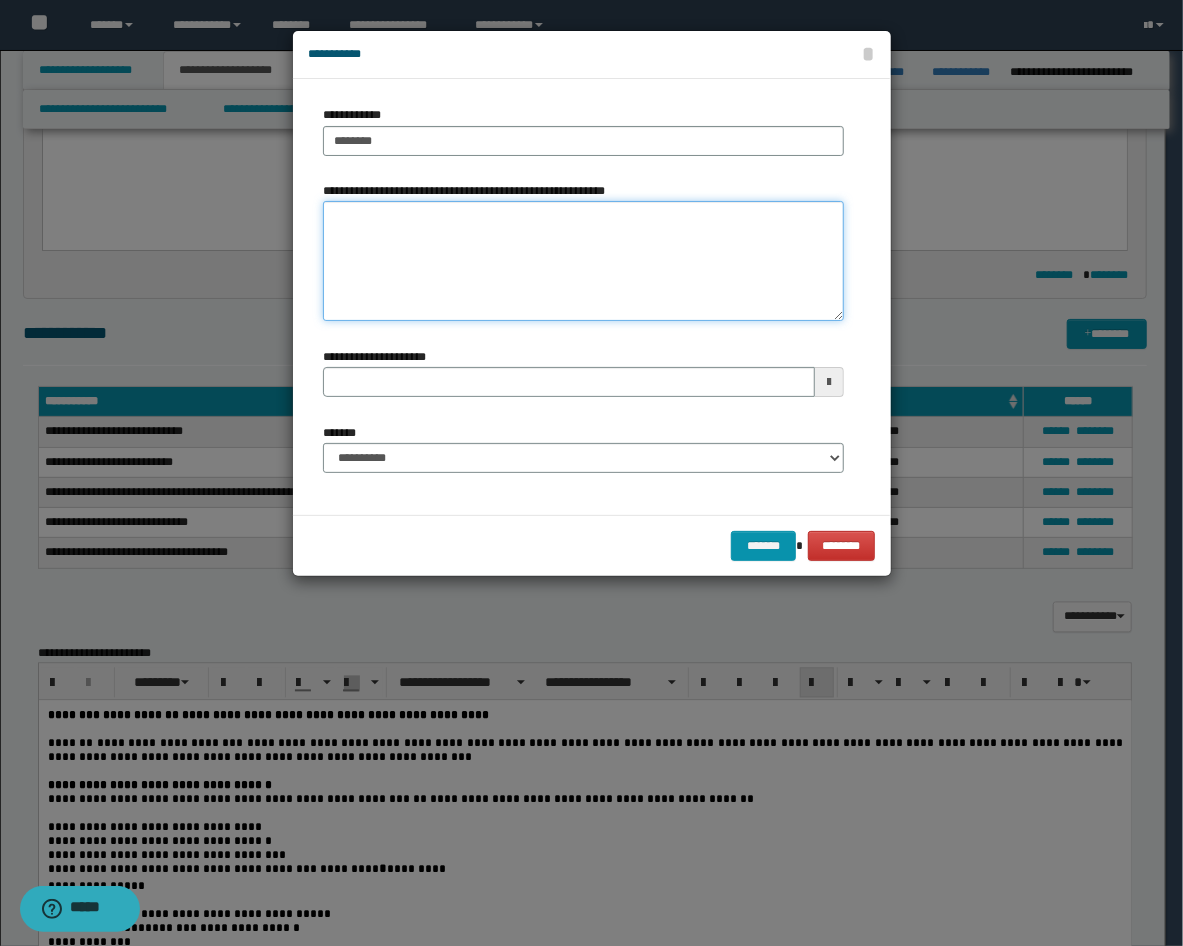 click on "**********" at bounding box center (583, 261) 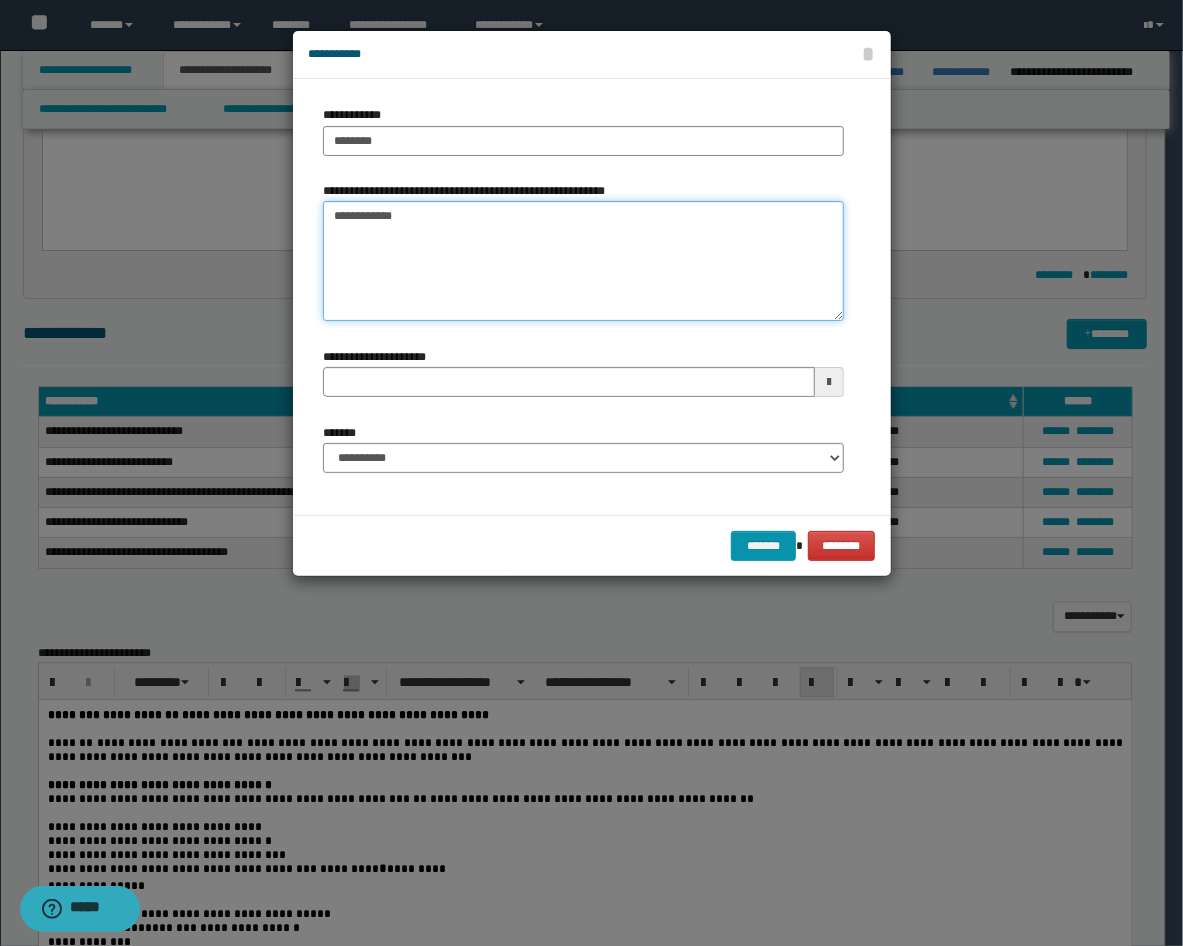 type on "**********" 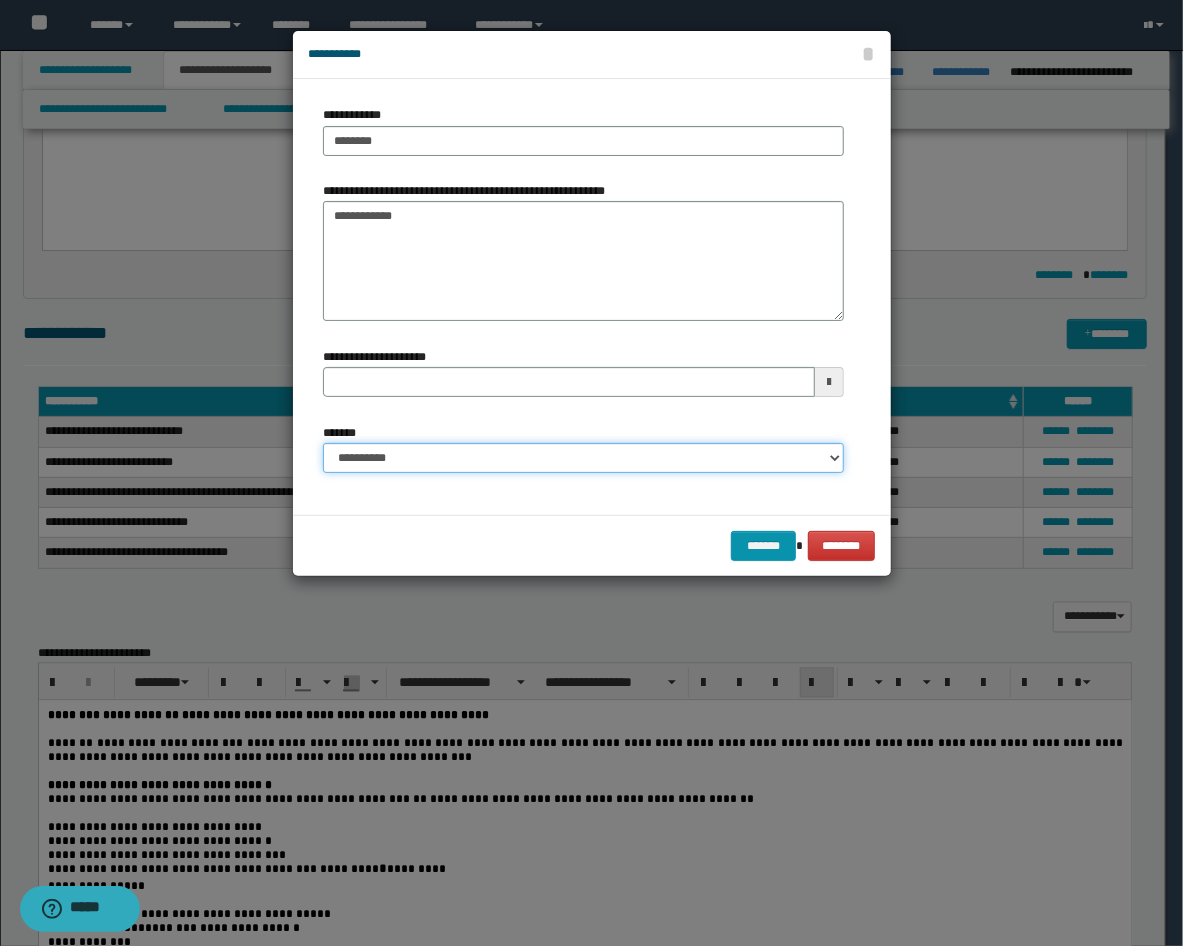 click on "**********" at bounding box center [583, 458] 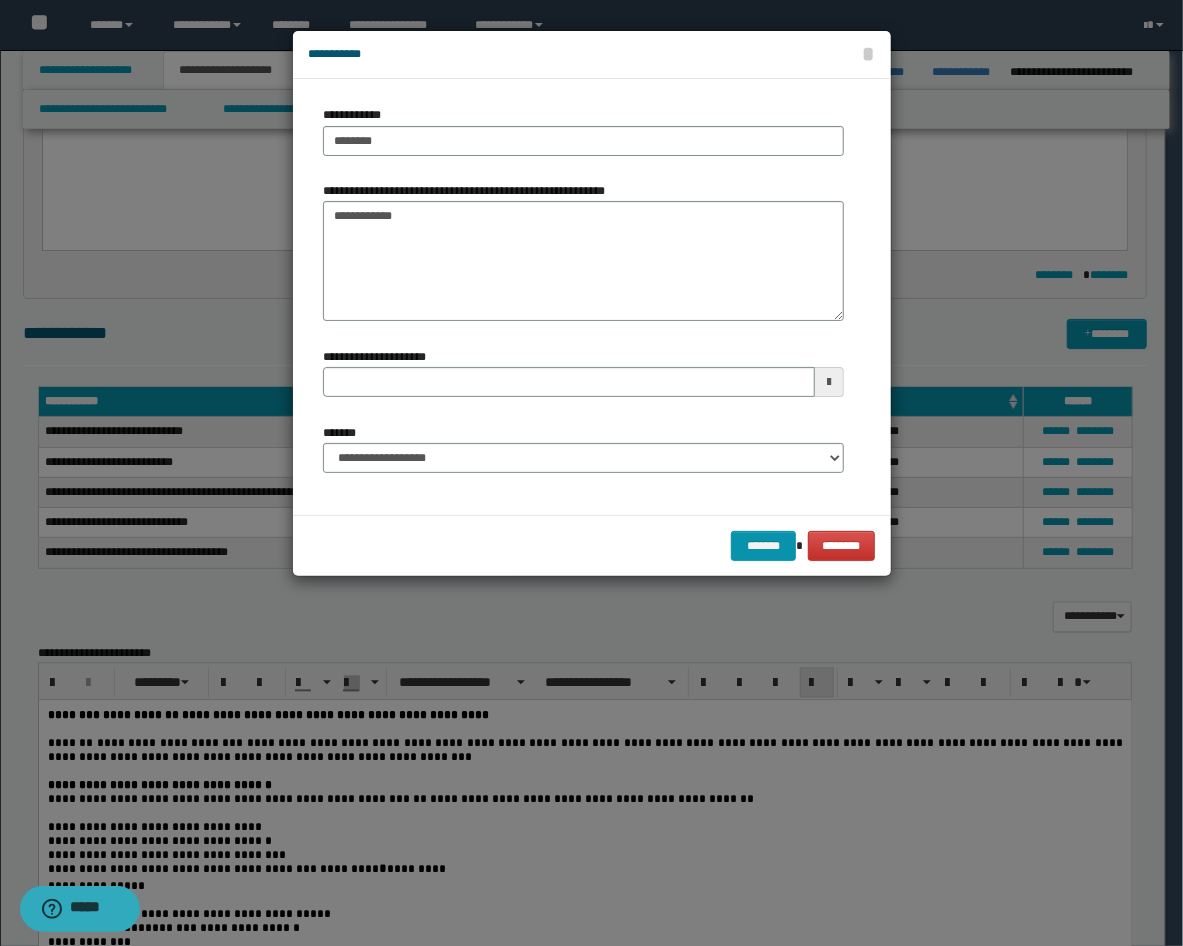 click on "*******
********" at bounding box center (592, 545) 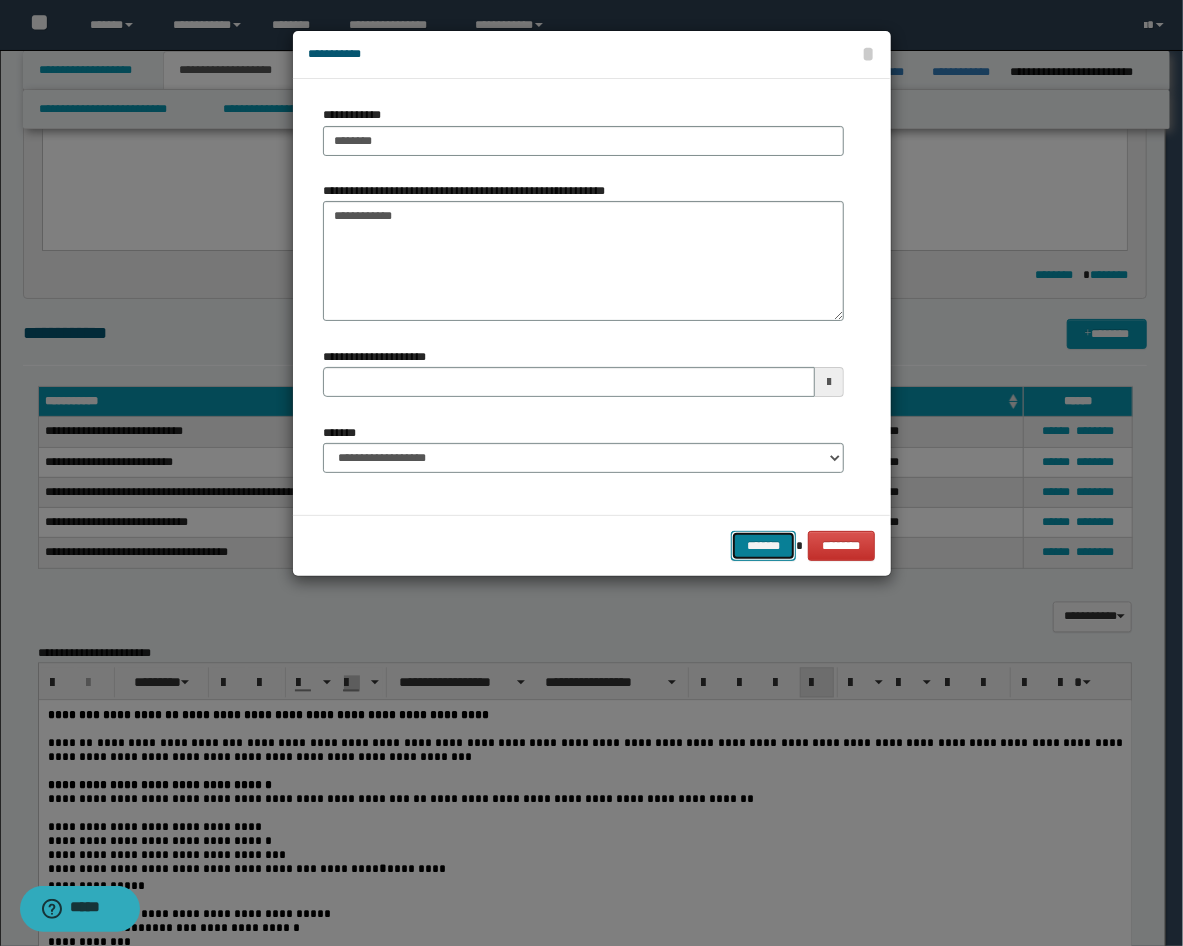 click on "*******" at bounding box center [763, 546] 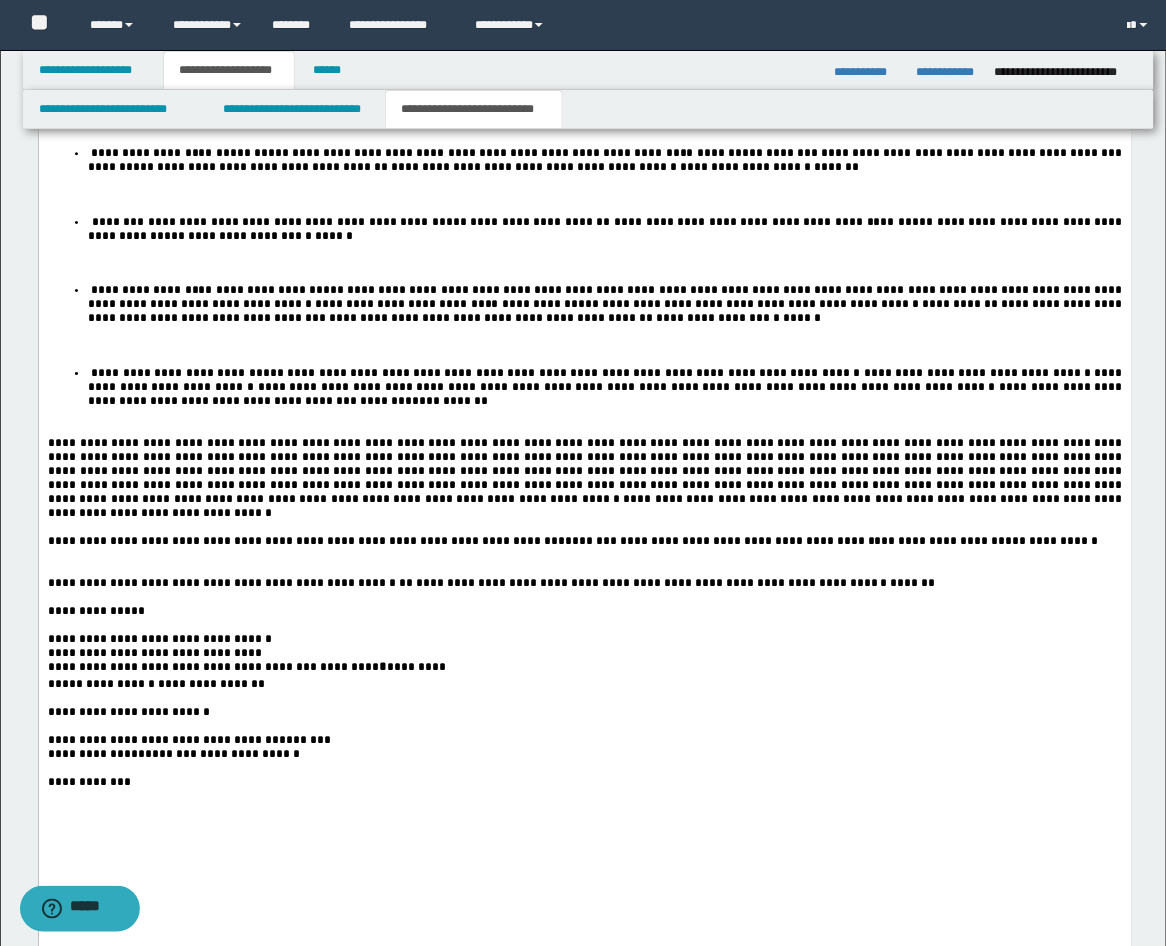 scroll, scrollTop: 2716, scrollLeft: 0, axis: vertical 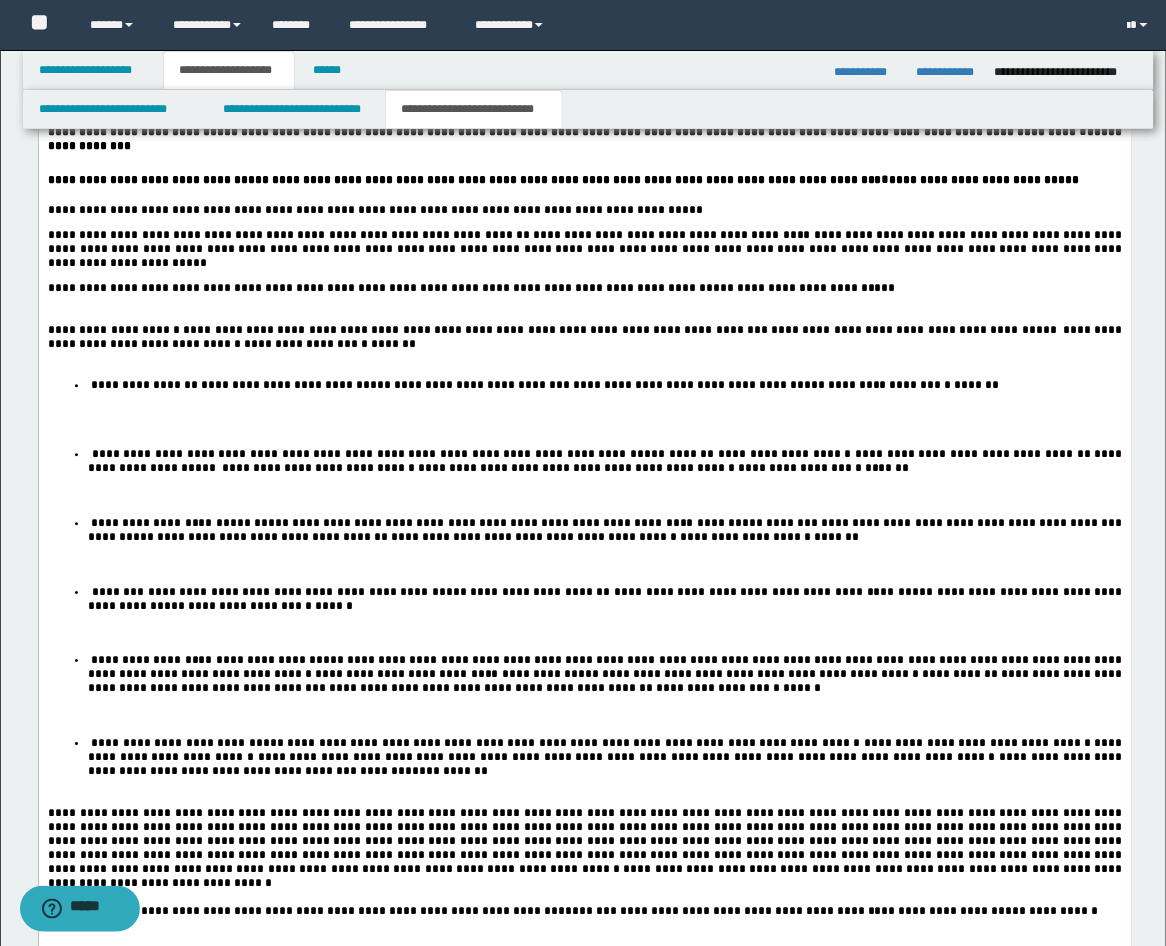 click at bounding box center (584, 358) 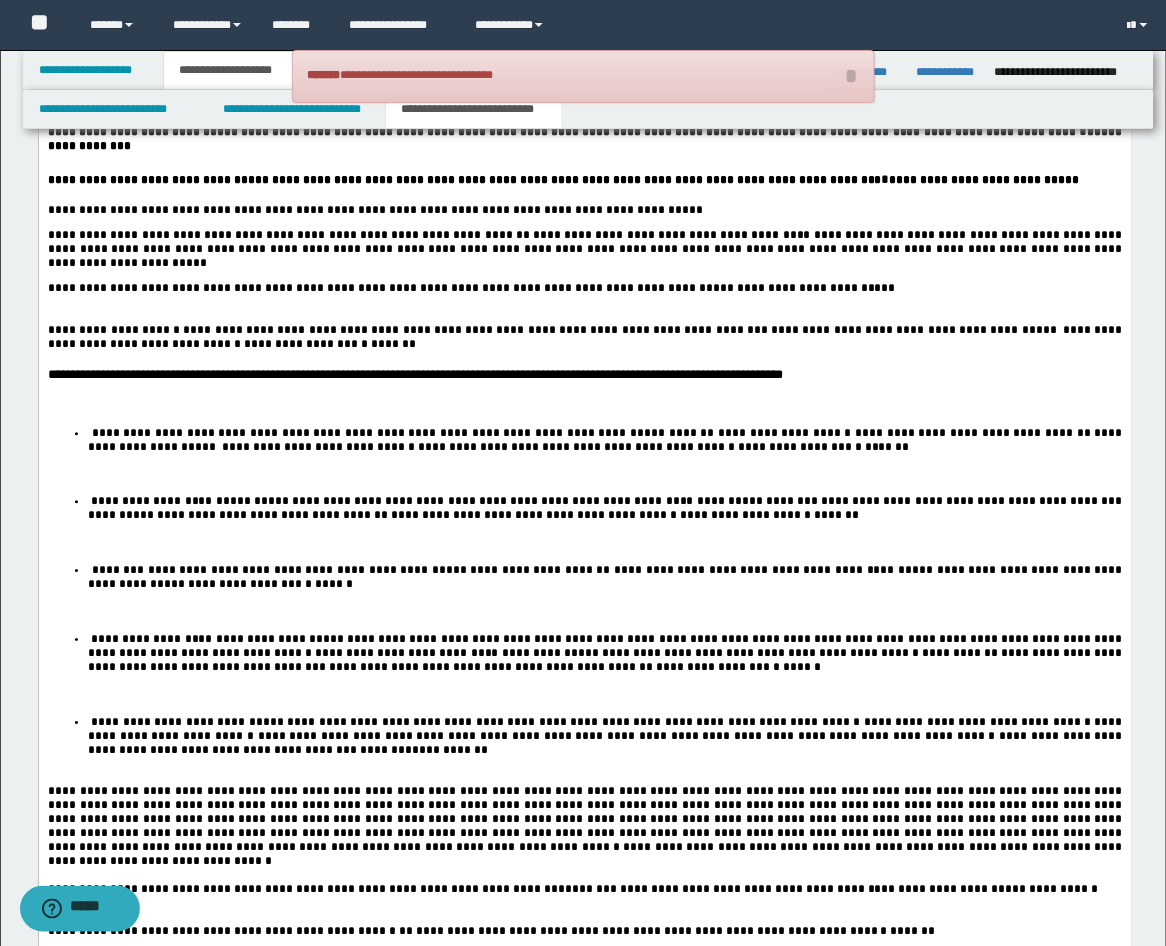 click on "**********" at bounding box center [134, 433] 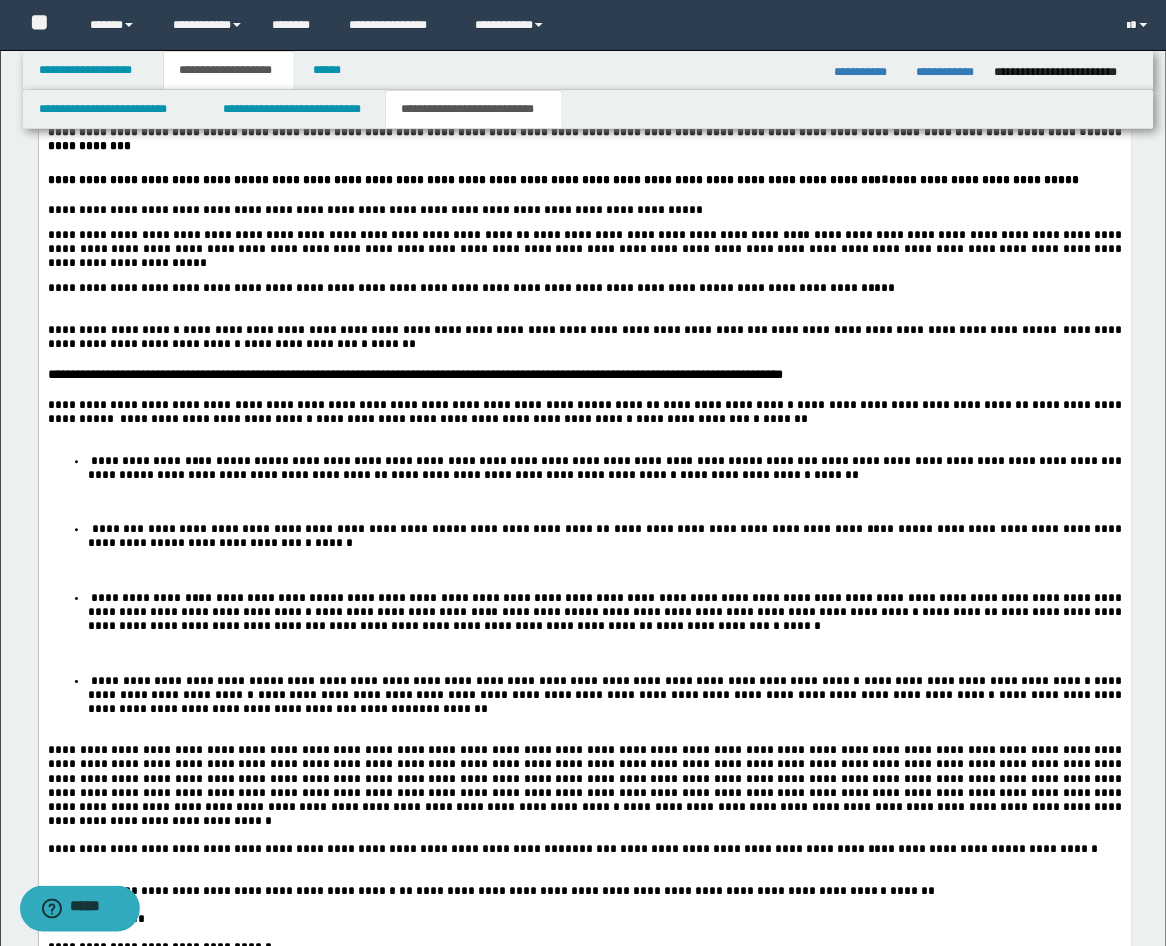 click on "**********" at bounding box center (168, 461) 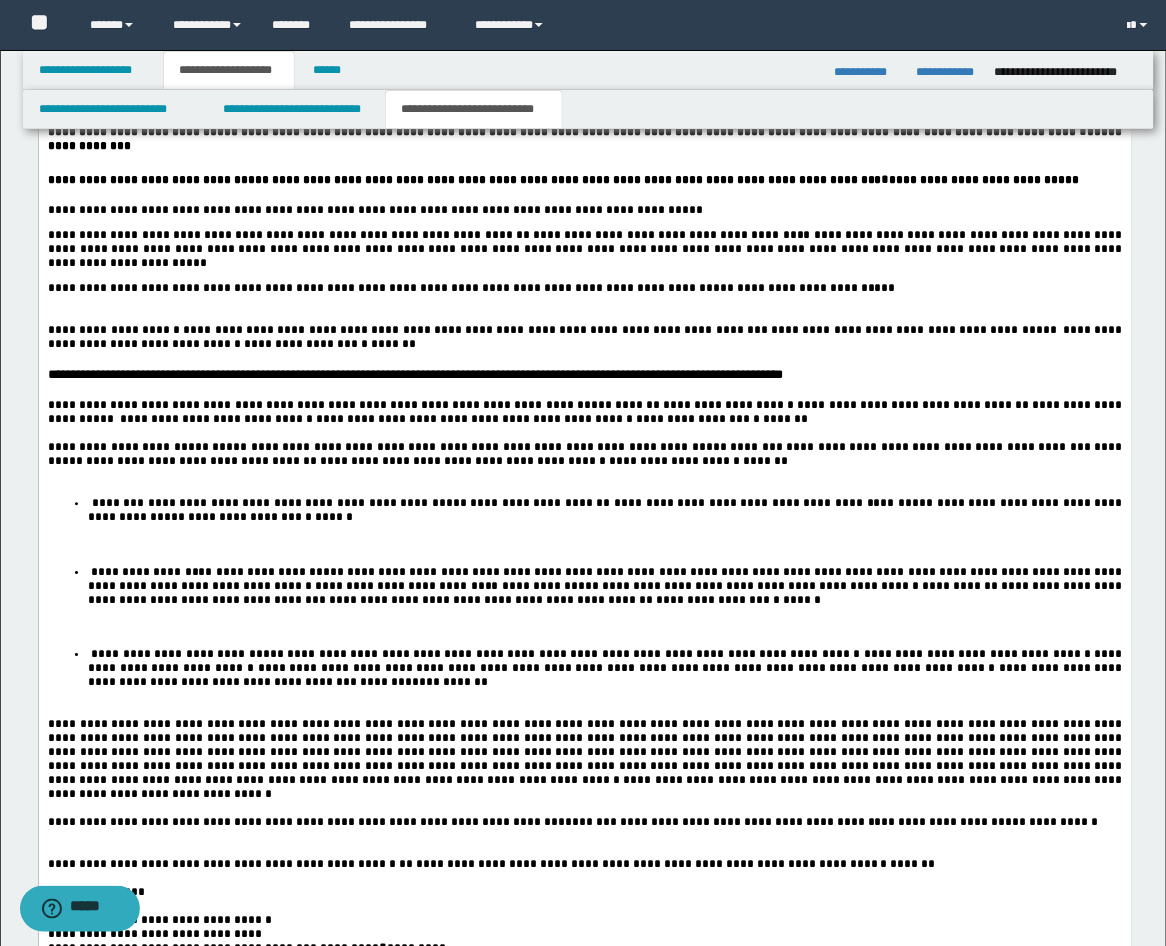 click on "********" at bounding box center [115, 503] 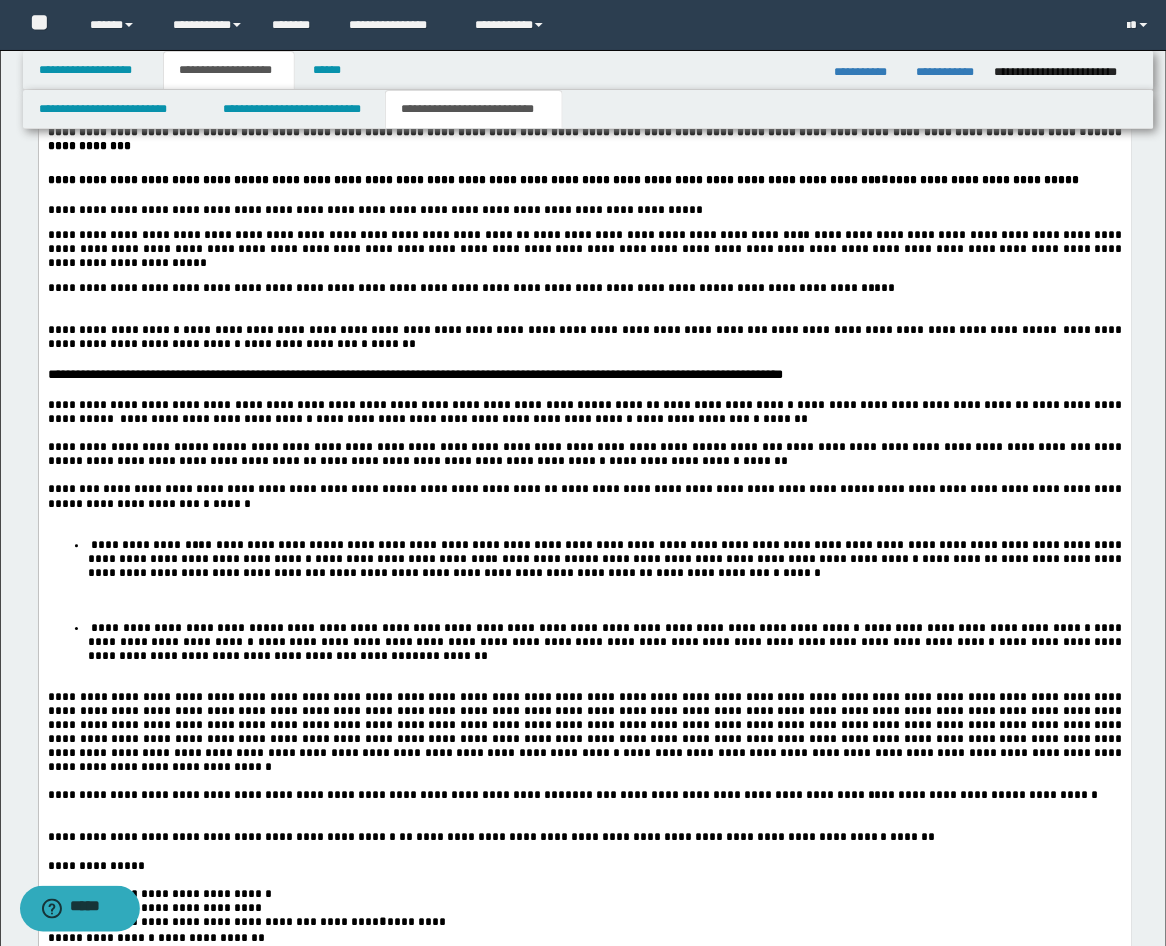 click on "**********" at bounding box center (215, 545) 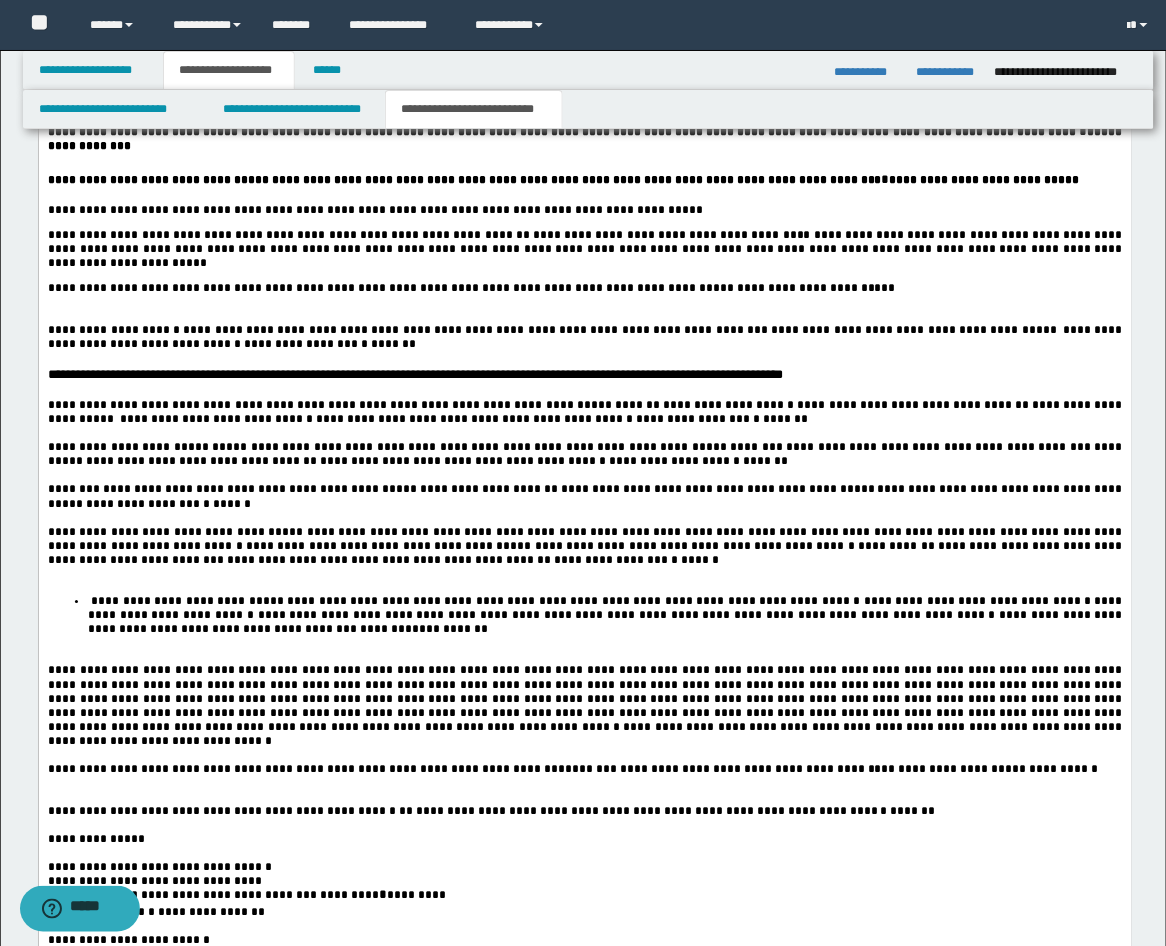 click on "**********" at bounding box center [185, 601] 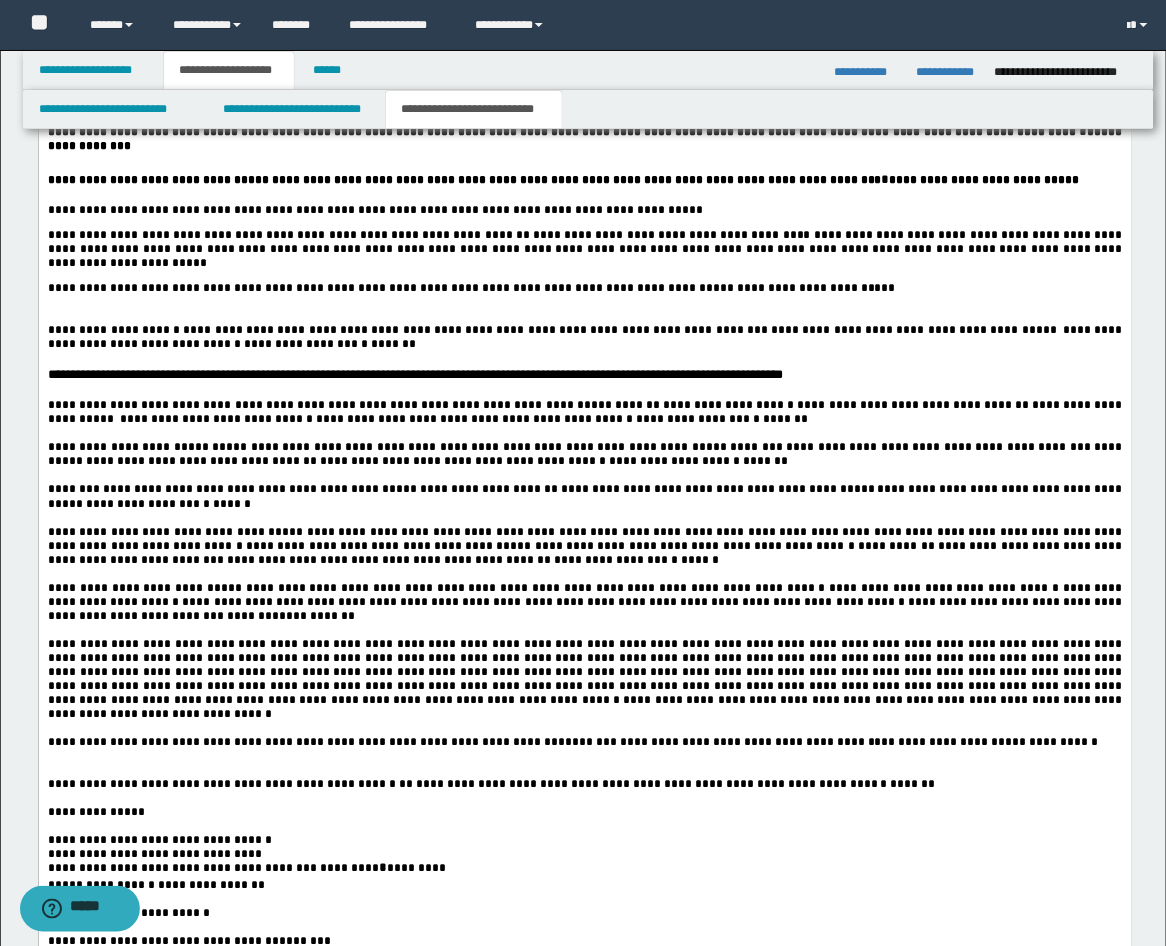 scroll, scrollTop: 3086, scrollLeft: 0, axis: vertical 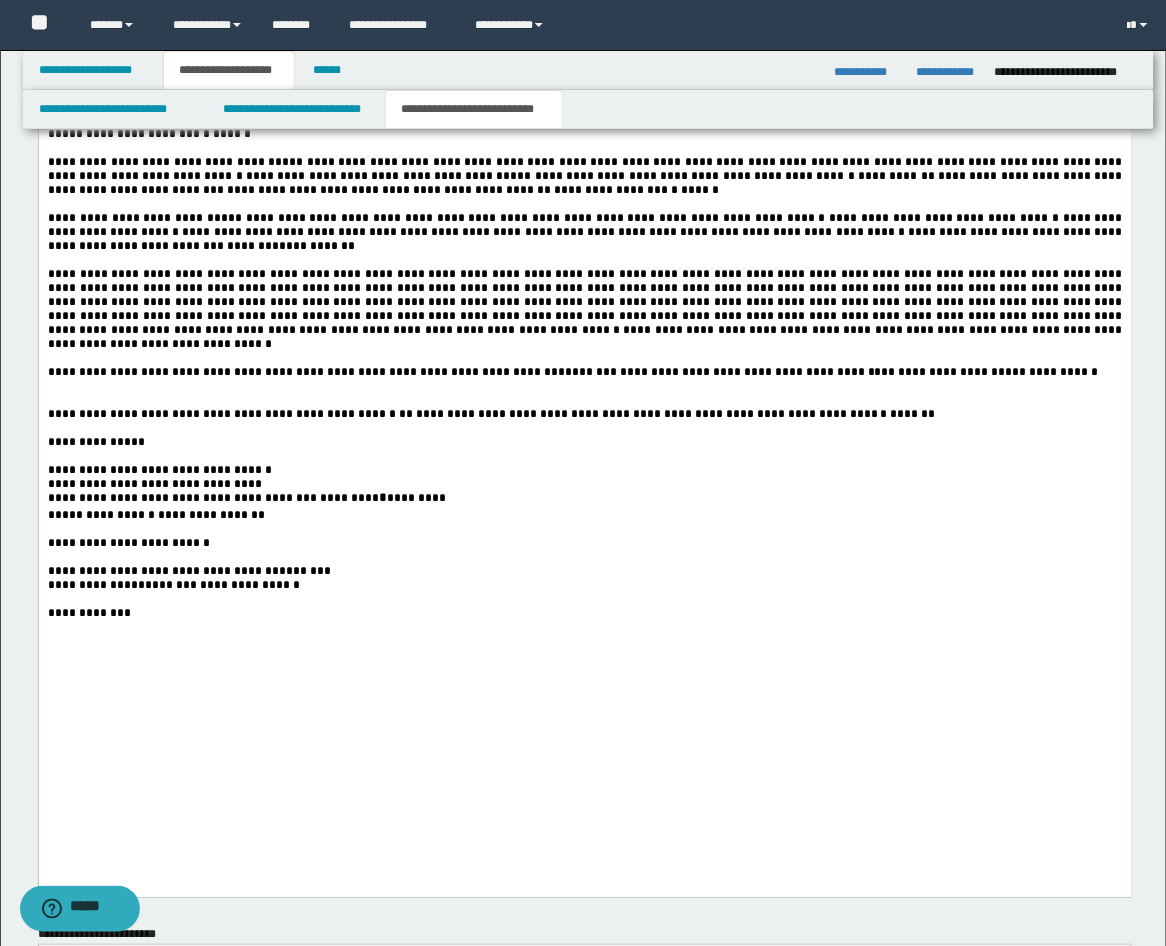 click at bounding box center [584, 359] 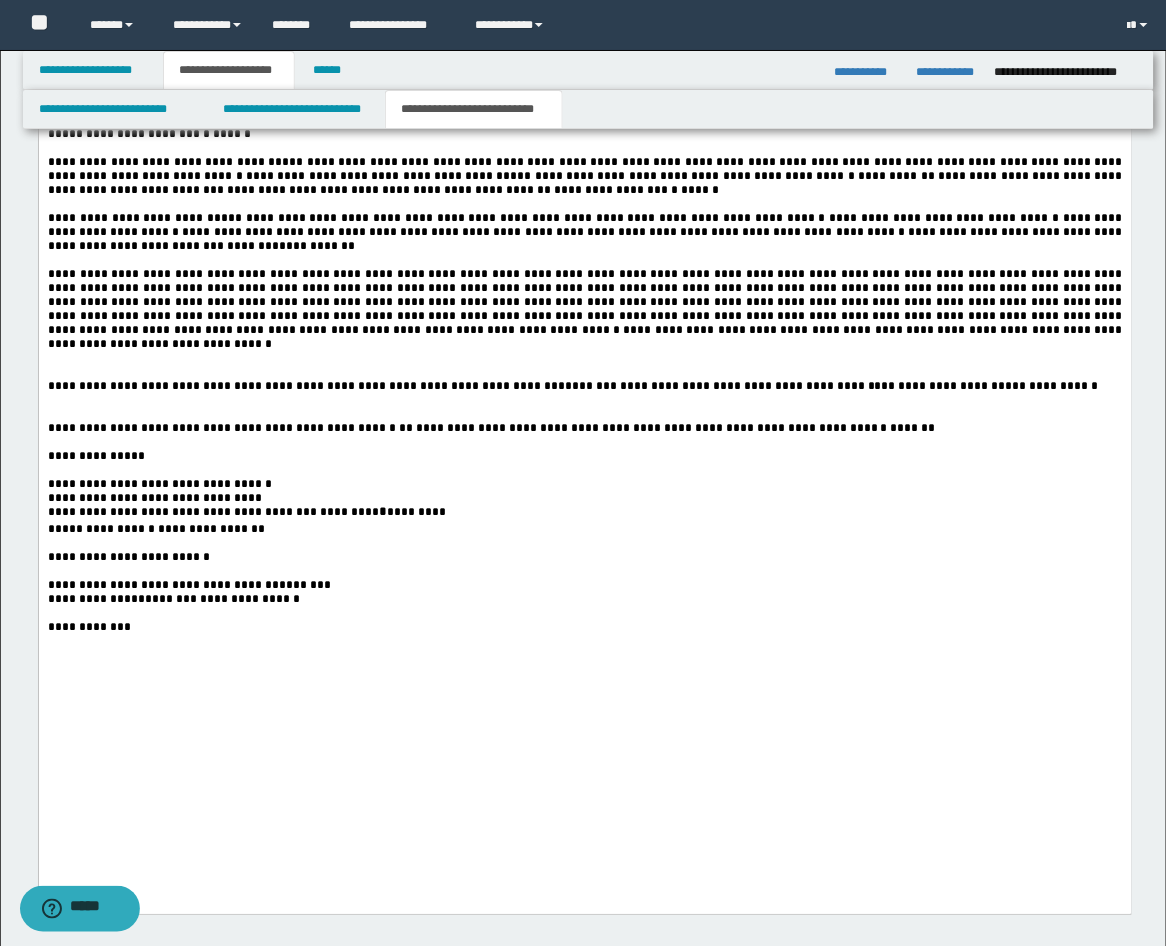 click at bounding box center [584, 401] 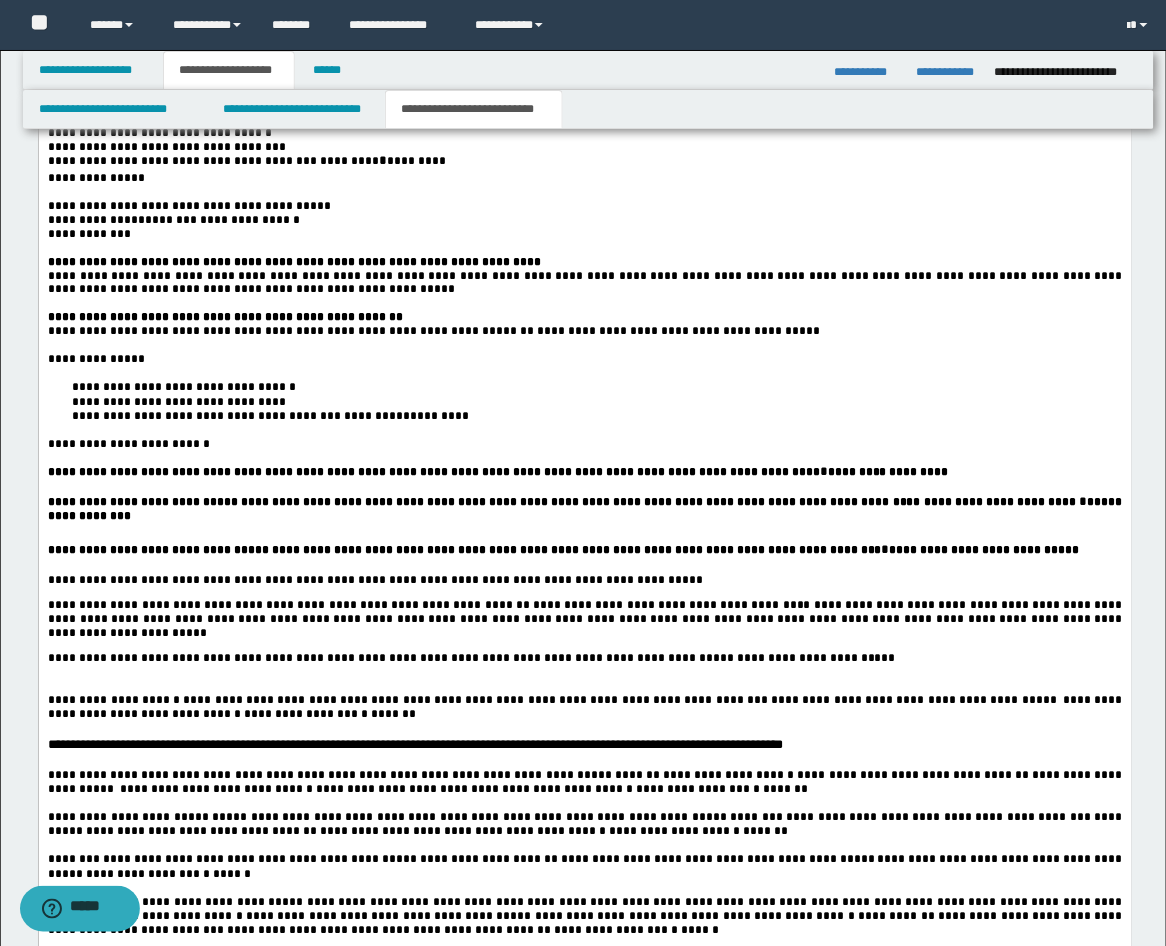 scroll, scrollTop: 1975, scrollLeft: 0, axis: vertical 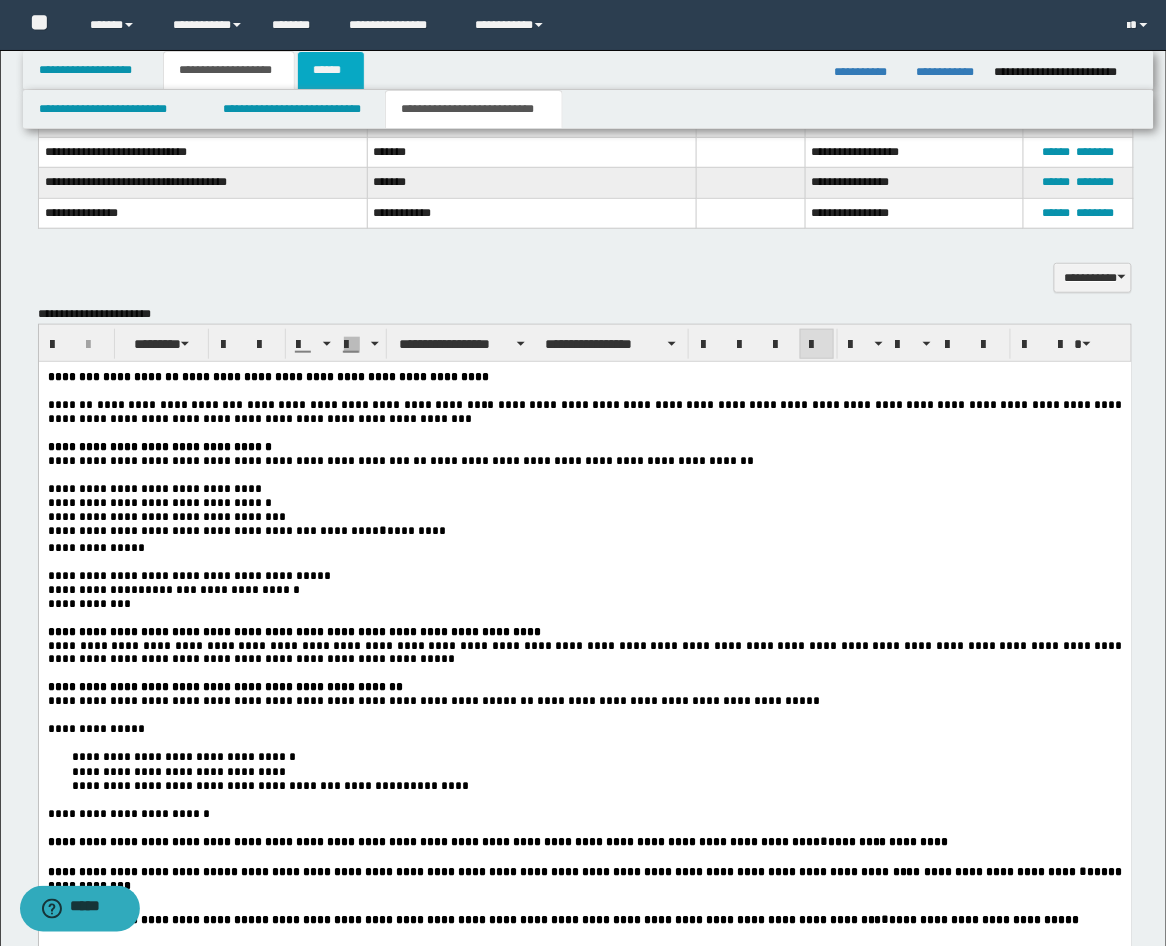 click on "******" at bounding box center (331, 70) 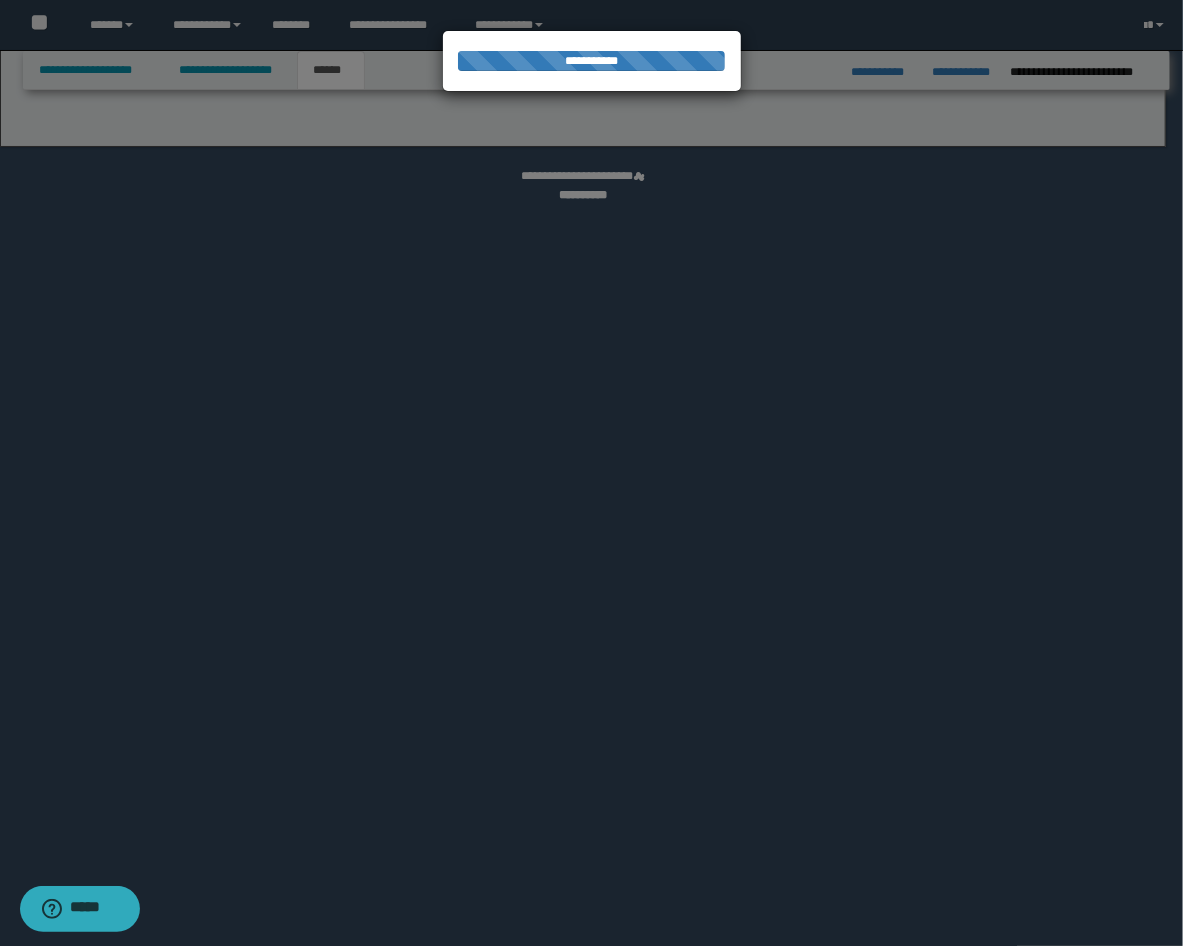 select on "*" 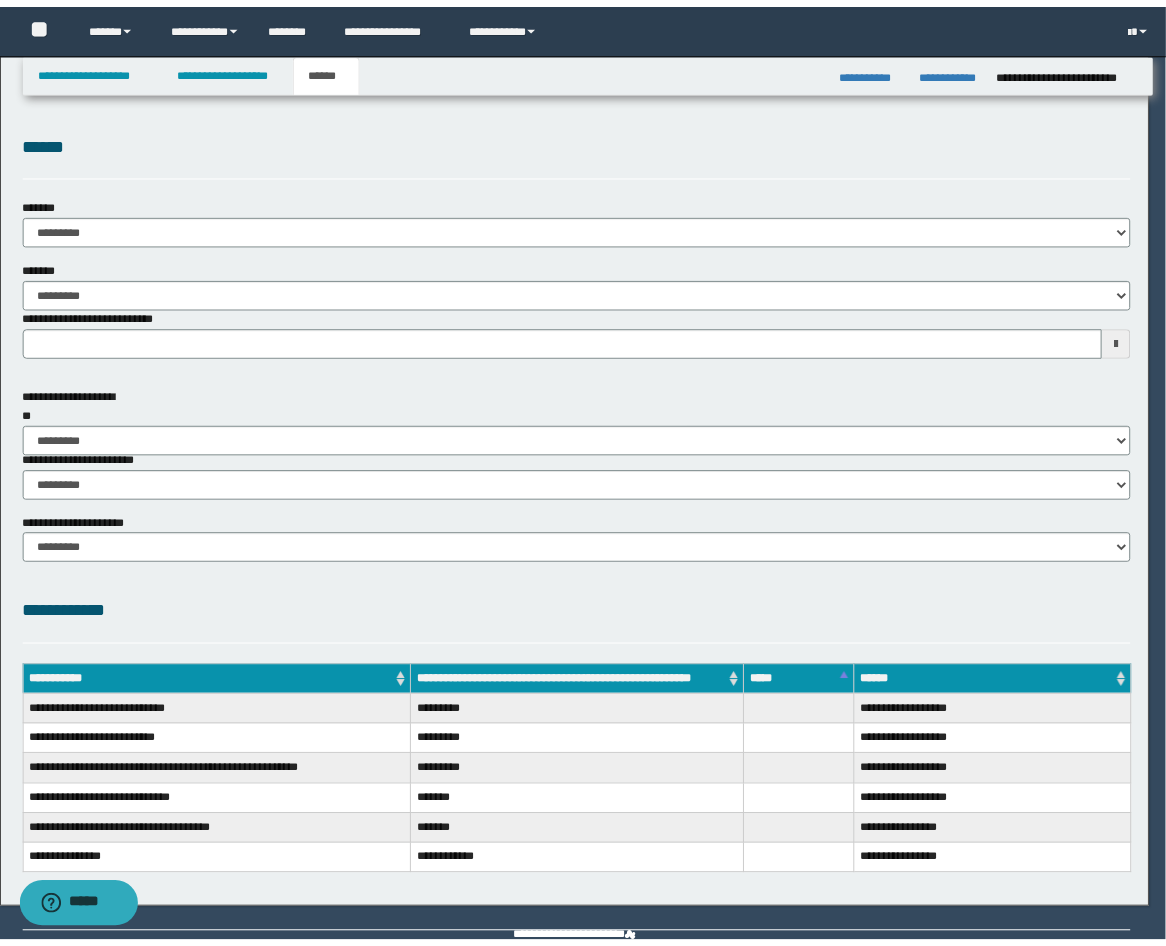 scroll, scrollTop: 0, scrollLeft: 0, axis: both 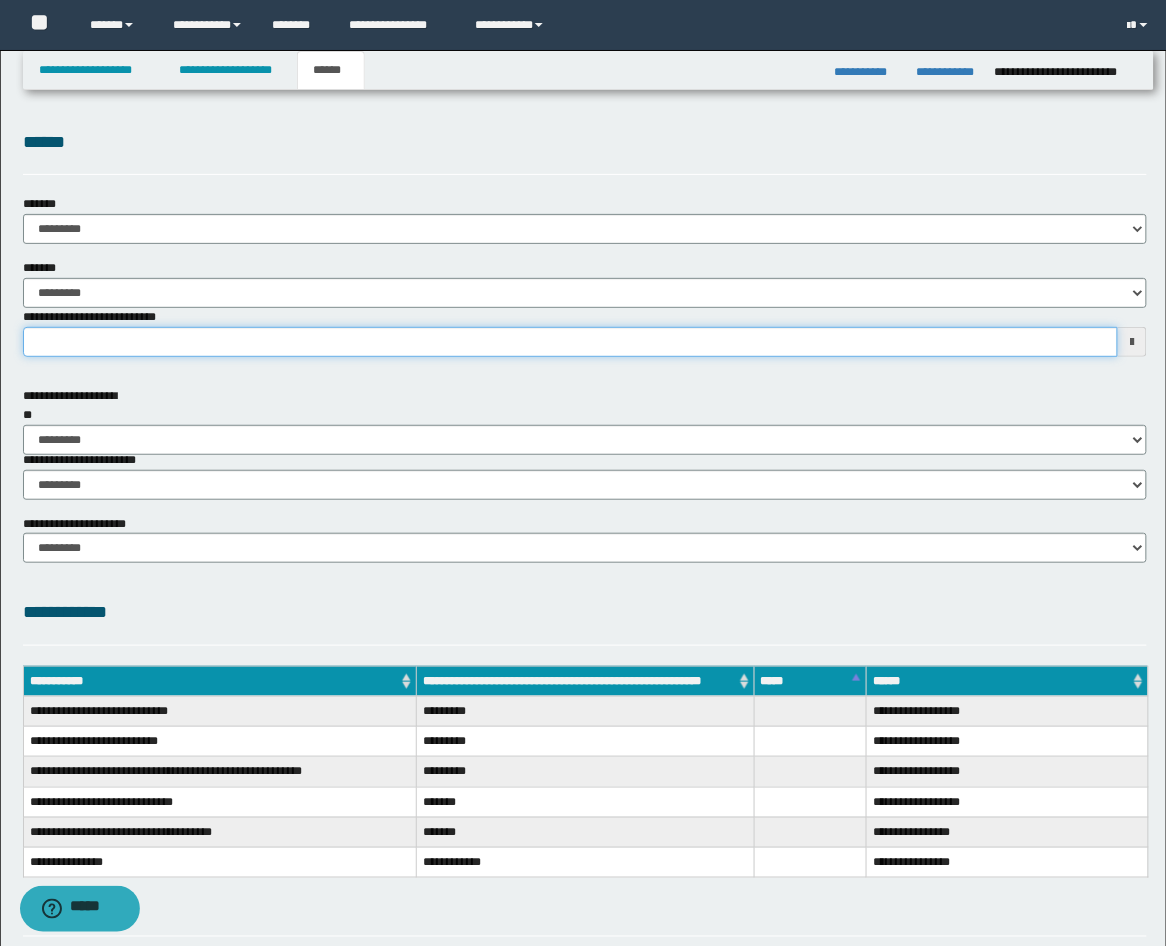 click on "**********" at bounding box center [571, 342] 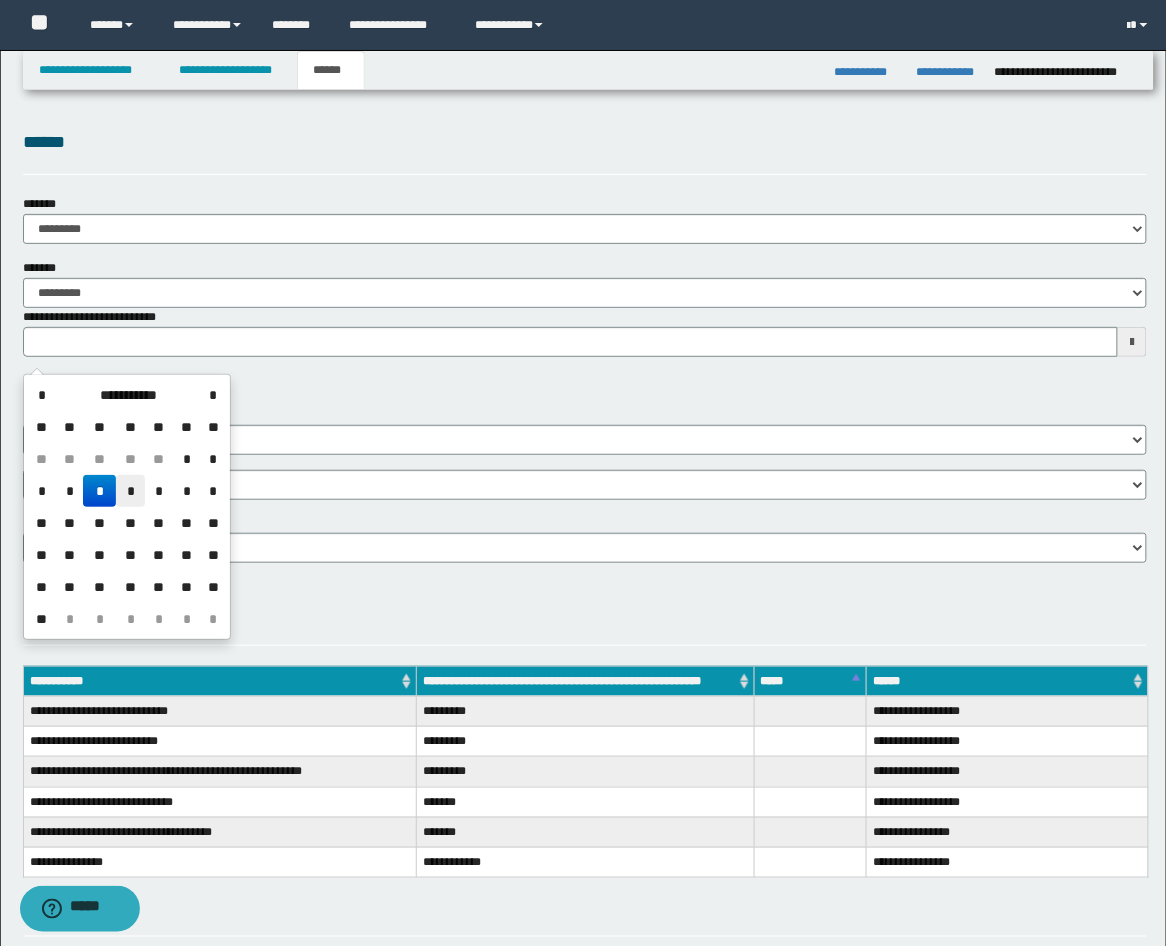 click on "*" at bounding box center (130, 491) 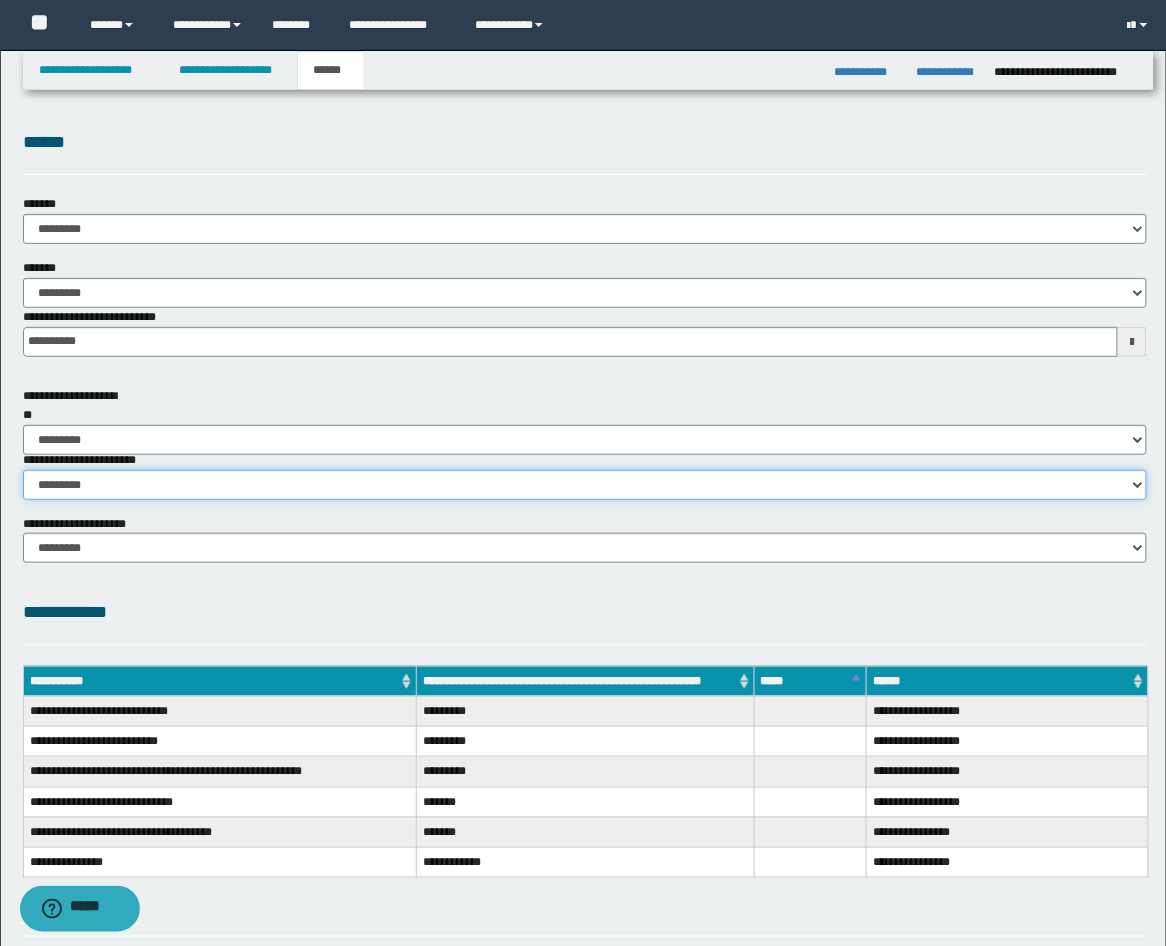 click on "*********
*********
*********" at bounding box center (585, 485) 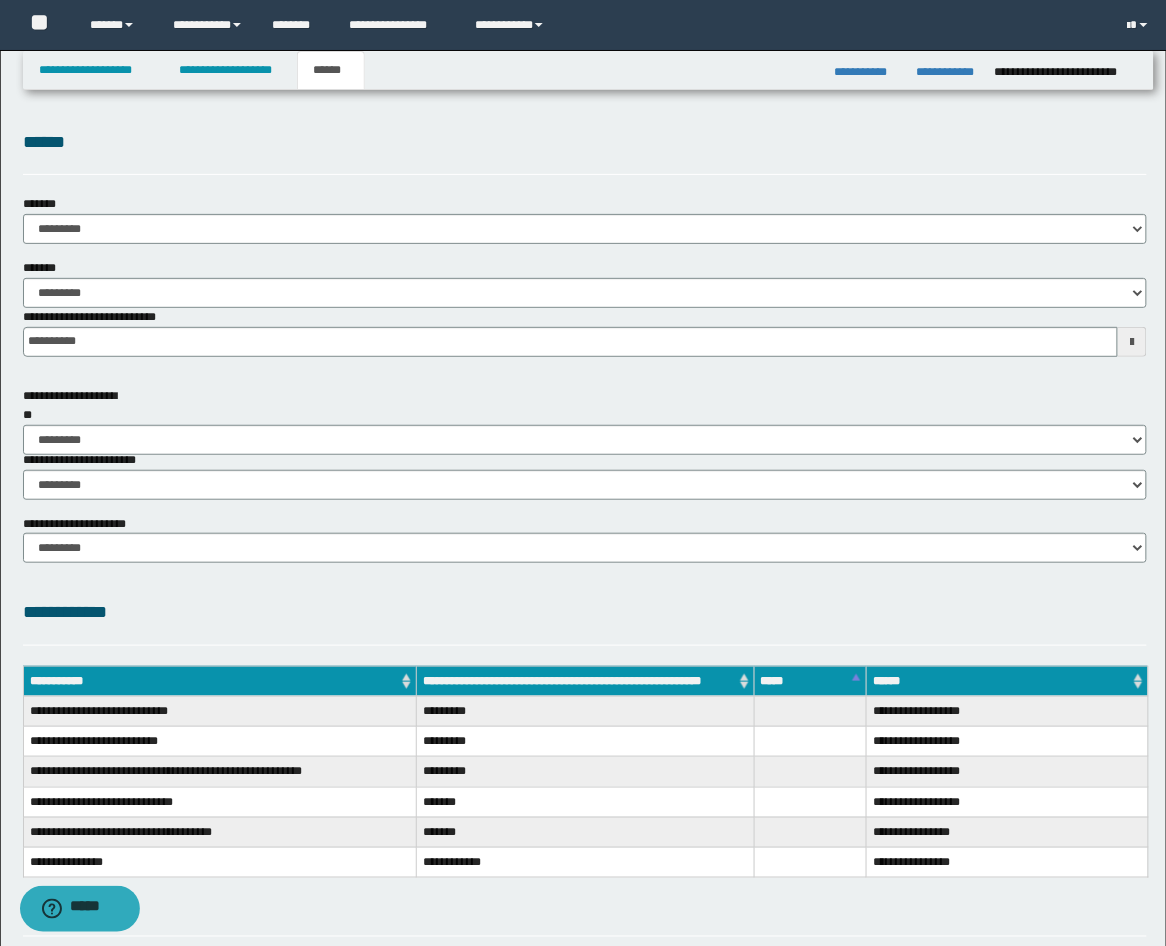 click on "**********" at bounding box center (585, 612) 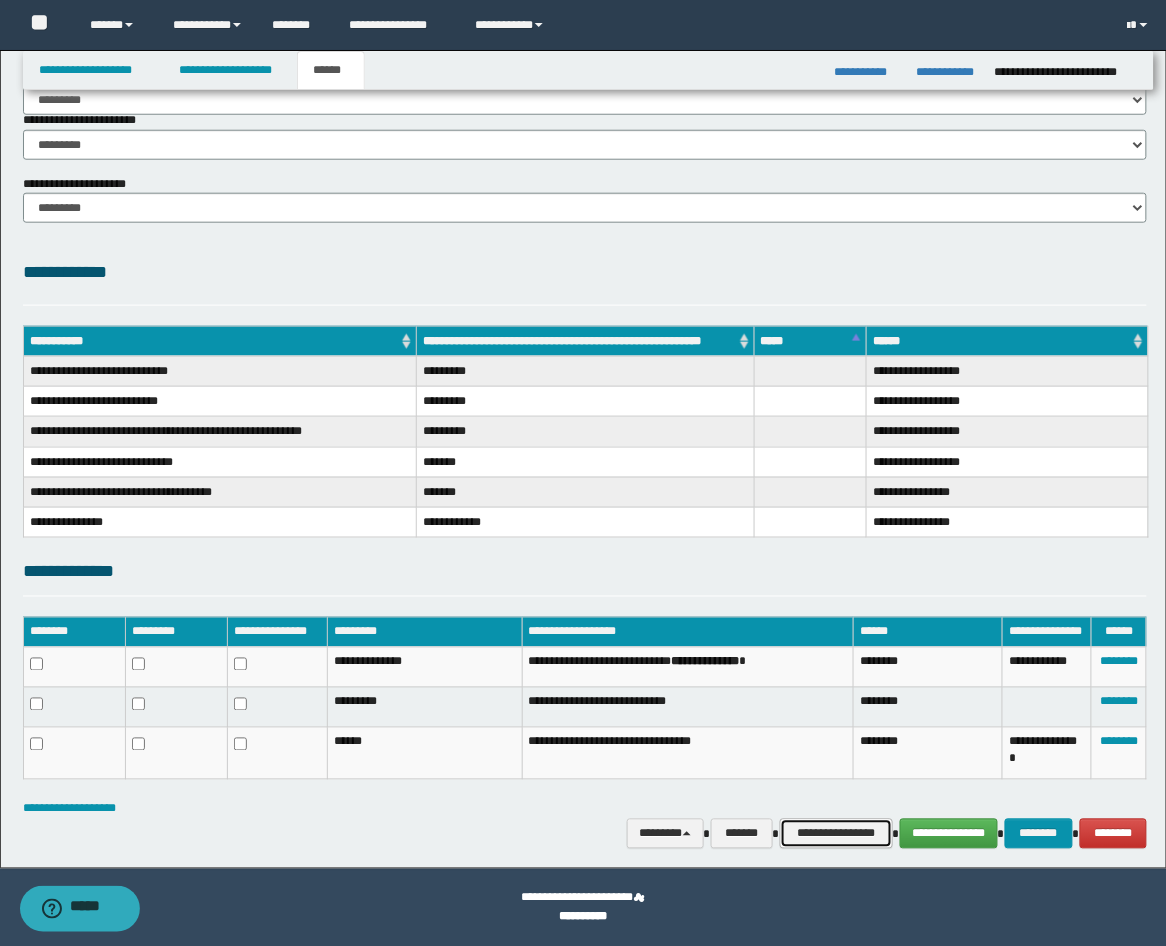 click on "**********" at bounding box center (836, 834) 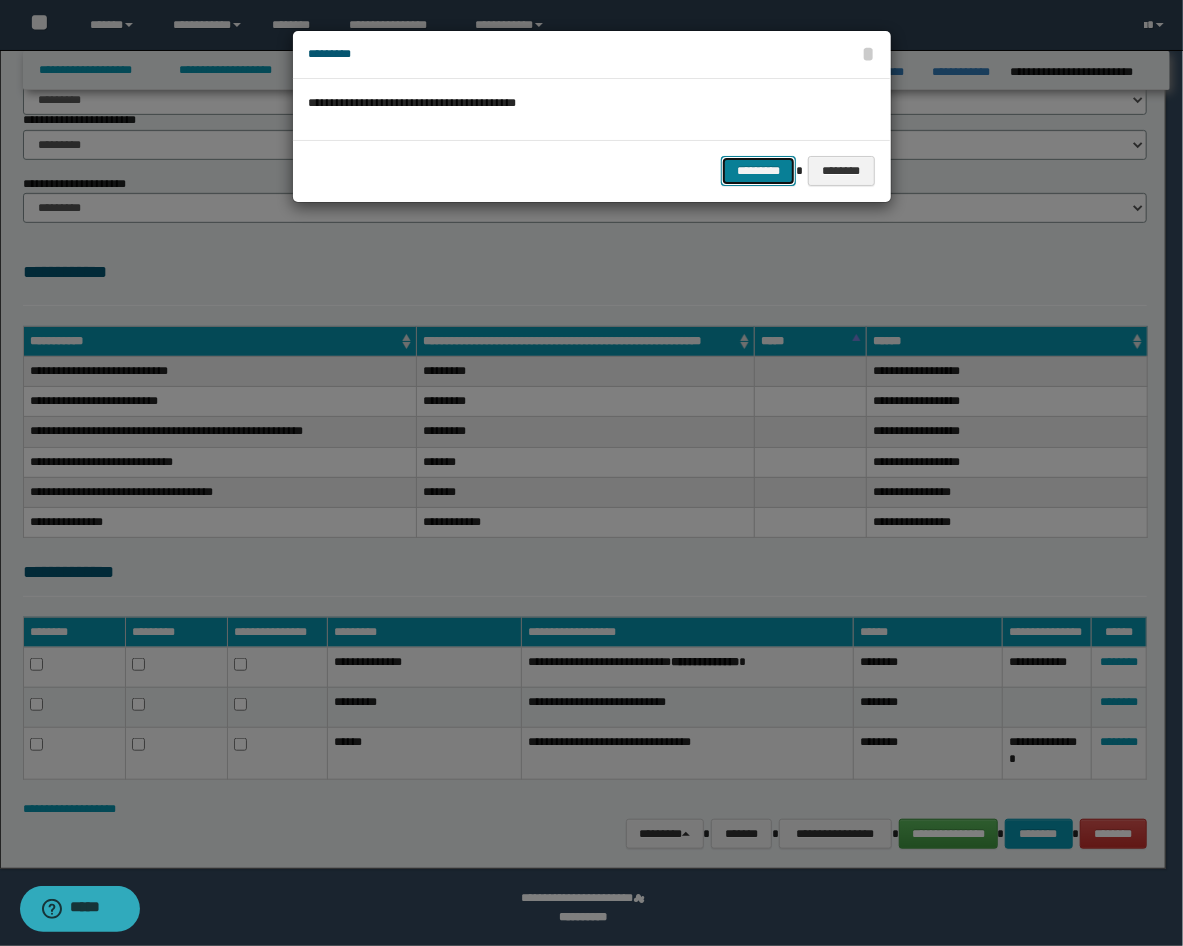 click on "*********" at bounding box center [758, 171] 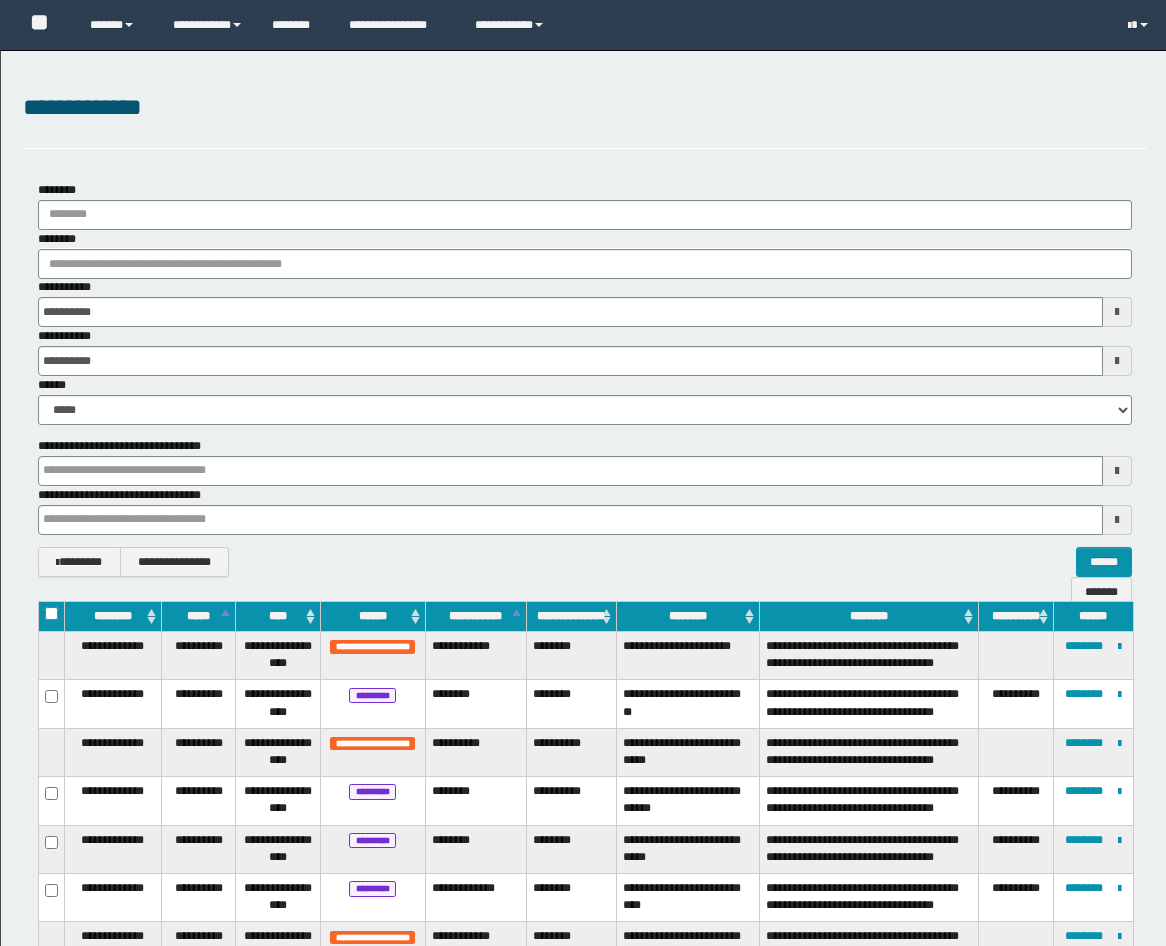 scroll, scrollTop: 741, scrollLeft: 0, axis: vertical 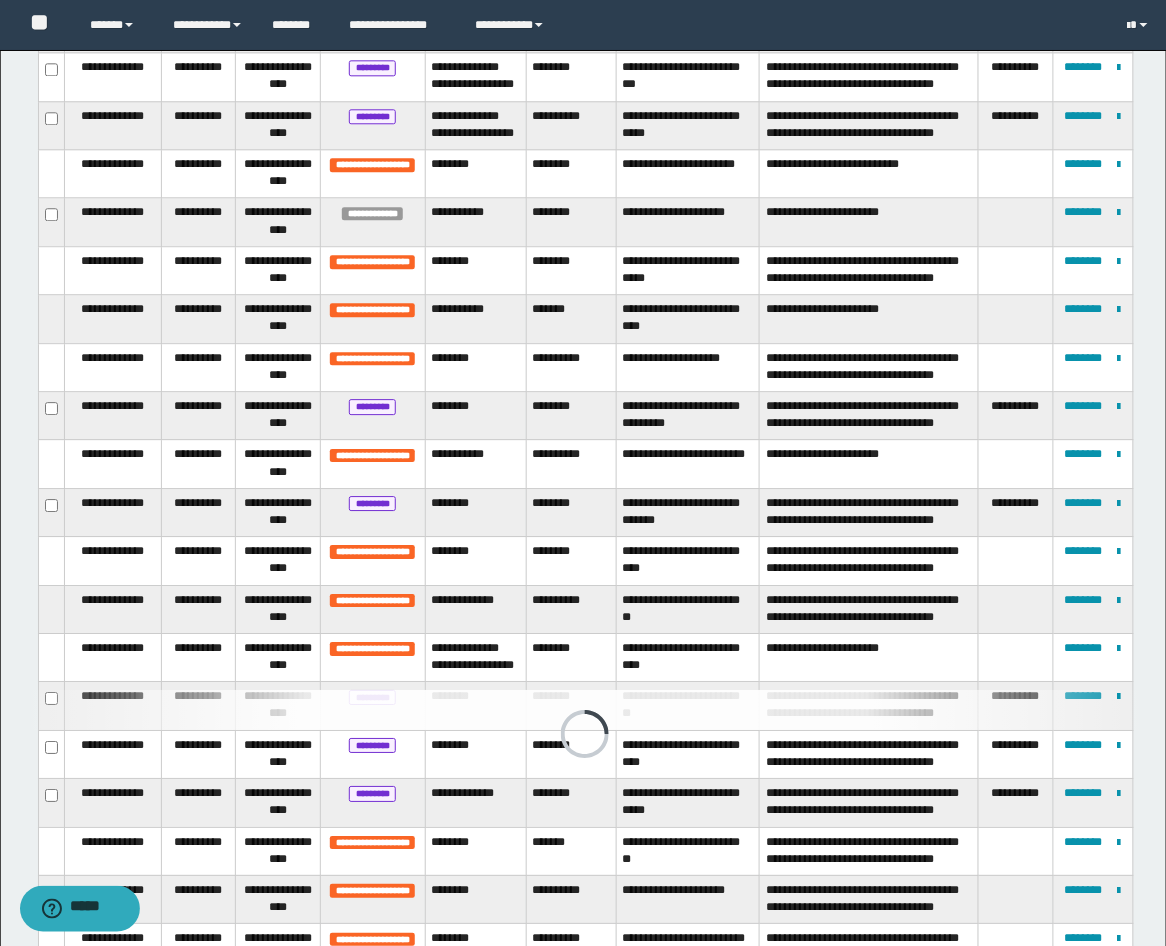 click at bounding box center (1016, 270) 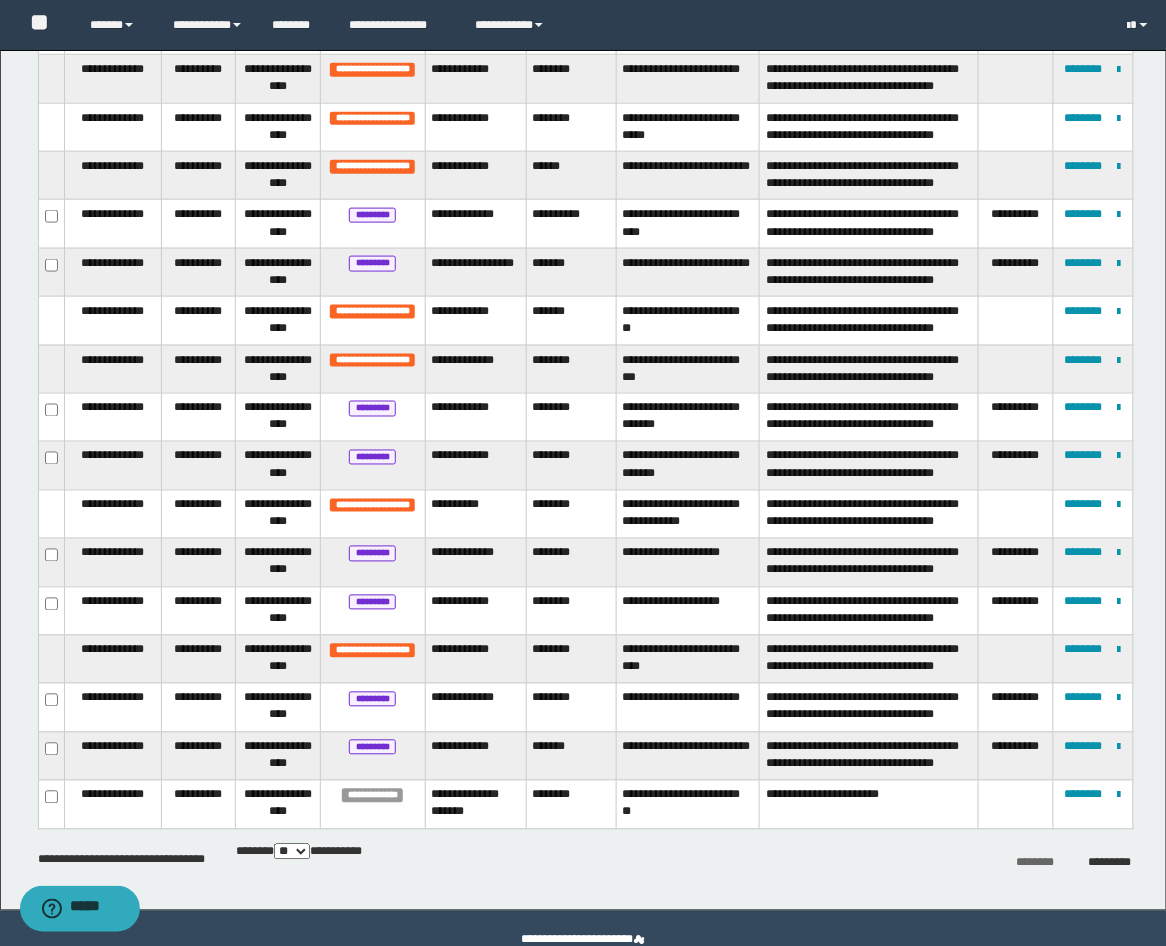 scroll, scrollTop: 2263, scrollLeft: 0, axis: vertical 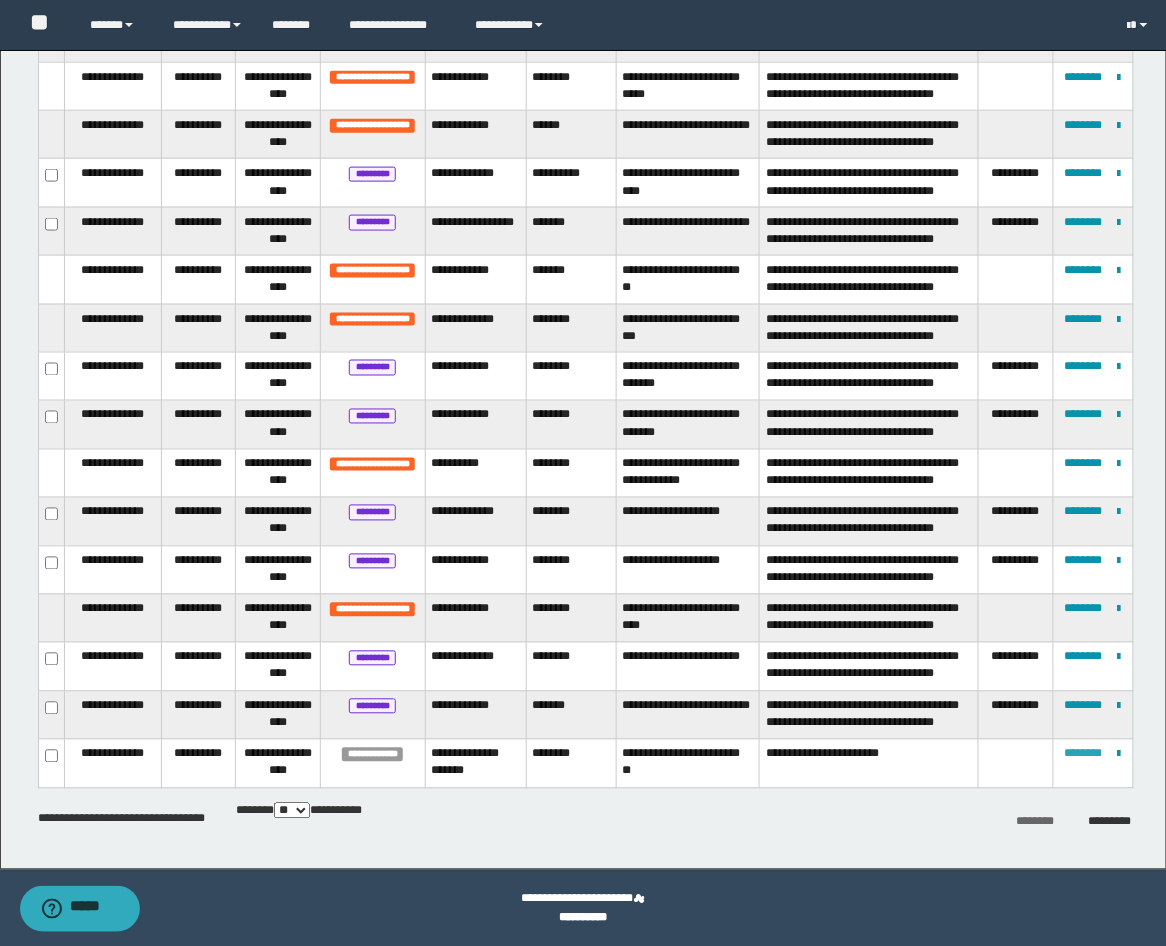 click on "********" at bounding box center [1084, 754] 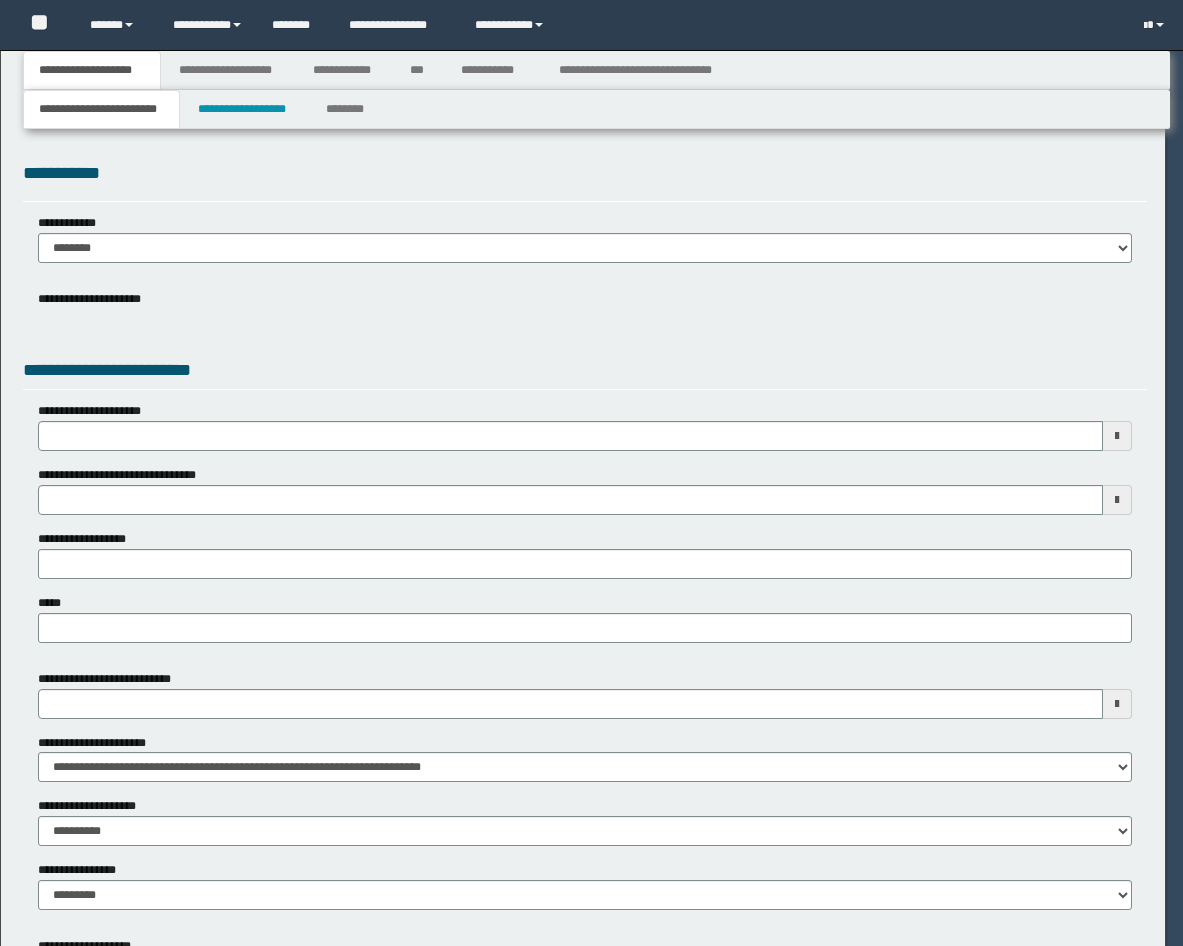 scroll, scrollTop: 0, scrollLeft: 0, axis: both 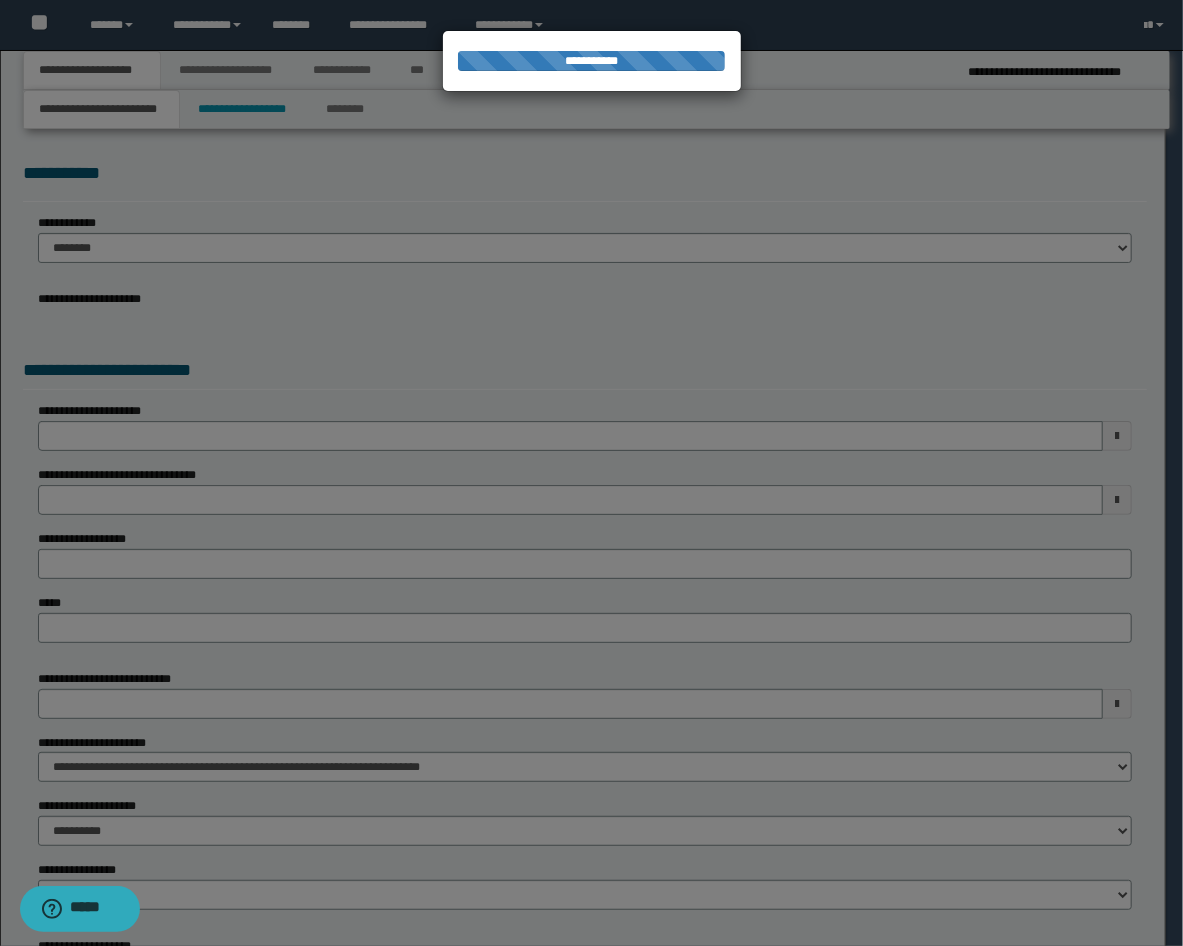 select on "*" 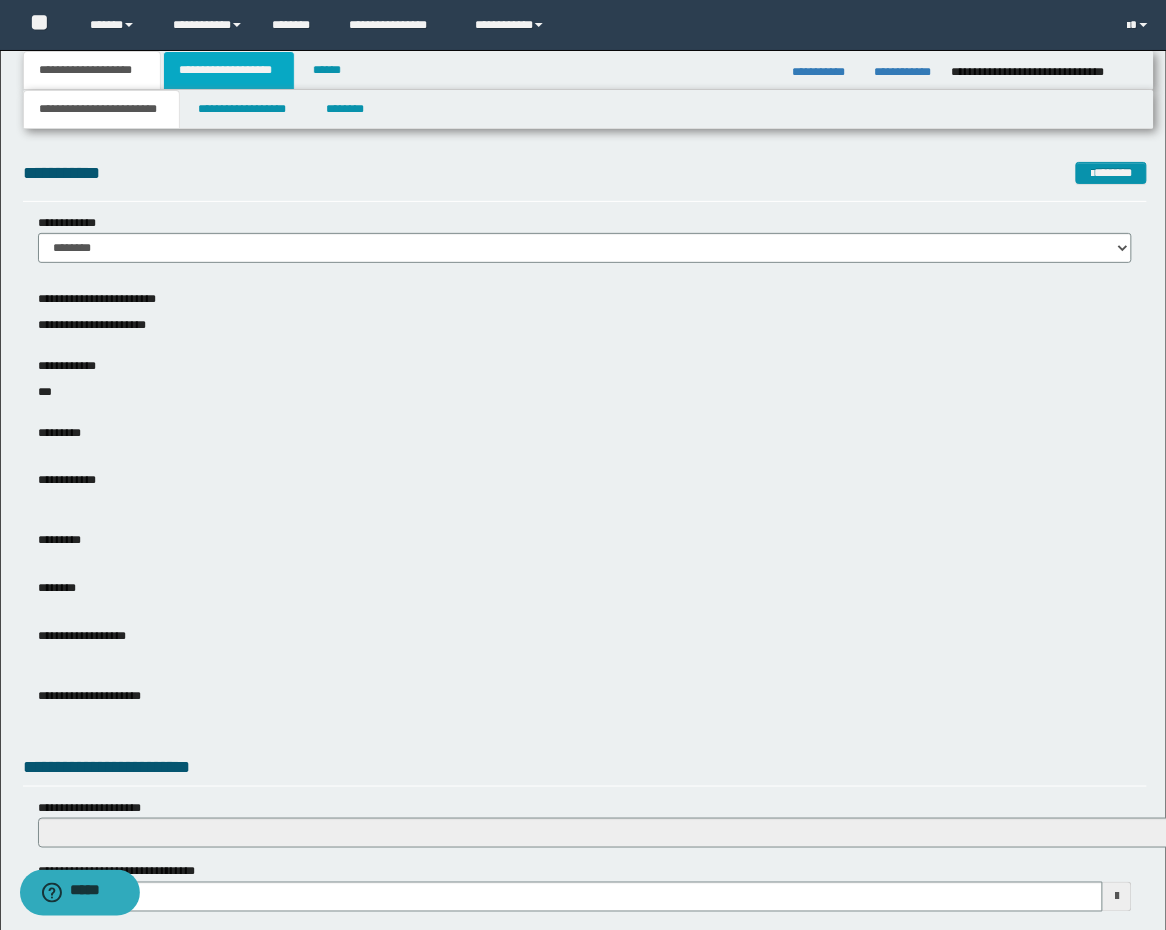 click on "**********" at bounding box center (229, 70) 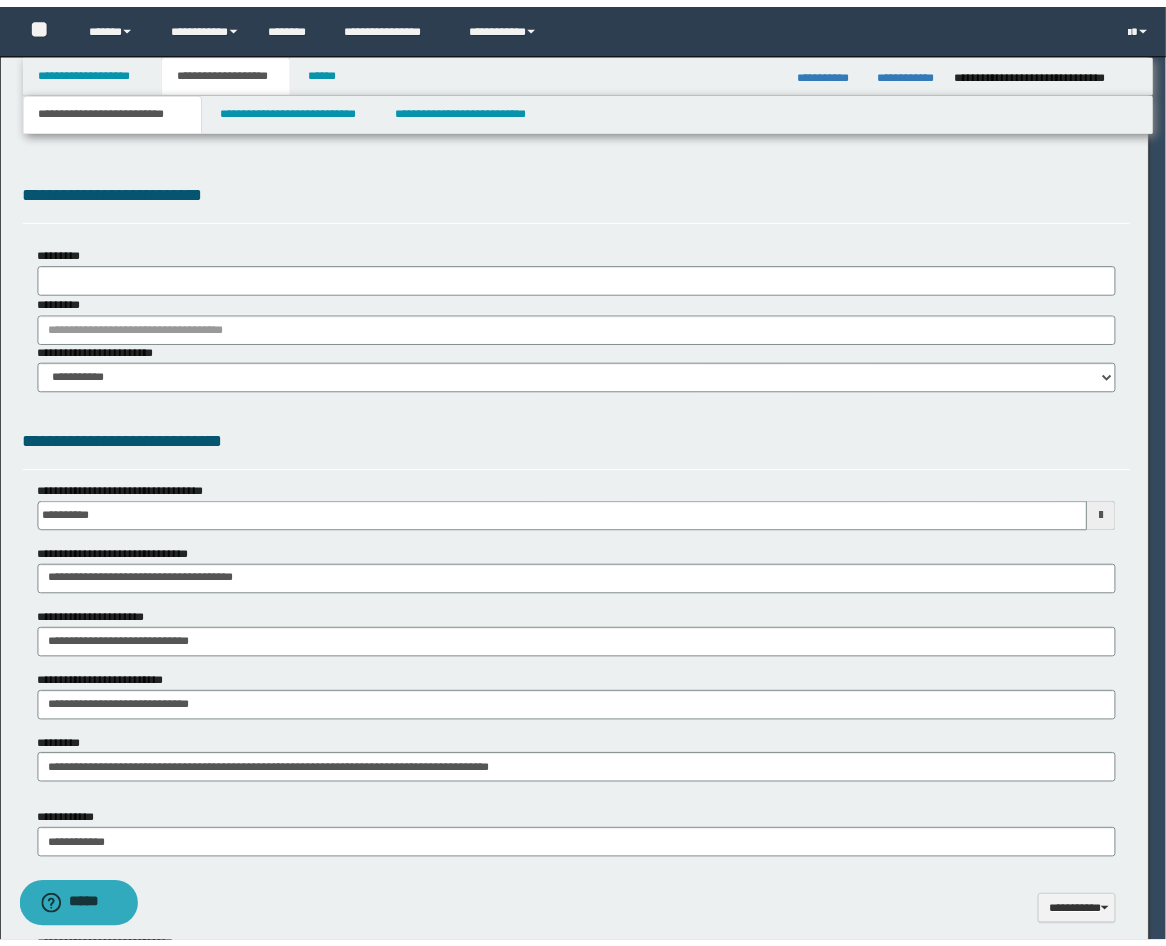 scroll, scrollTop: 0, scrollLeft: 0, axis: both 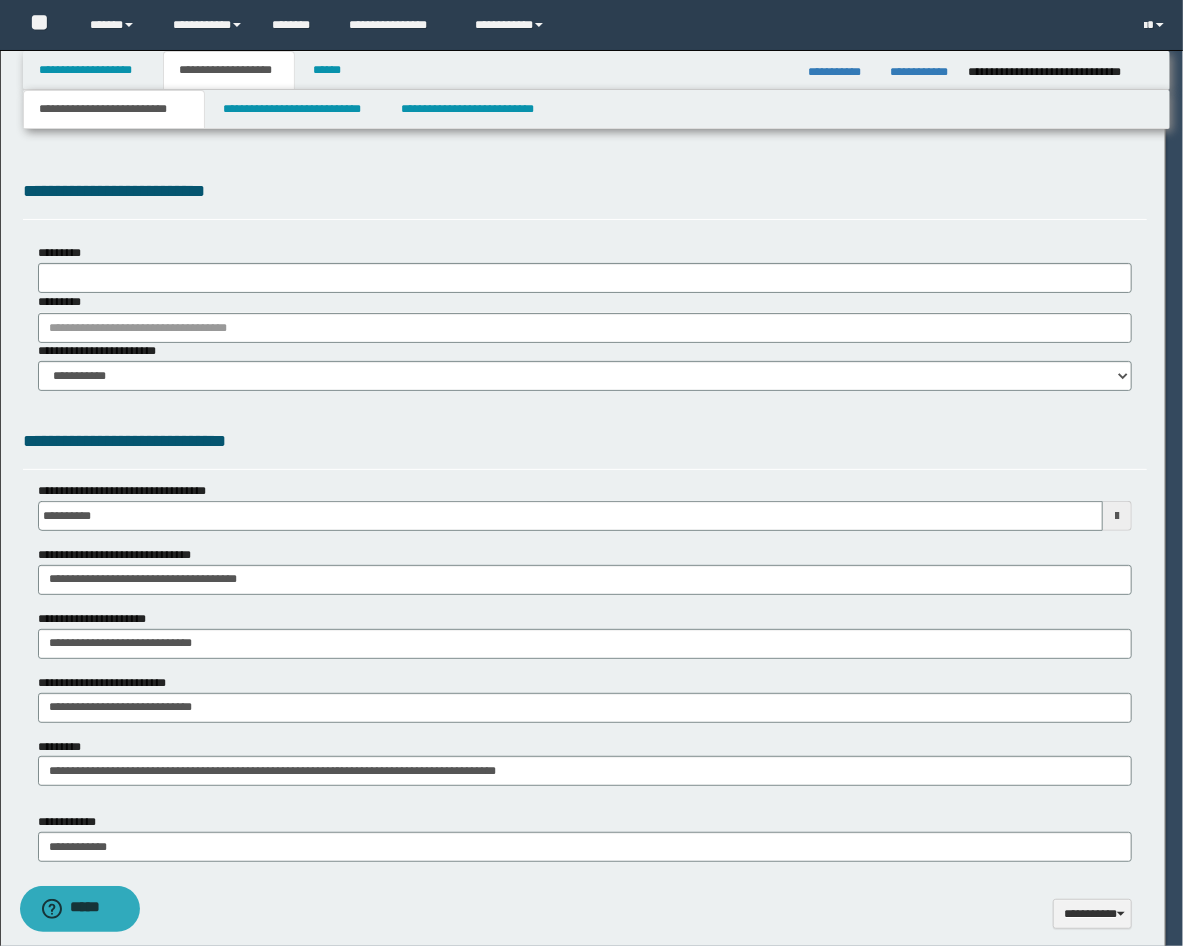 type on "**********" 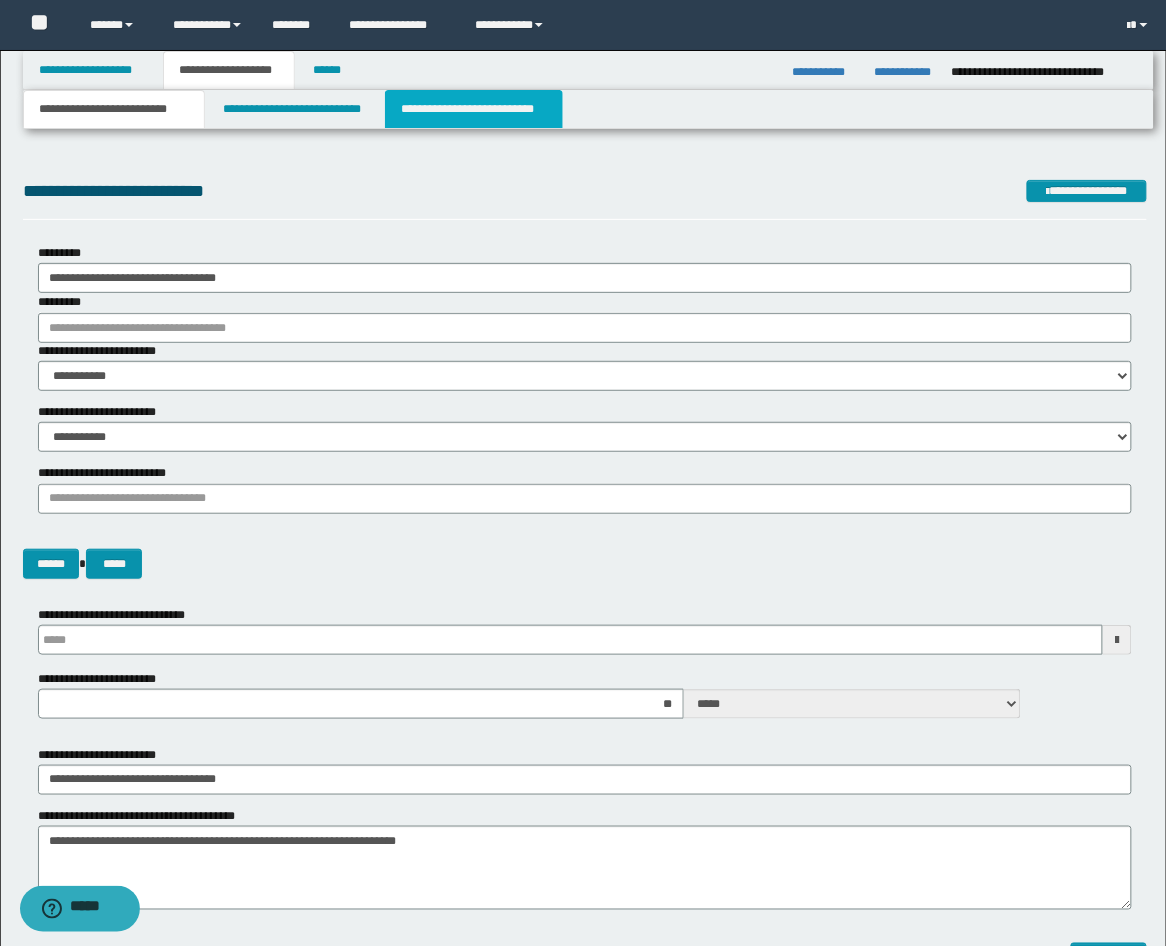 click on "**********" at bounding box center (474, 109) 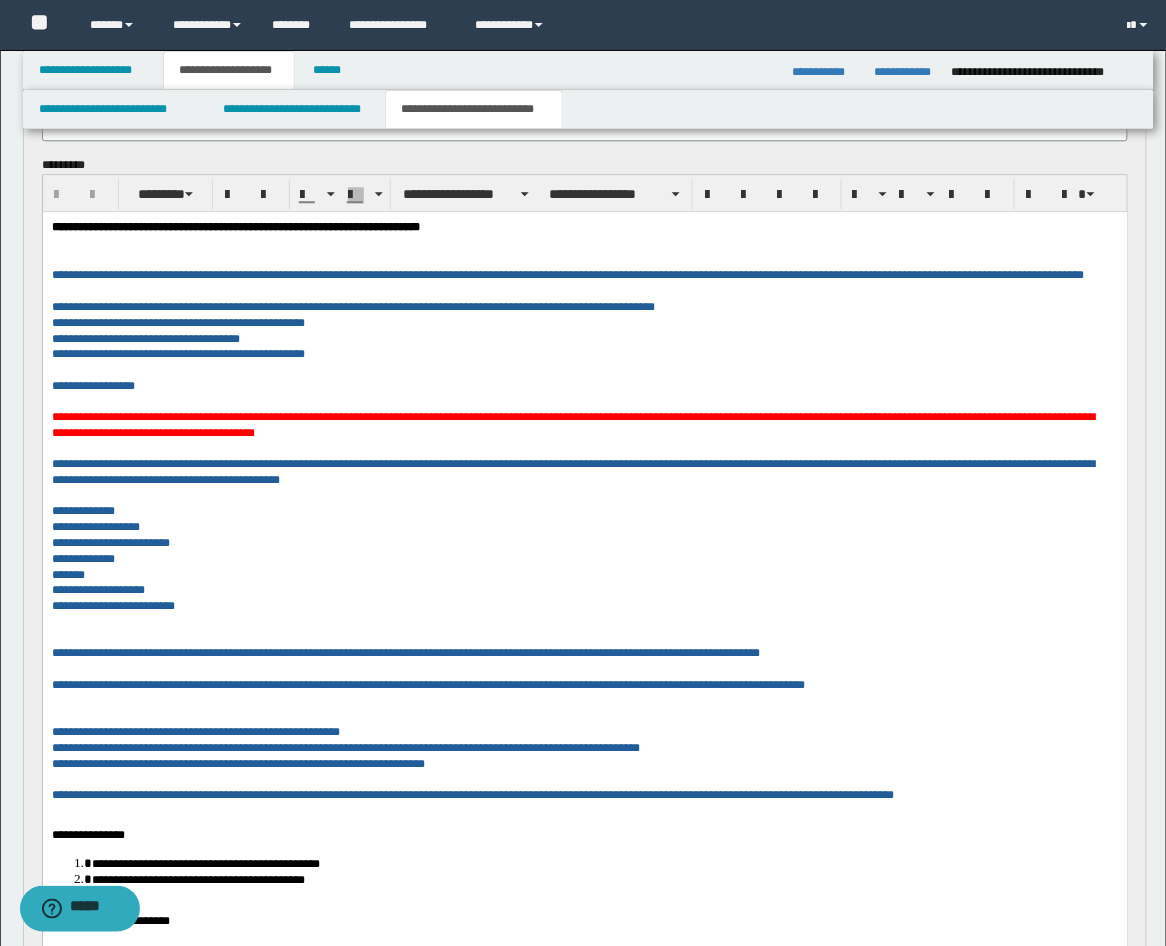 scroll, scrollTop: 1481, scrollLeft: 0, axis: vertical 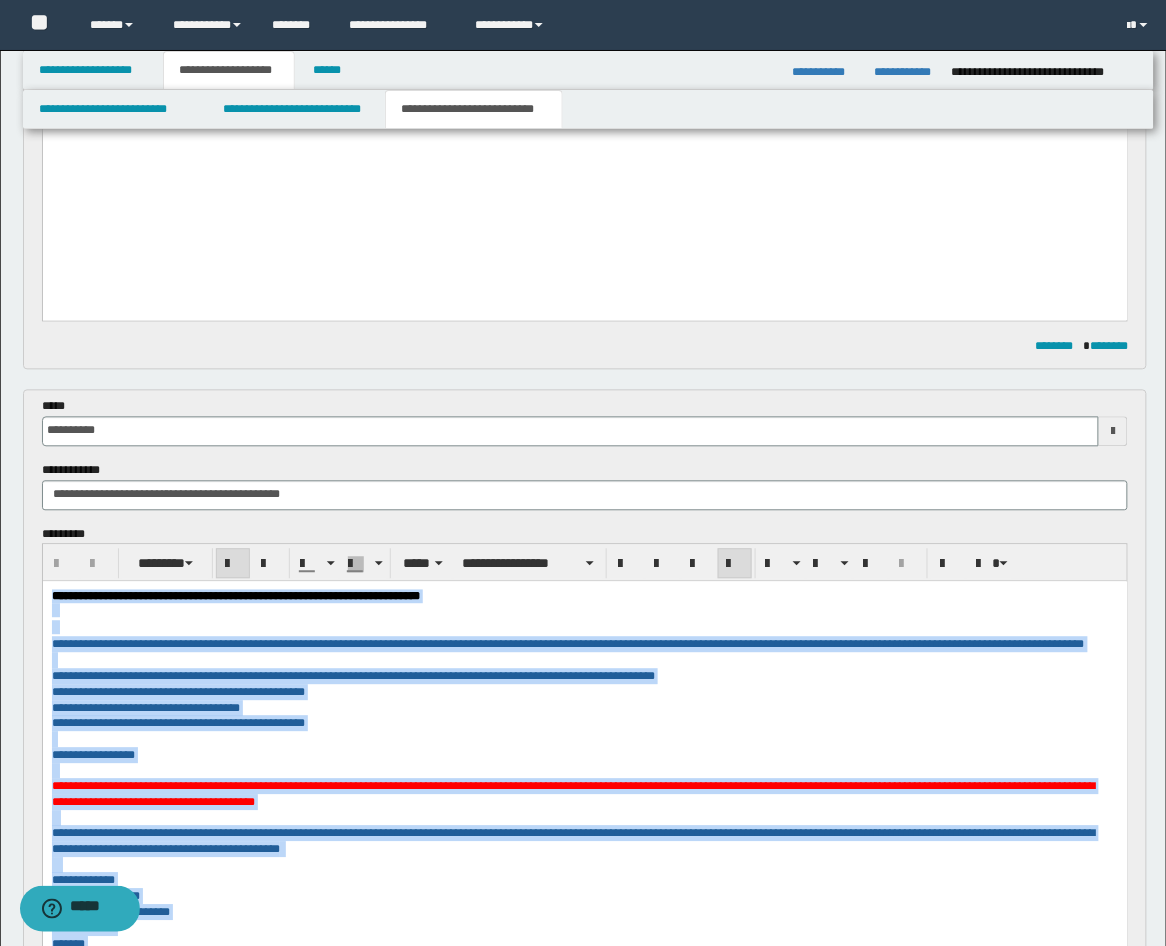 drag, startPoint x: 411, startPoint y: 1368, endPoint x: 63, endPoint y: 1145, distance: 413.3195 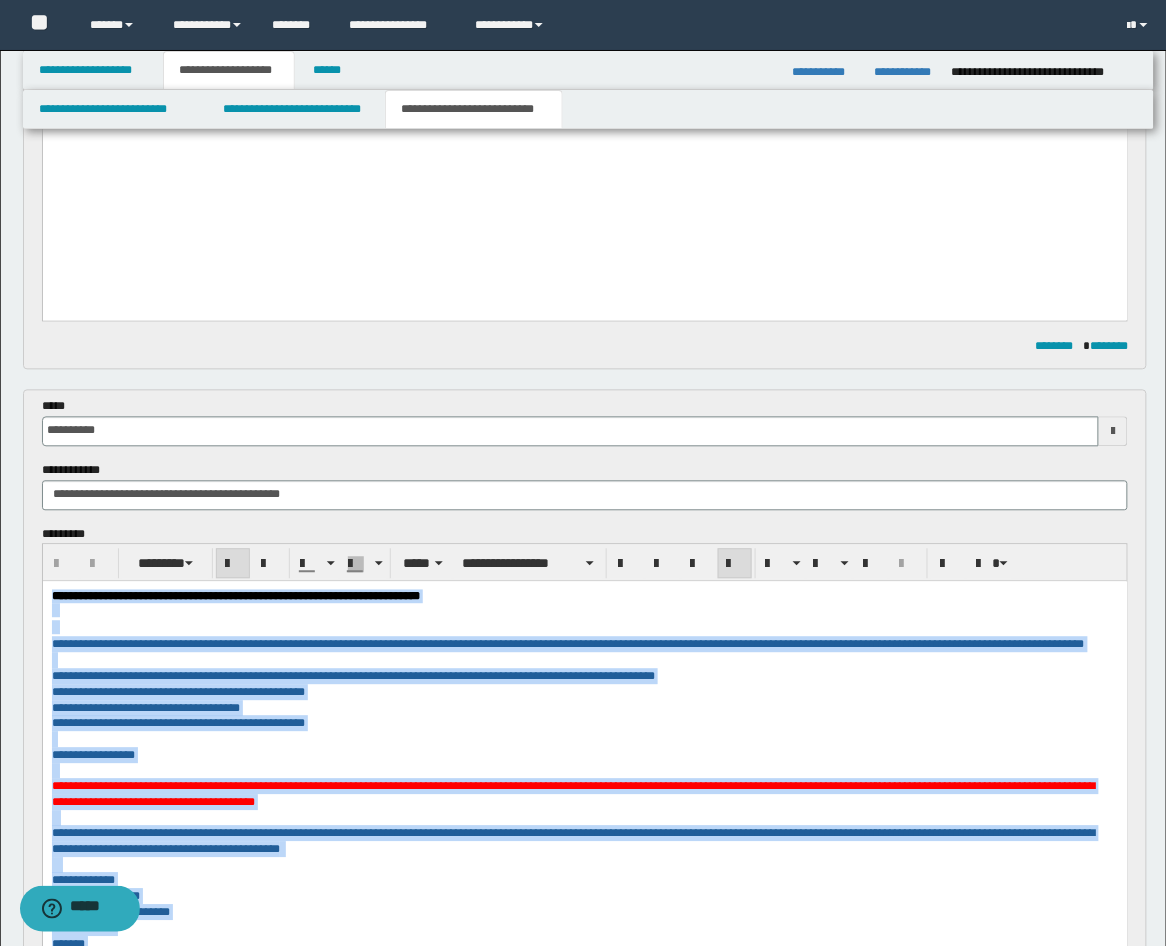 click on "**********" at bounding box center (584, 973) 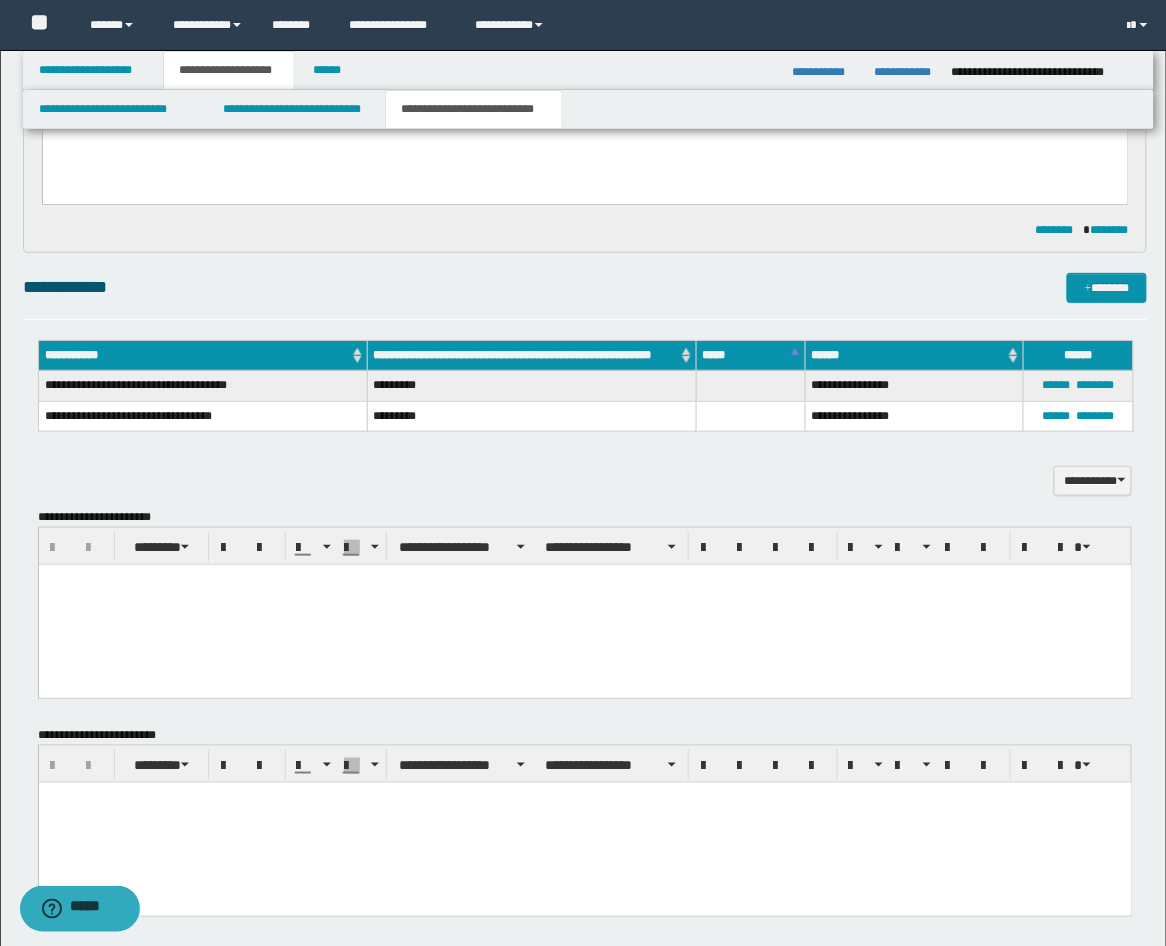 scroll, scrollTop: 1852, scrollLeft: 0, axis: vertical 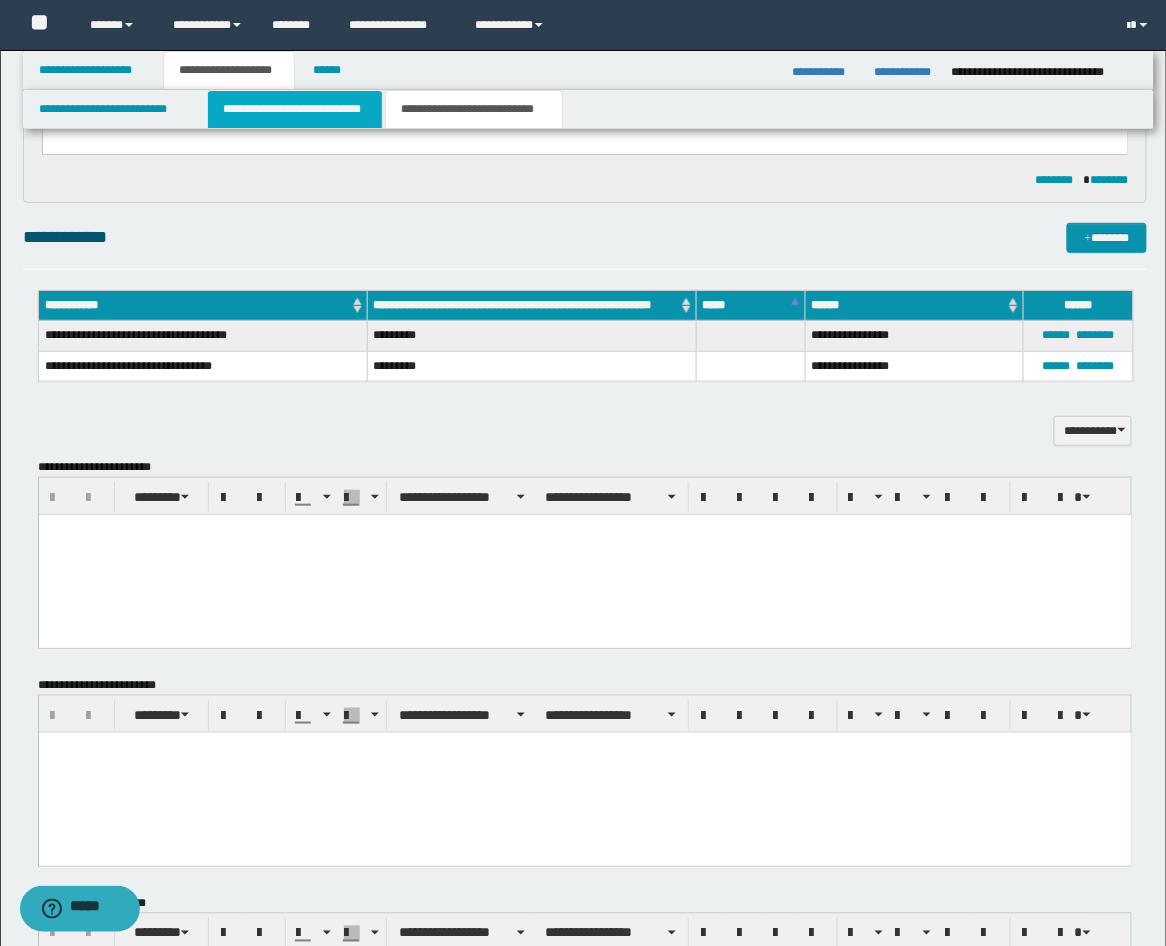 click on "**********" at bounding box center [295, 109] 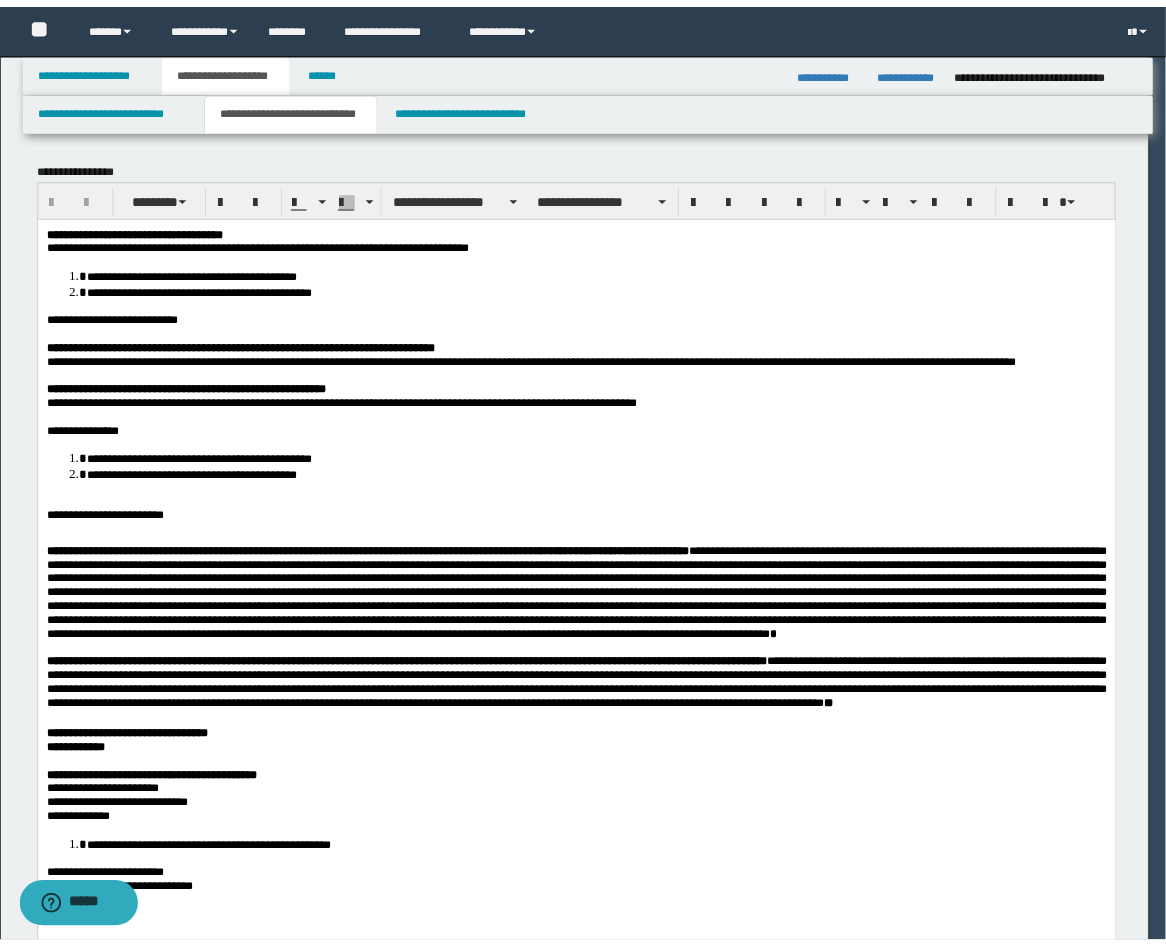 scroll, scrollTop: 0, scrollLeft: 0, axis: both 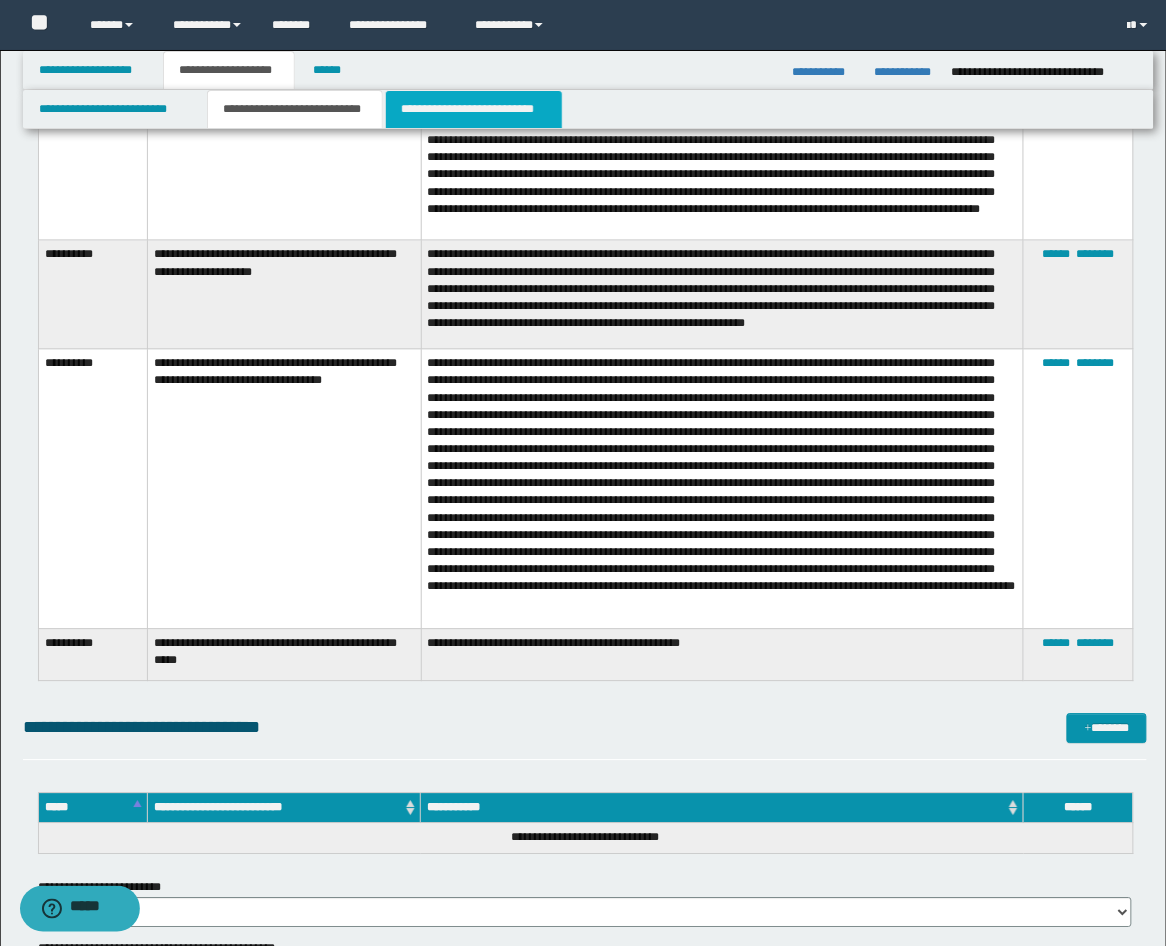 click on "**********" at bounding box center (474, 109) 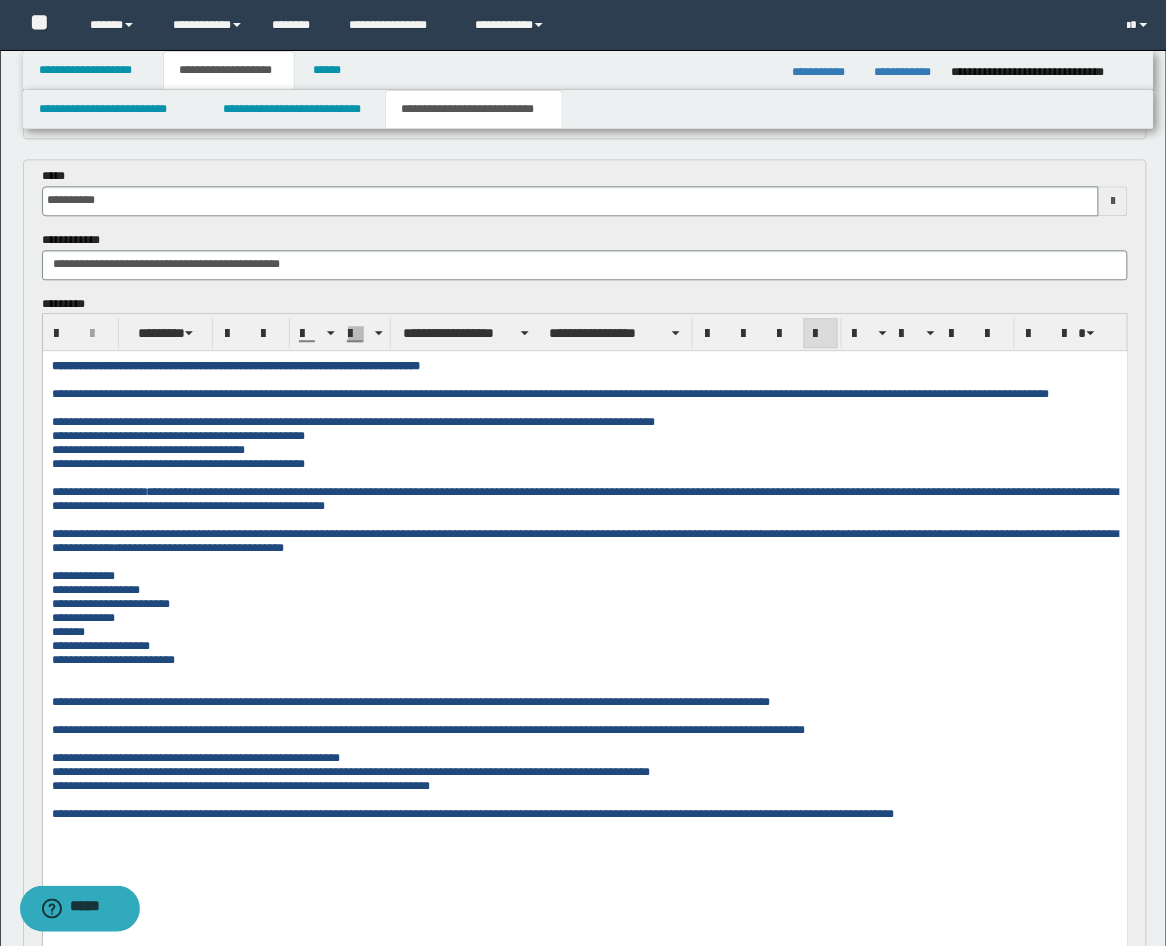 scroll, scrollTop: 231, scrollLeft: 0, axis: vertical 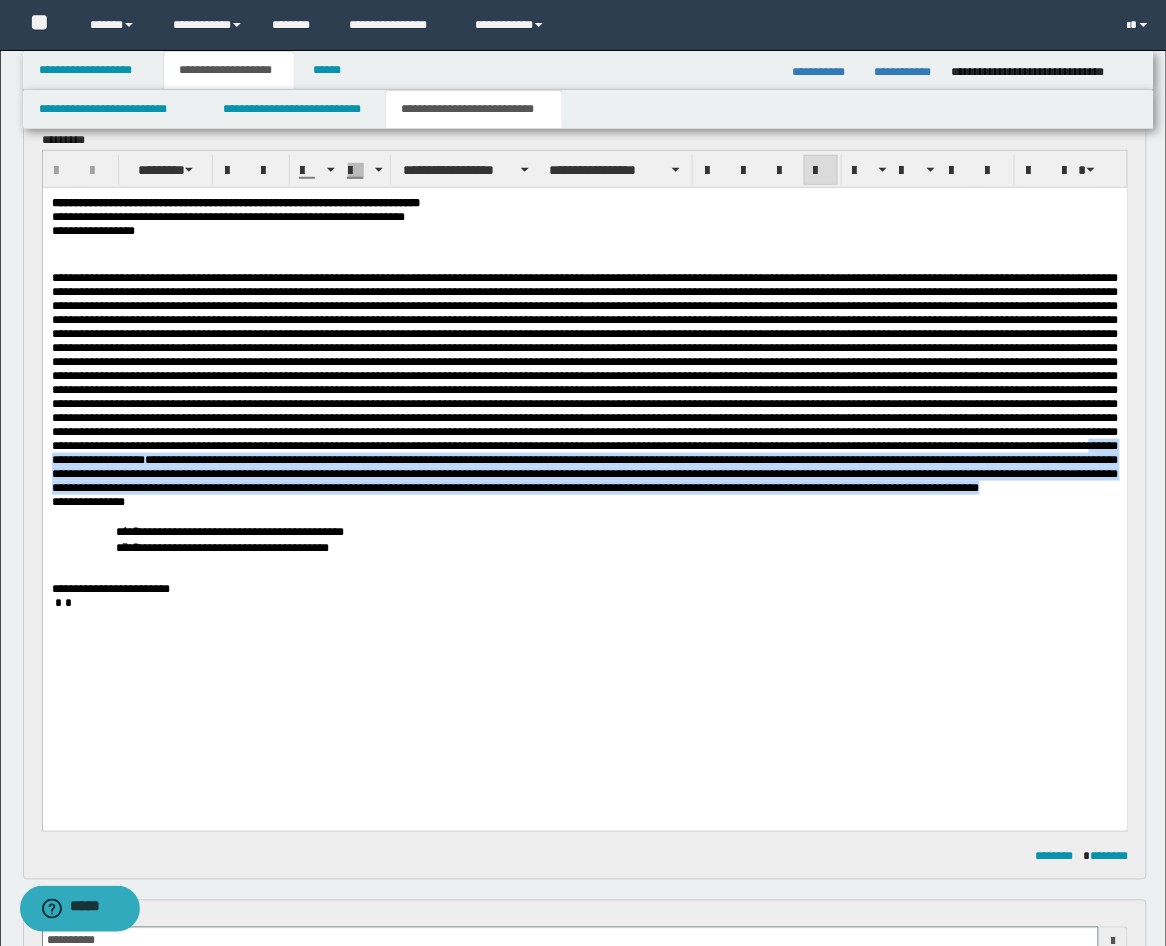 drag, startPoint x: 1026, startPoint y: 497, endPoint x: 529, endPoint y: 573, distance: 502.77728 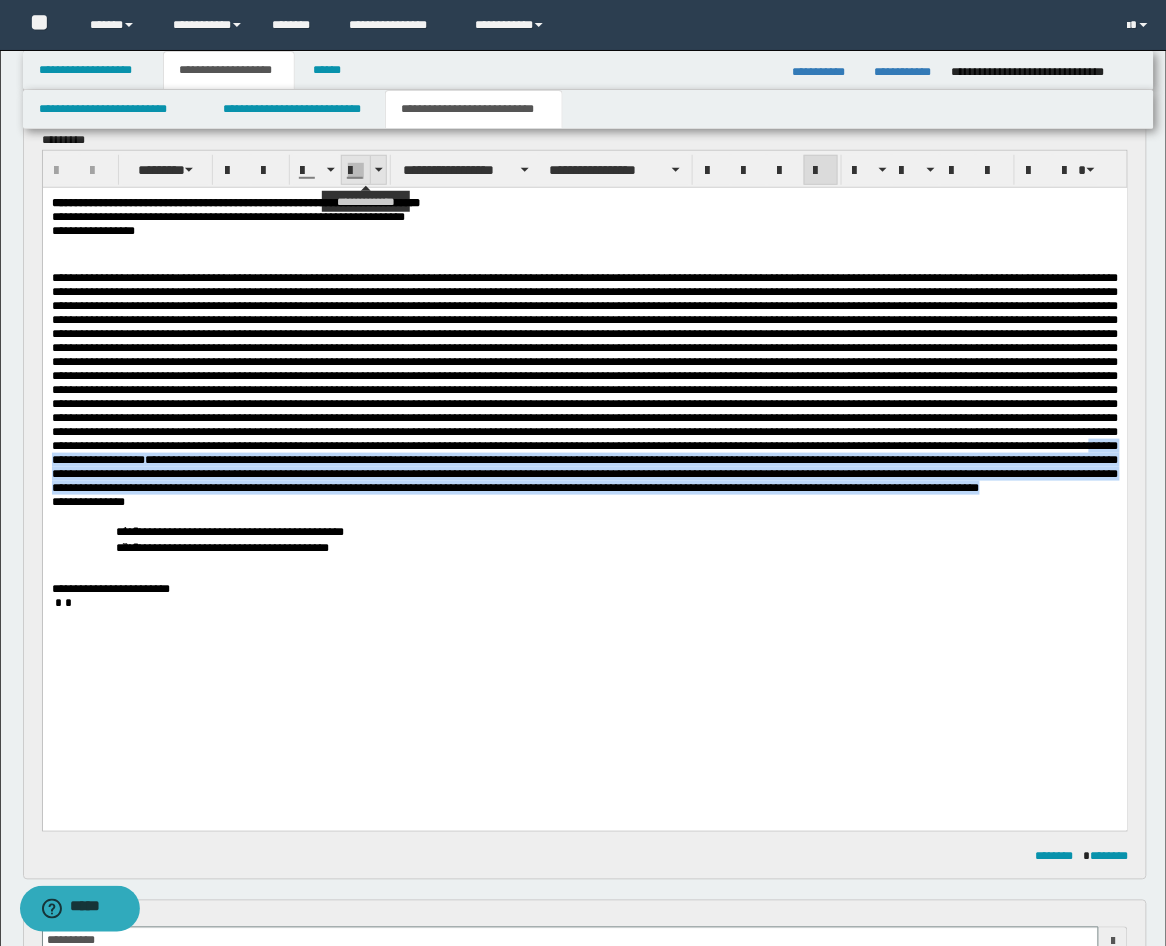 click at bounding box center (378, 170) 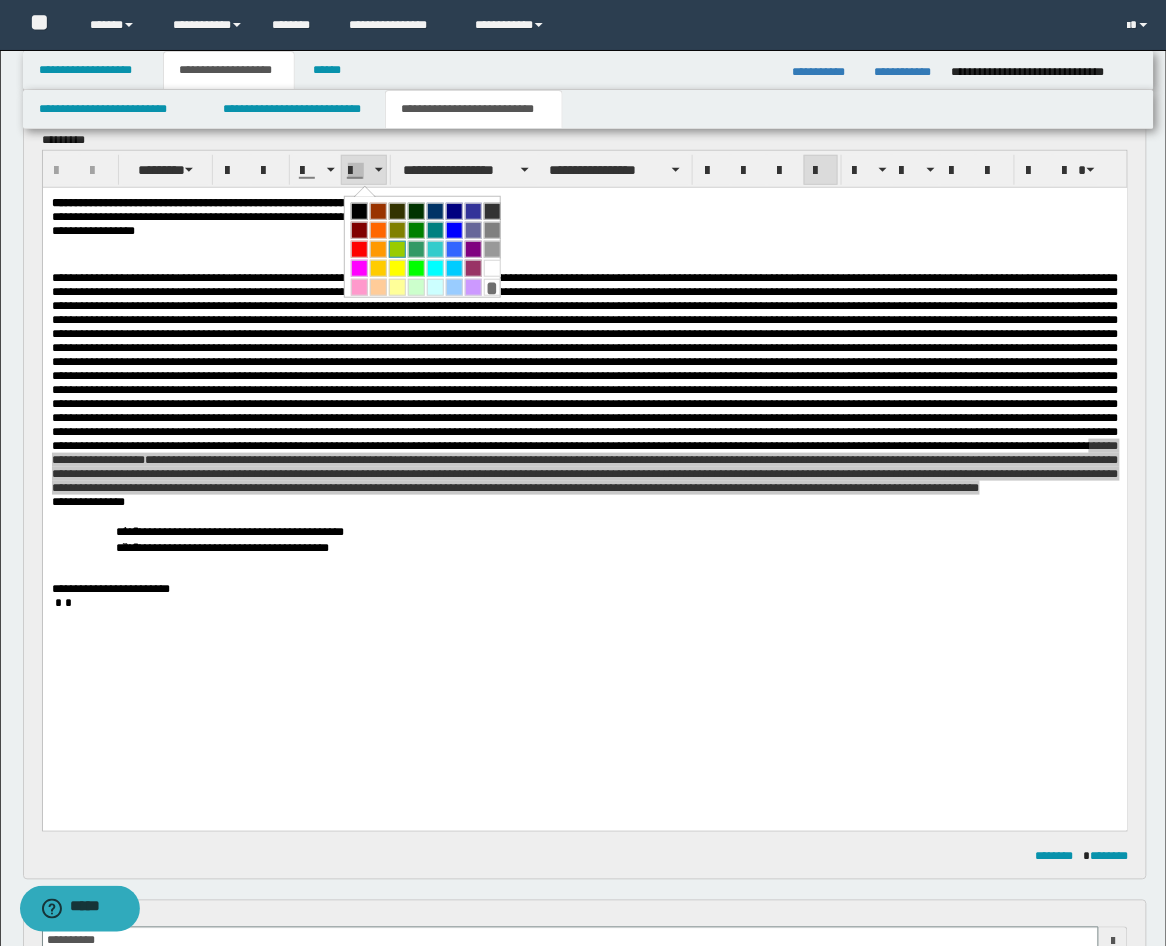click at bounding box center (397, 249) 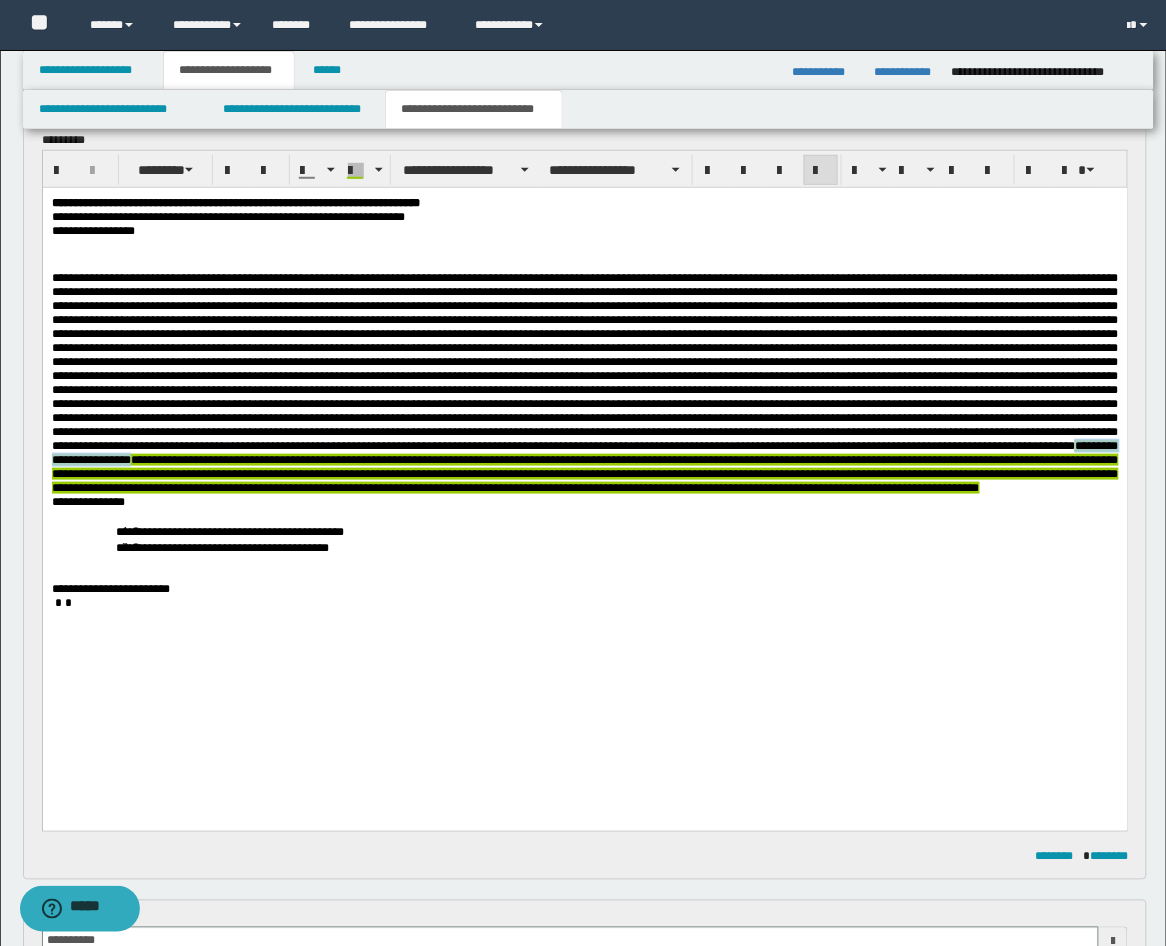 click on "**********" at bounding box center (584, 473) 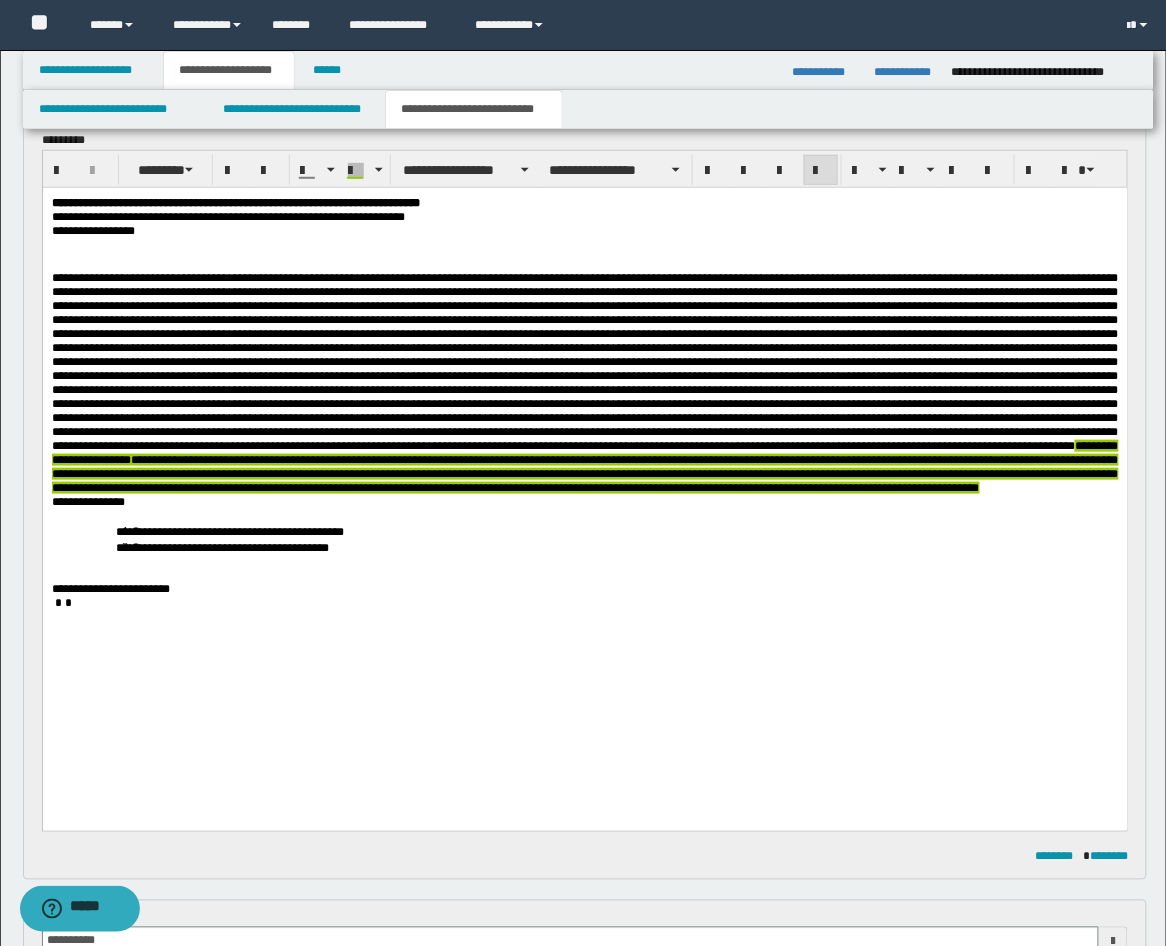 click on "**********" at bounding box center (584, 501) 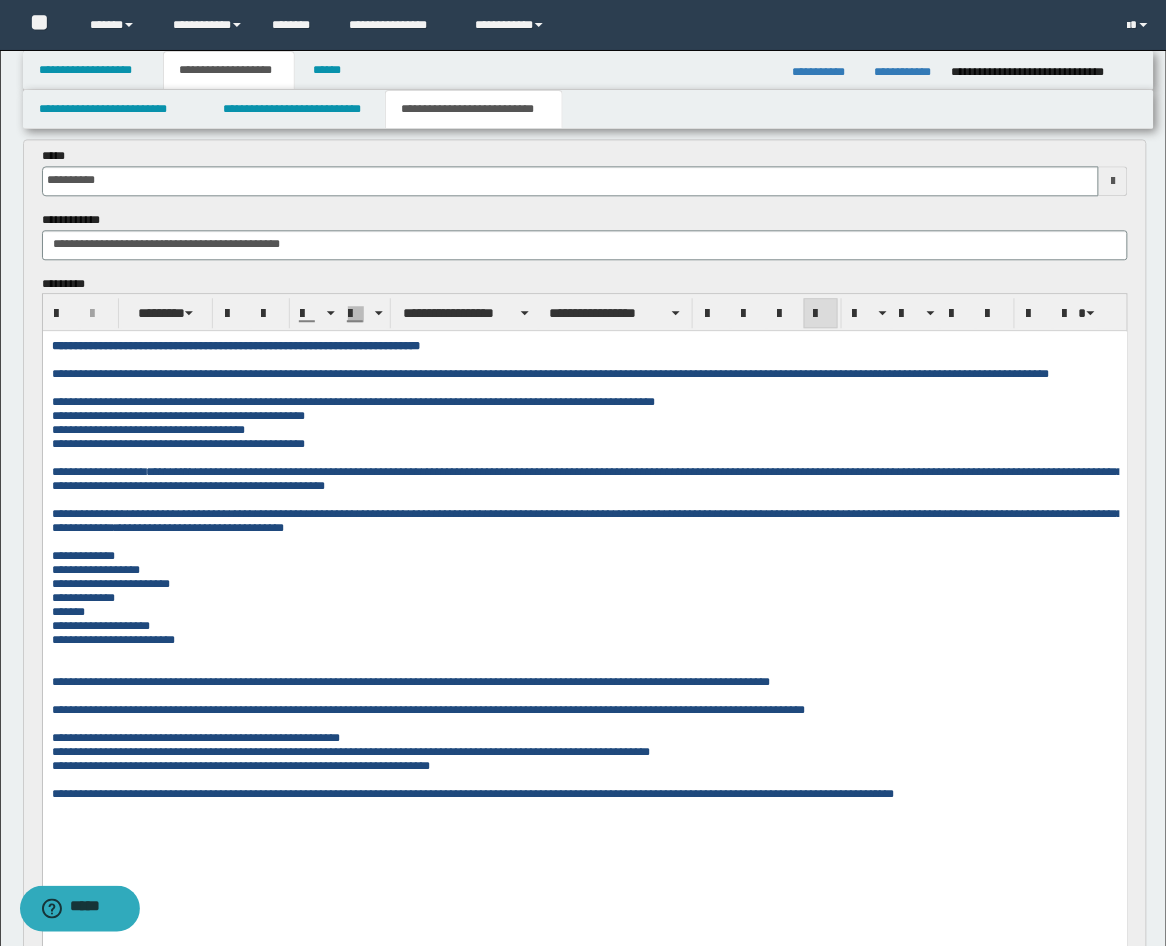 scroll, scrollTop: 972, scrollLeft: 0, axis: vertical 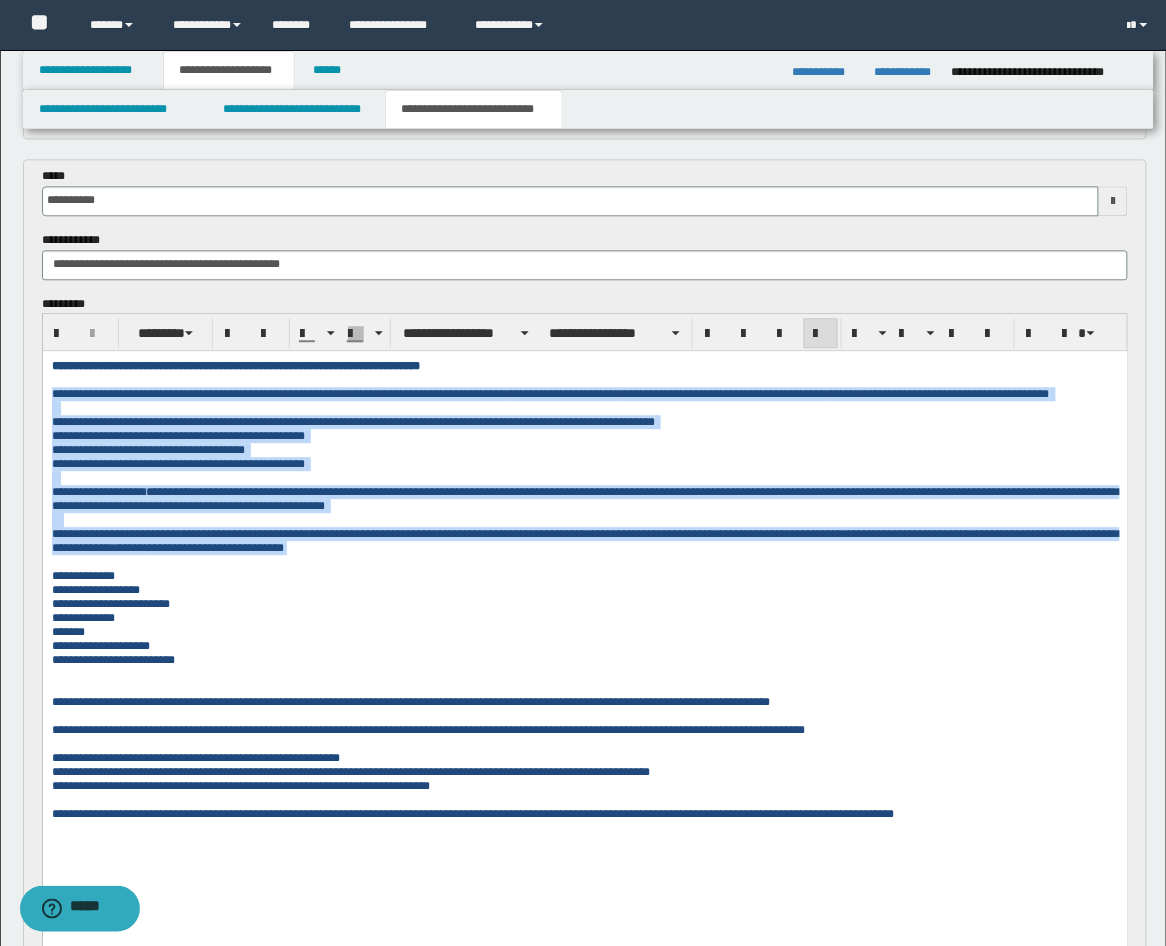 drag, startPoint x: 394, startPoint y: 600, endPoint x: 39, endPoint y: 397, distance: 408.94254 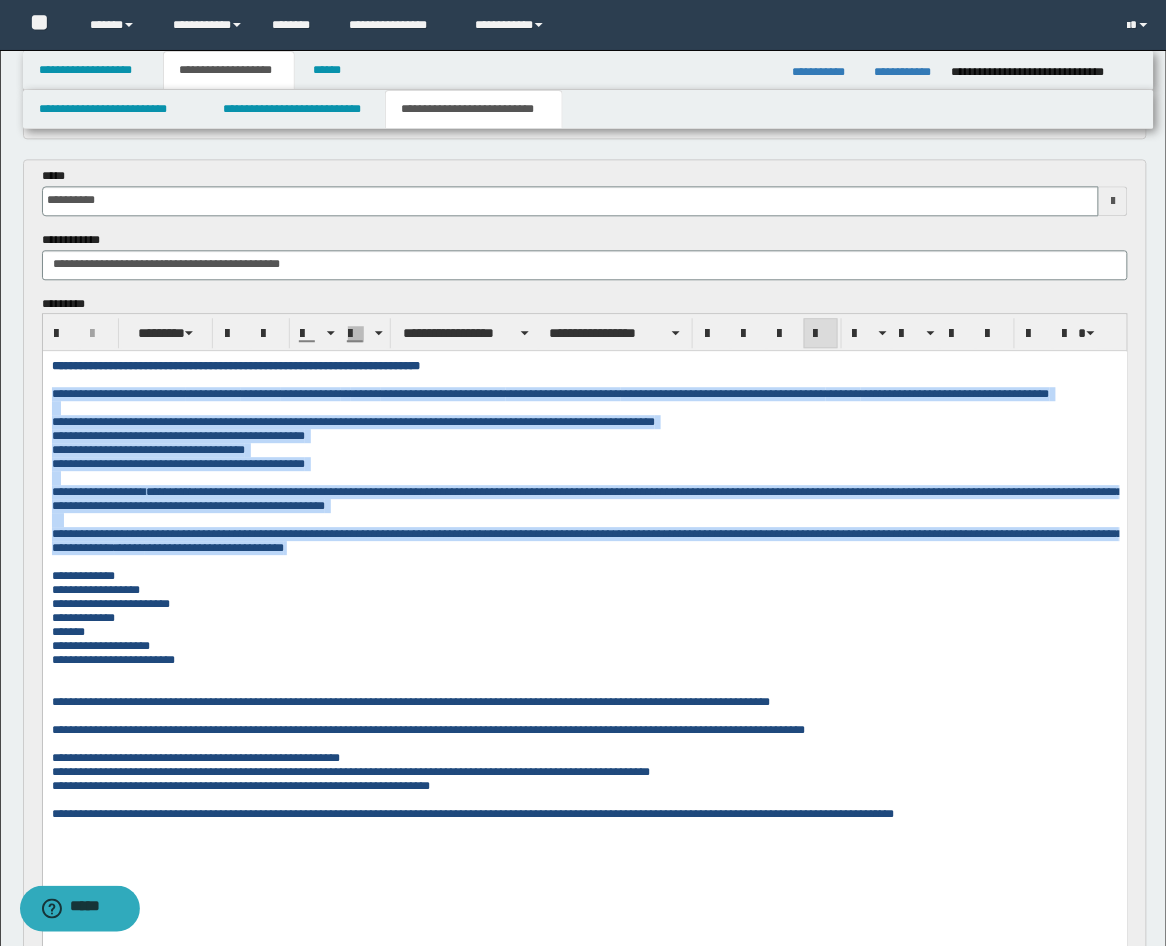 click on "**********" at bounding box center (584, 615) 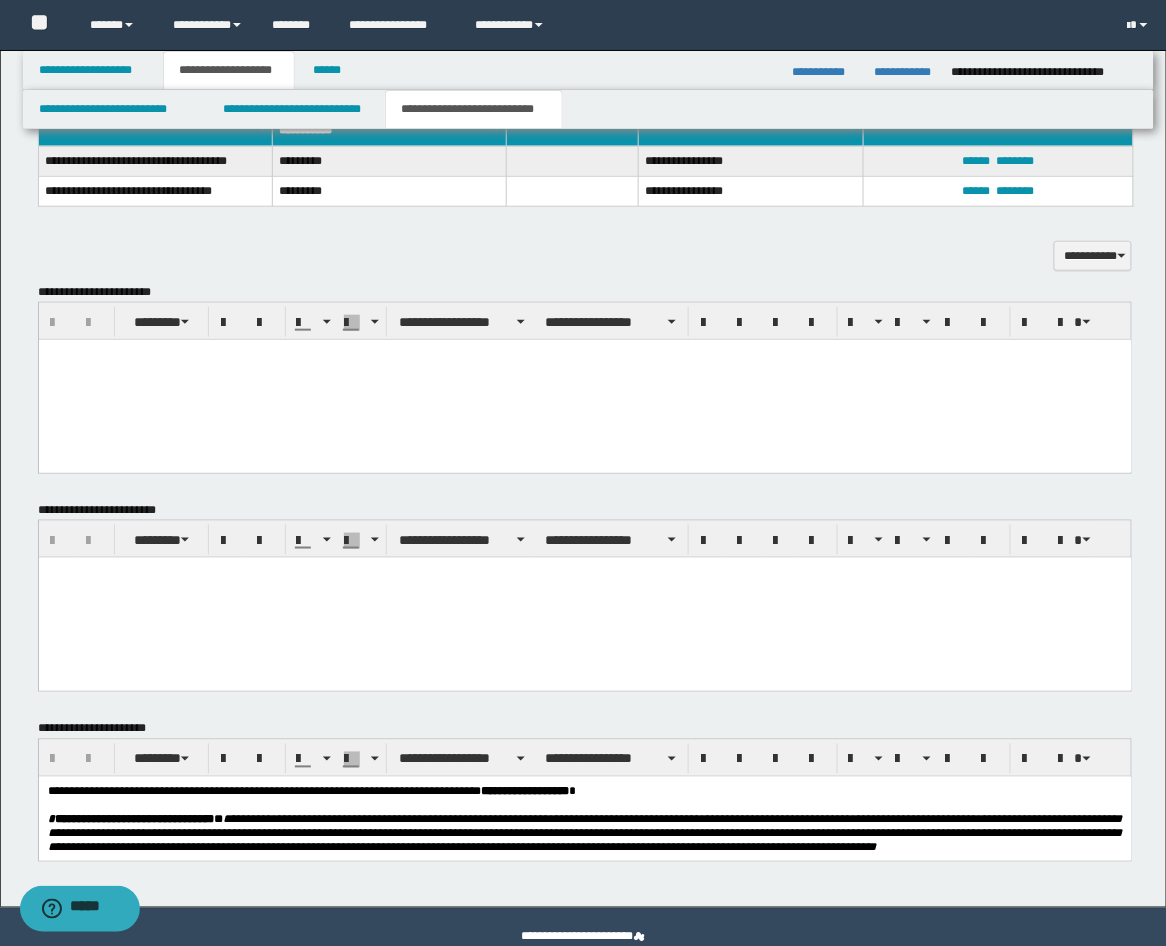 scroll, scrollTop: 2083, scrollLeft: 0, axis: vertical 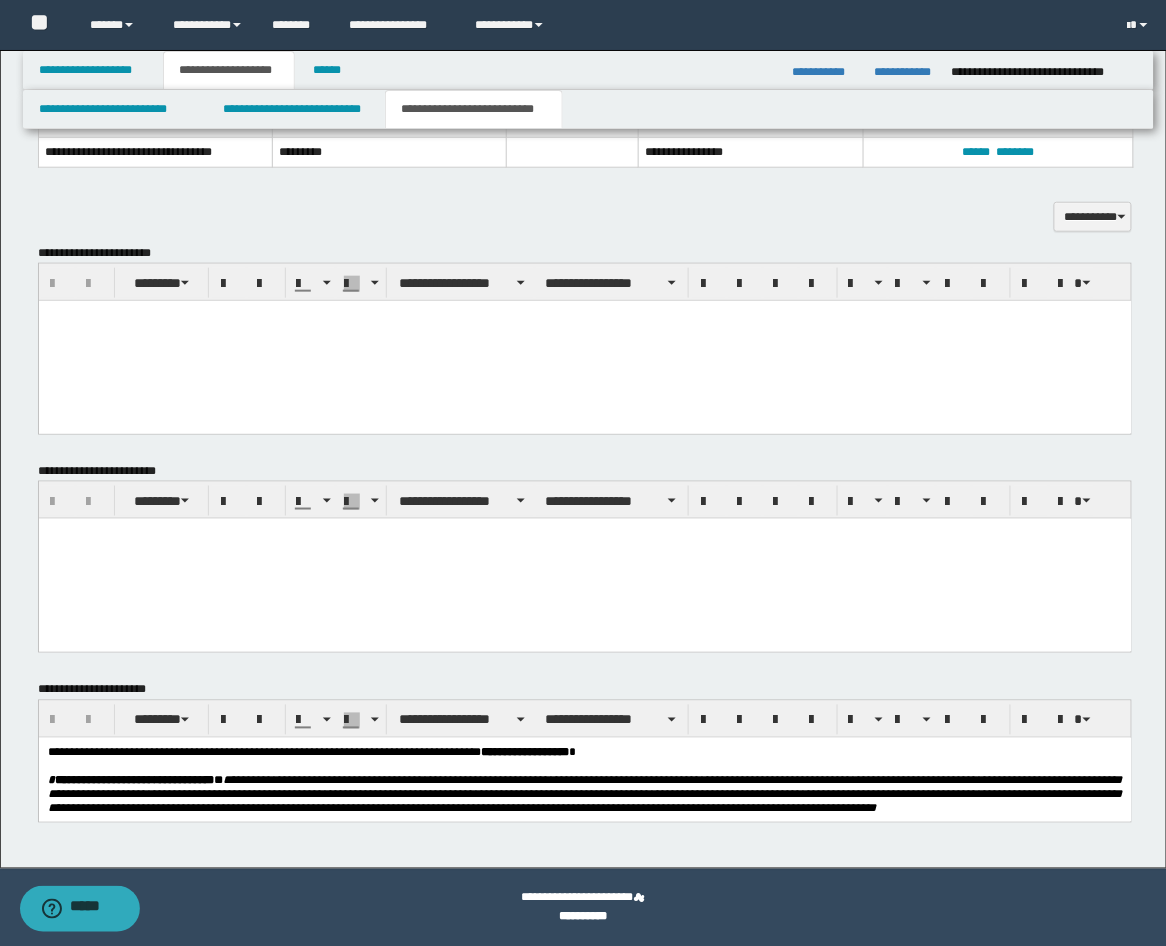 click at bounding box center [584, 315] 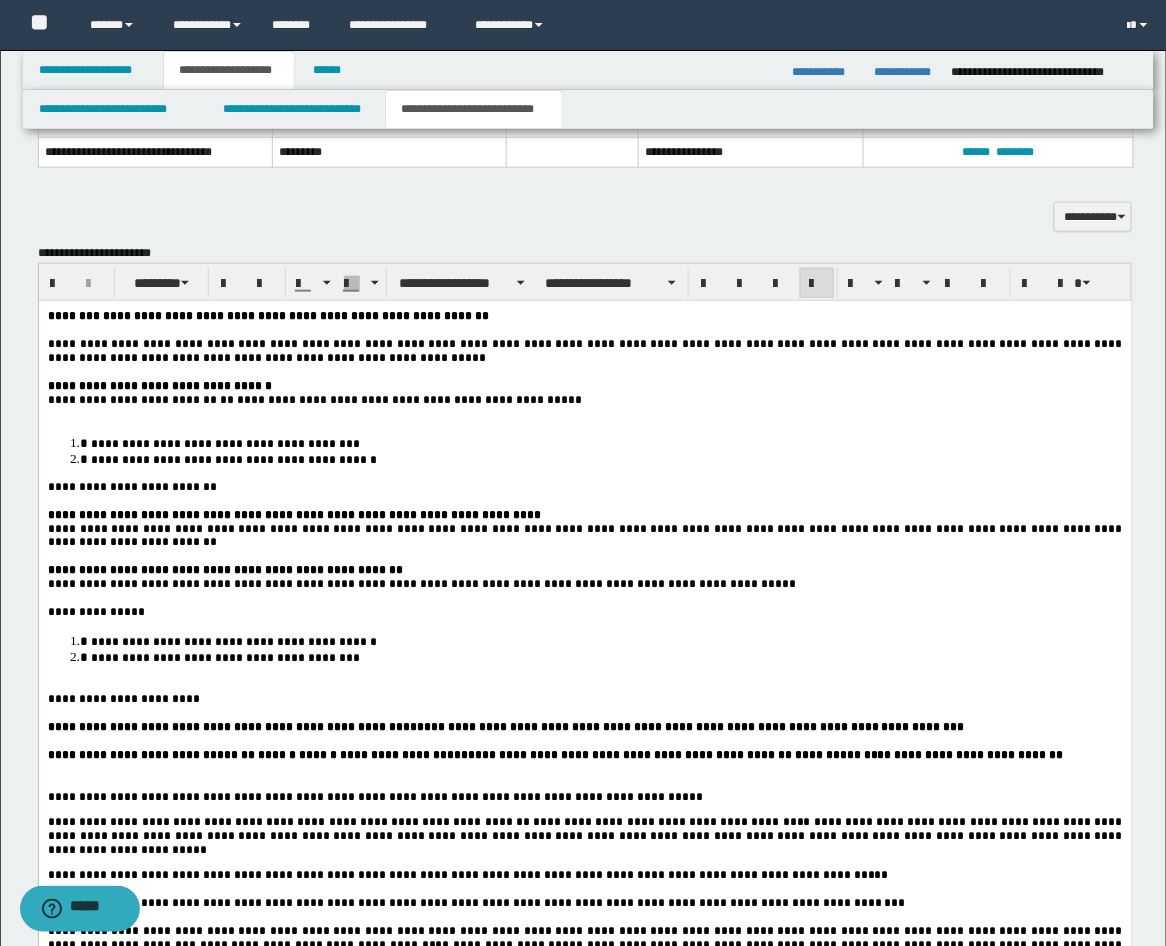 scroll, scrollTop: 1713, scrollLeft: 0, axis: vertical 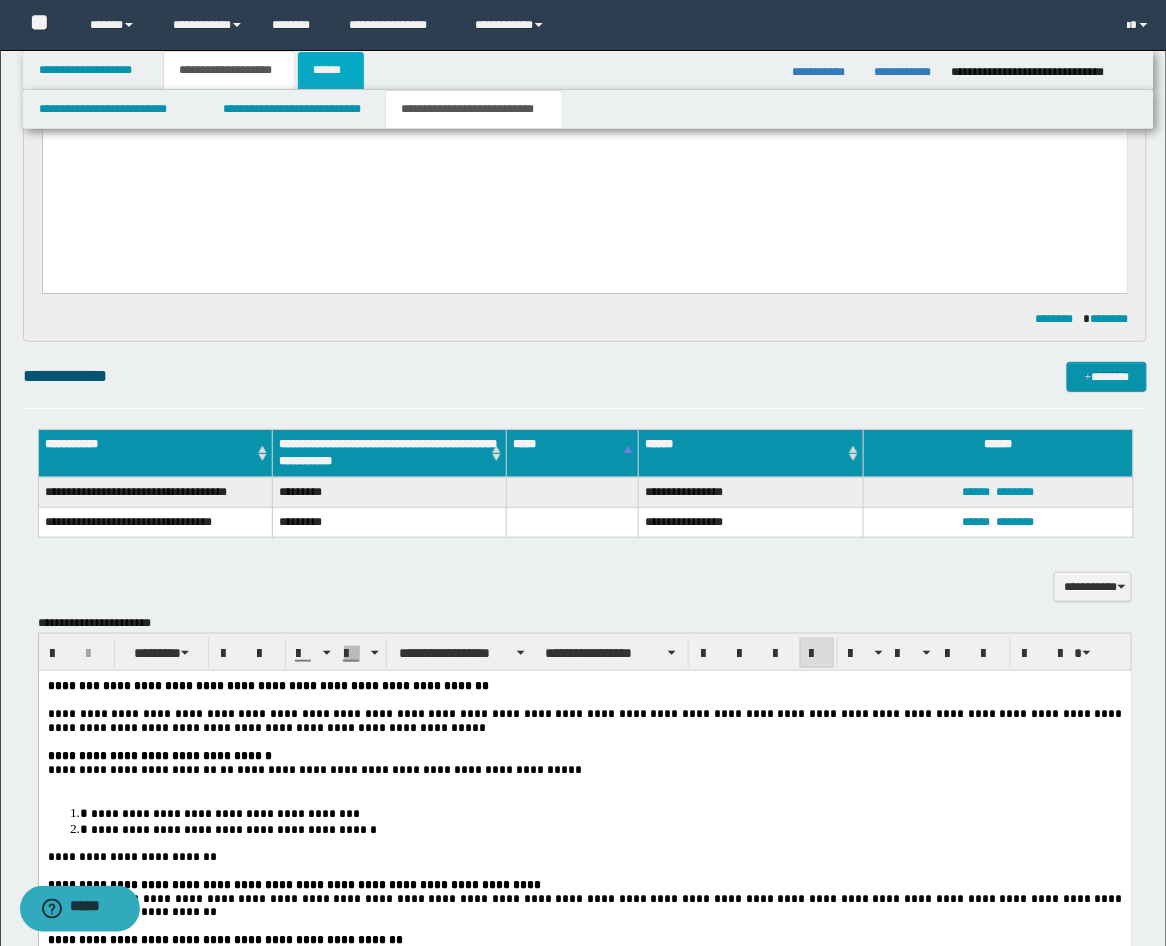 click on "******" at bounding box center (331, 70) 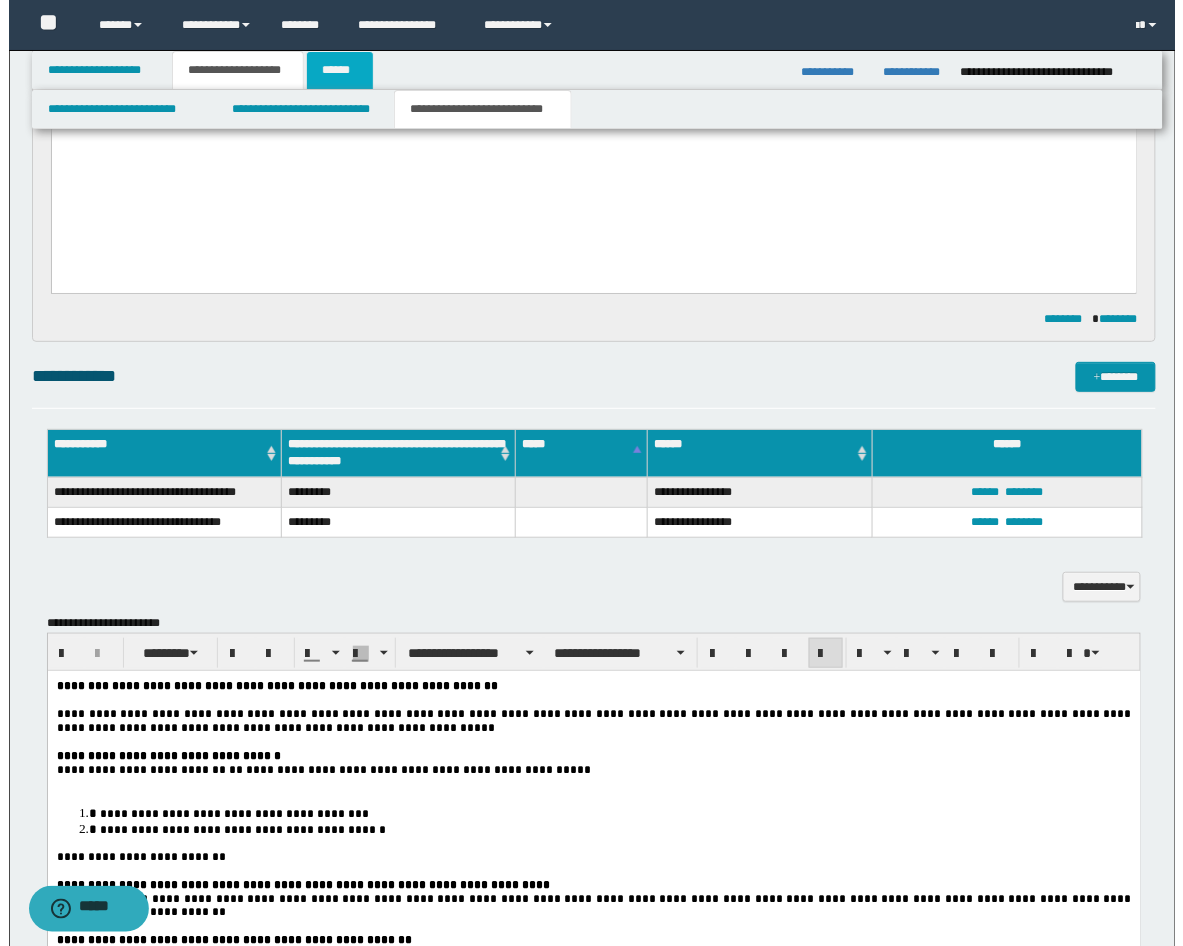 scroll, scrollTop: 0, scrollLeft: 0, axis: both 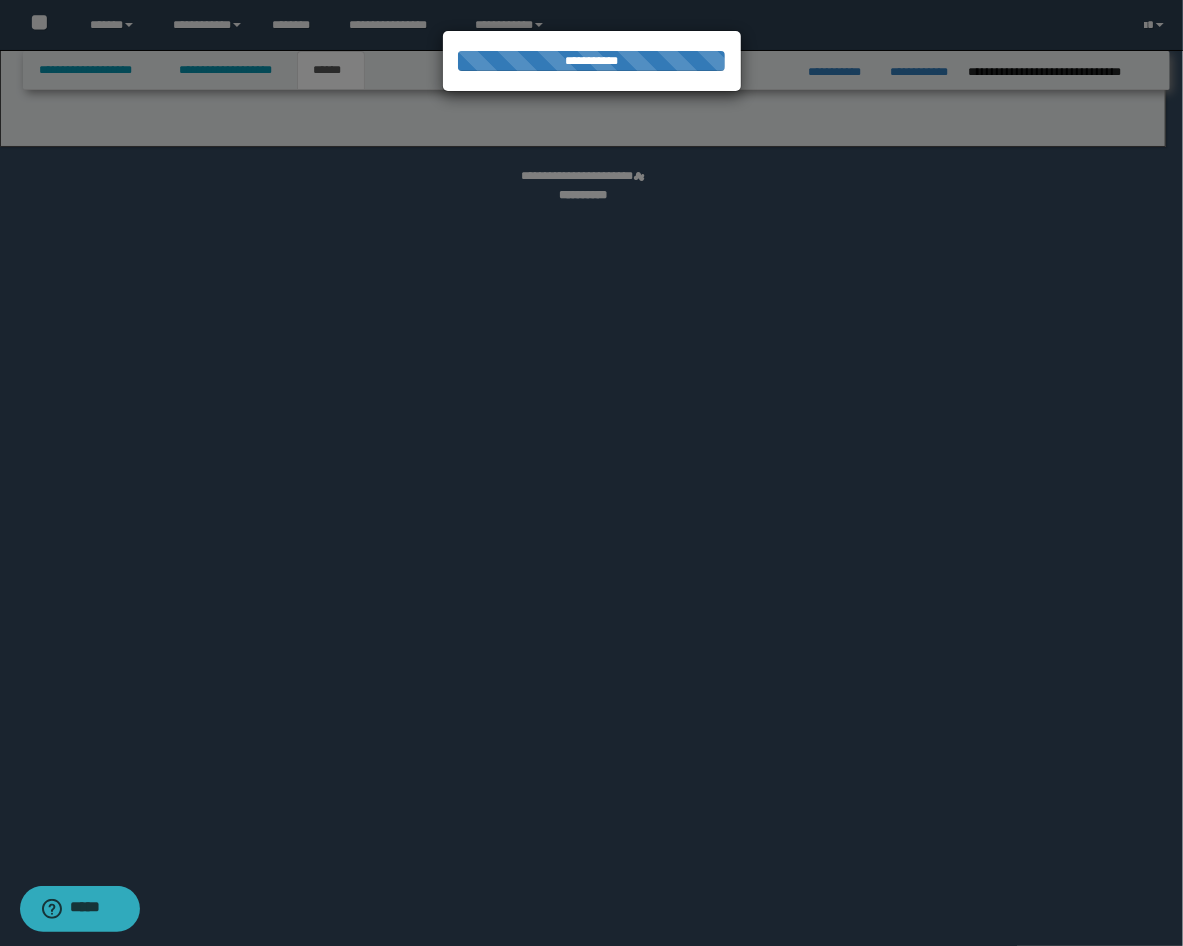 select on "*" 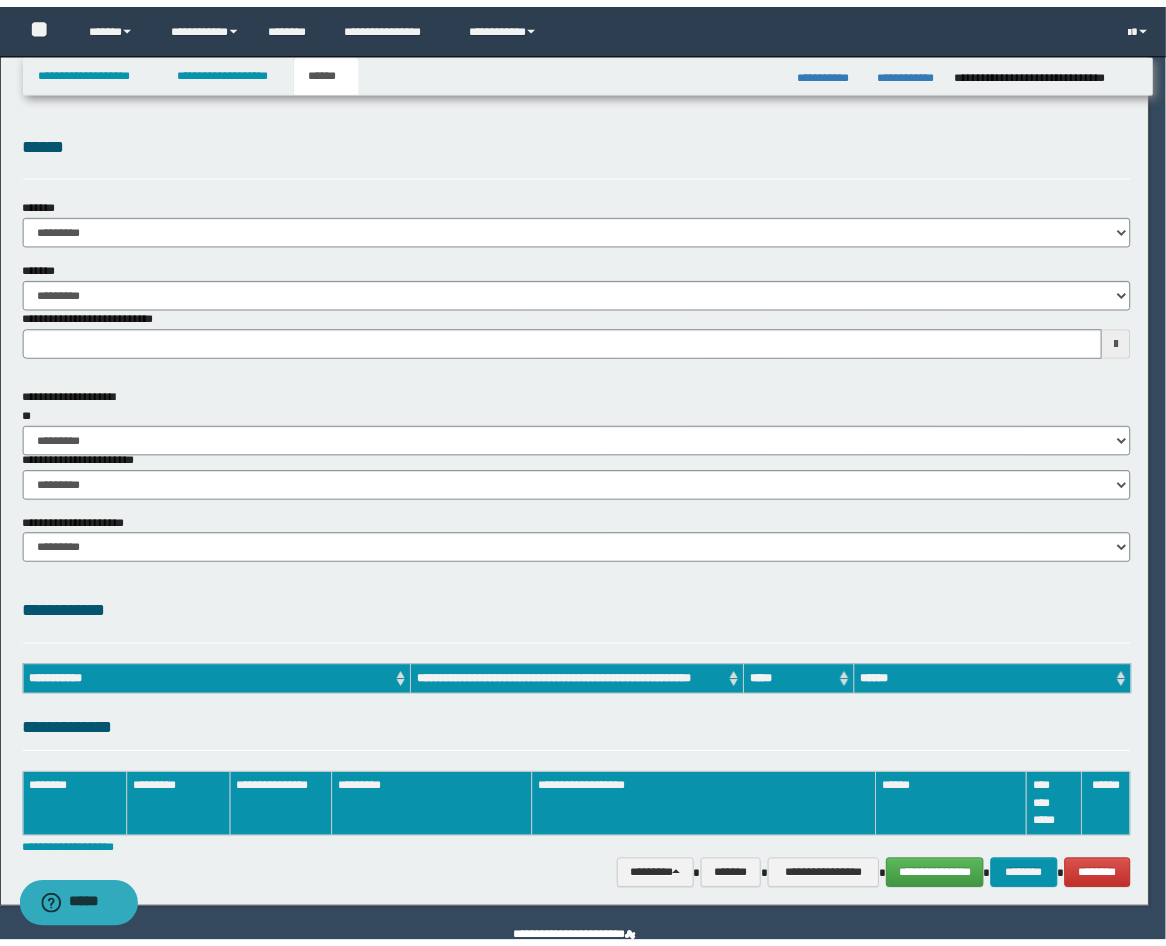scroll, scrollTop: 0, scrollLeft: 0, axis: both 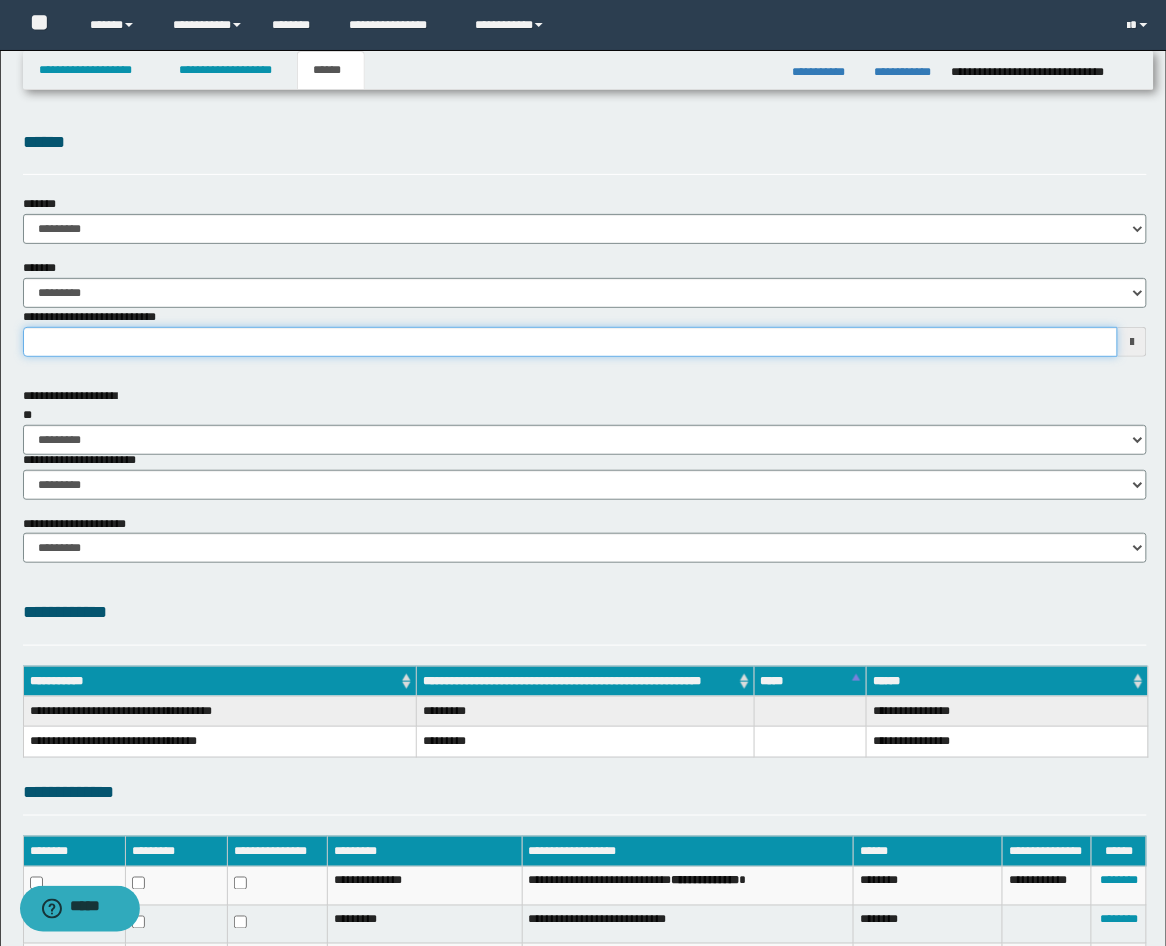 click on "**********" at bounding box center (571, 342) 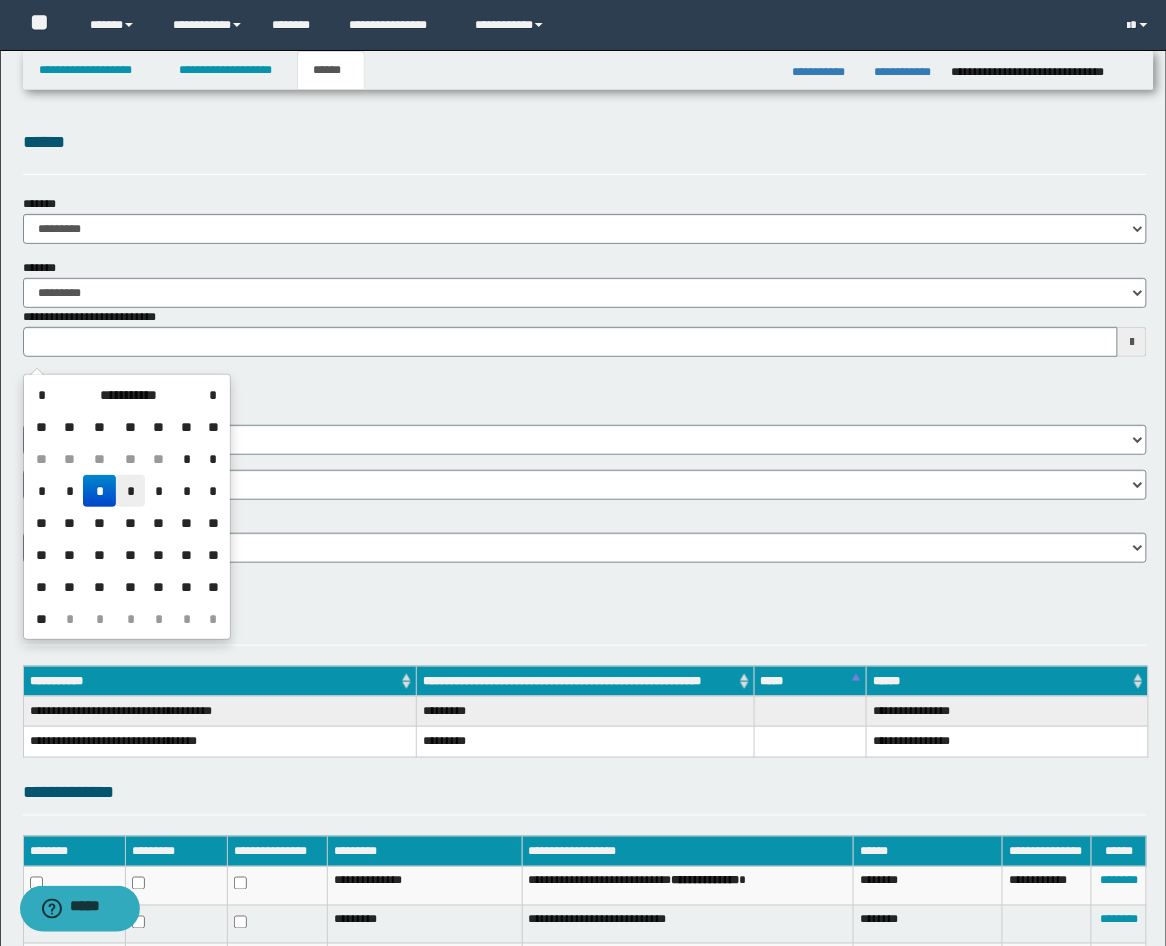 click on "*" at bounding box center (130, 491) 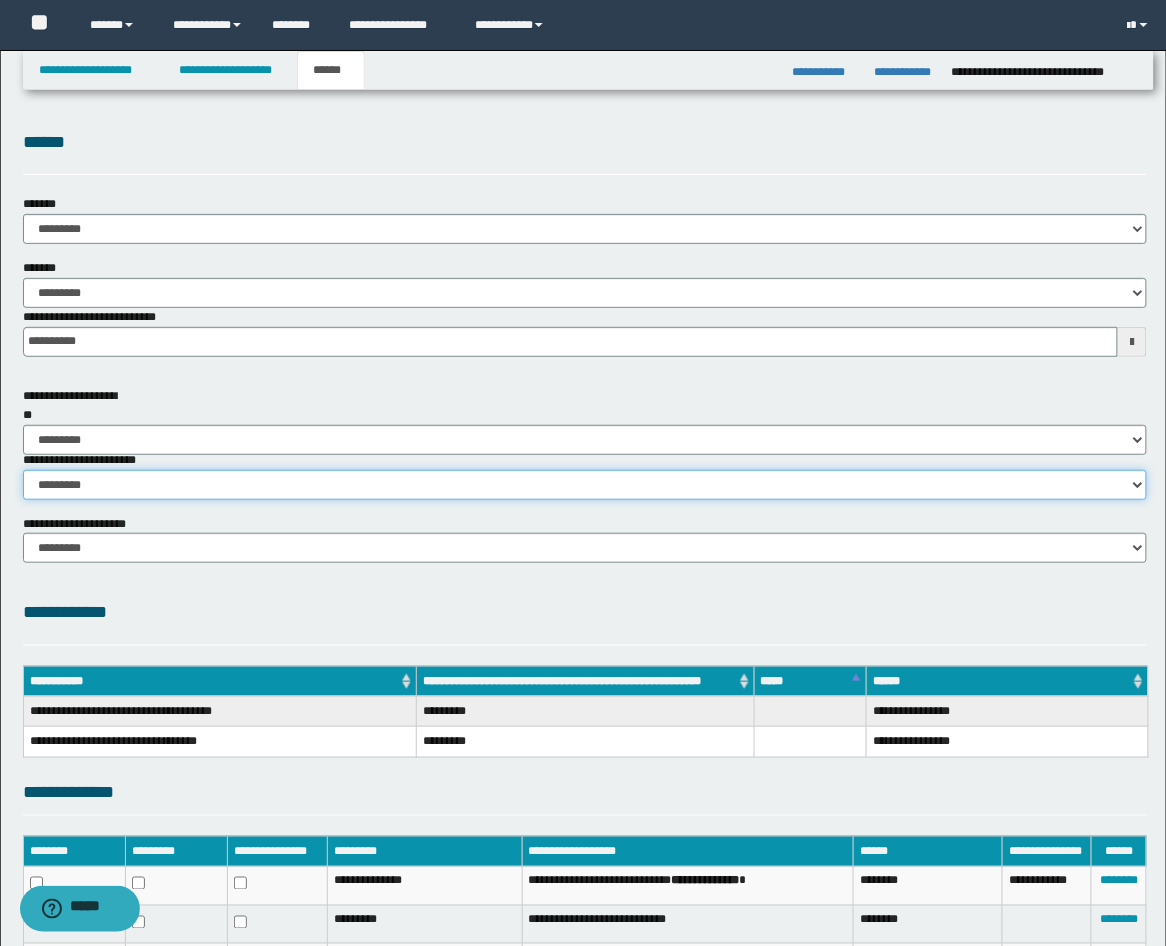click on "*********
*********
*********" at bounding box center (585, 485) 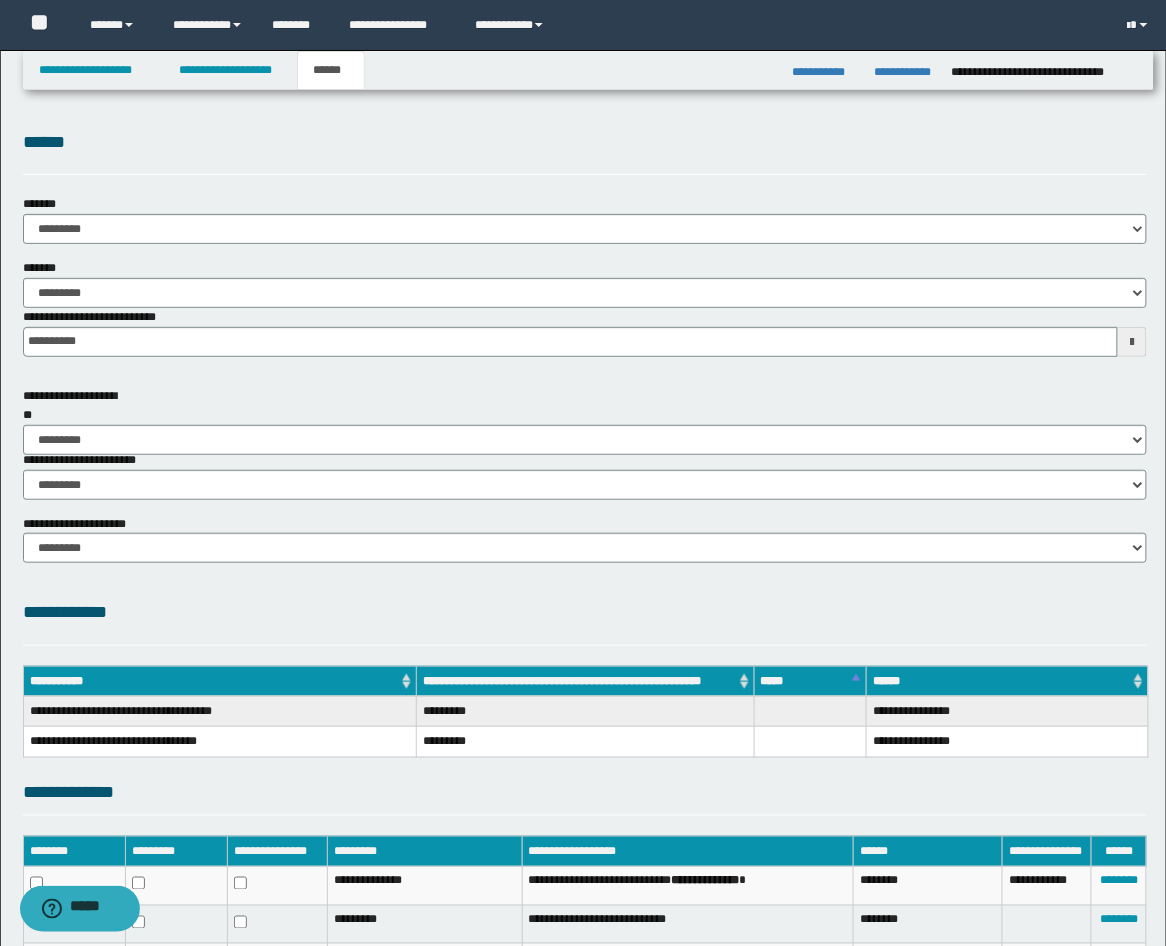 click on "**********" at bounding box center (585, 612) 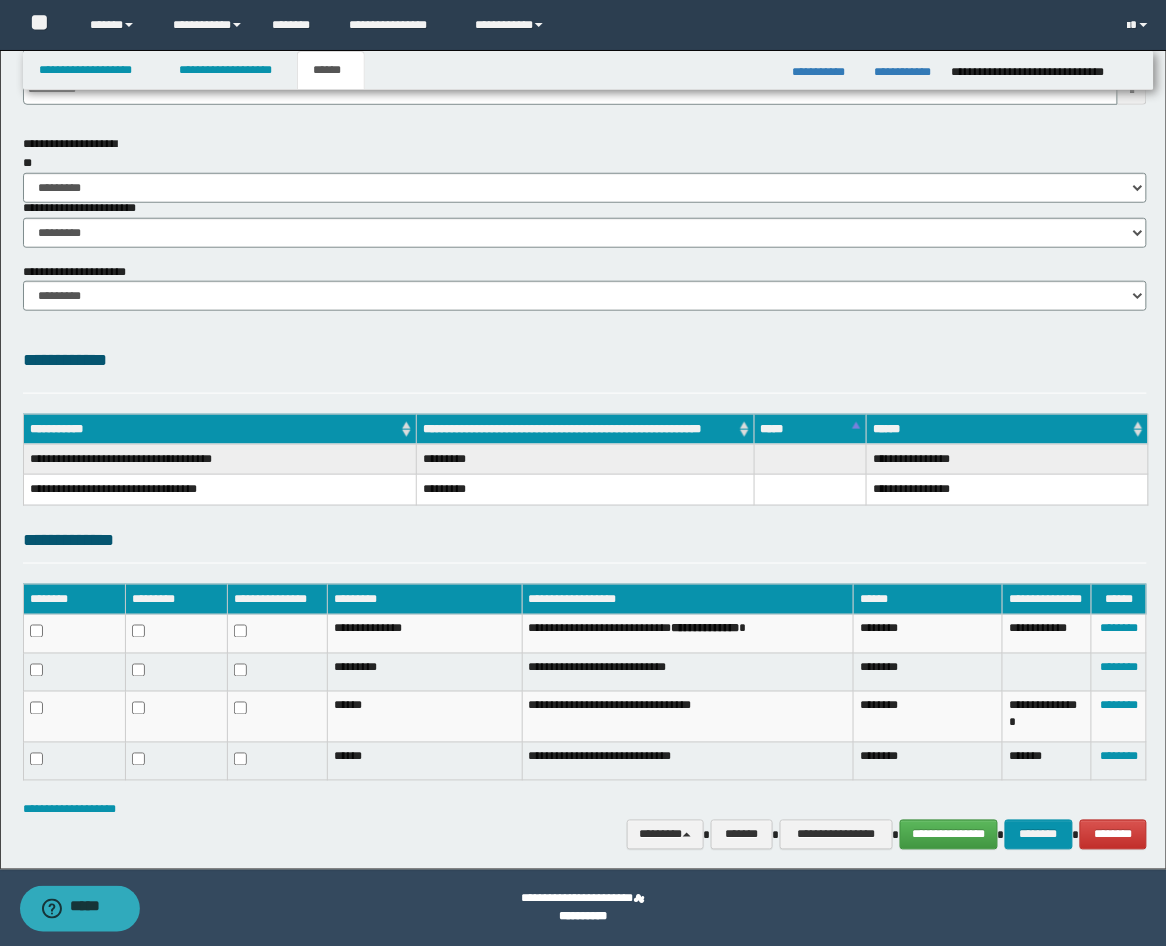 drag, startPoint x: 438, startPoint y: 844, endPoint x: 458, endPoint y: 826, distance: 26.907248 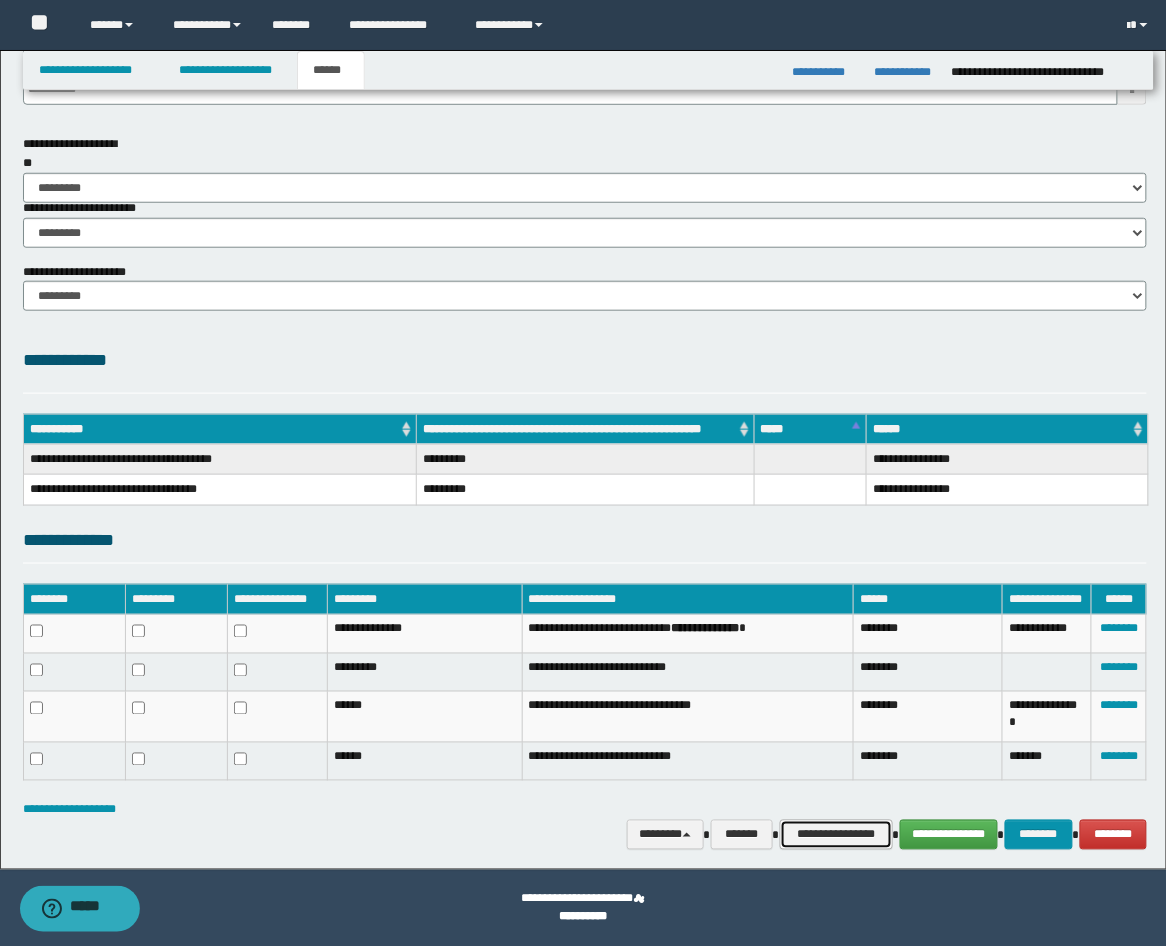 click on "**********" at bounding box center (836, 835) 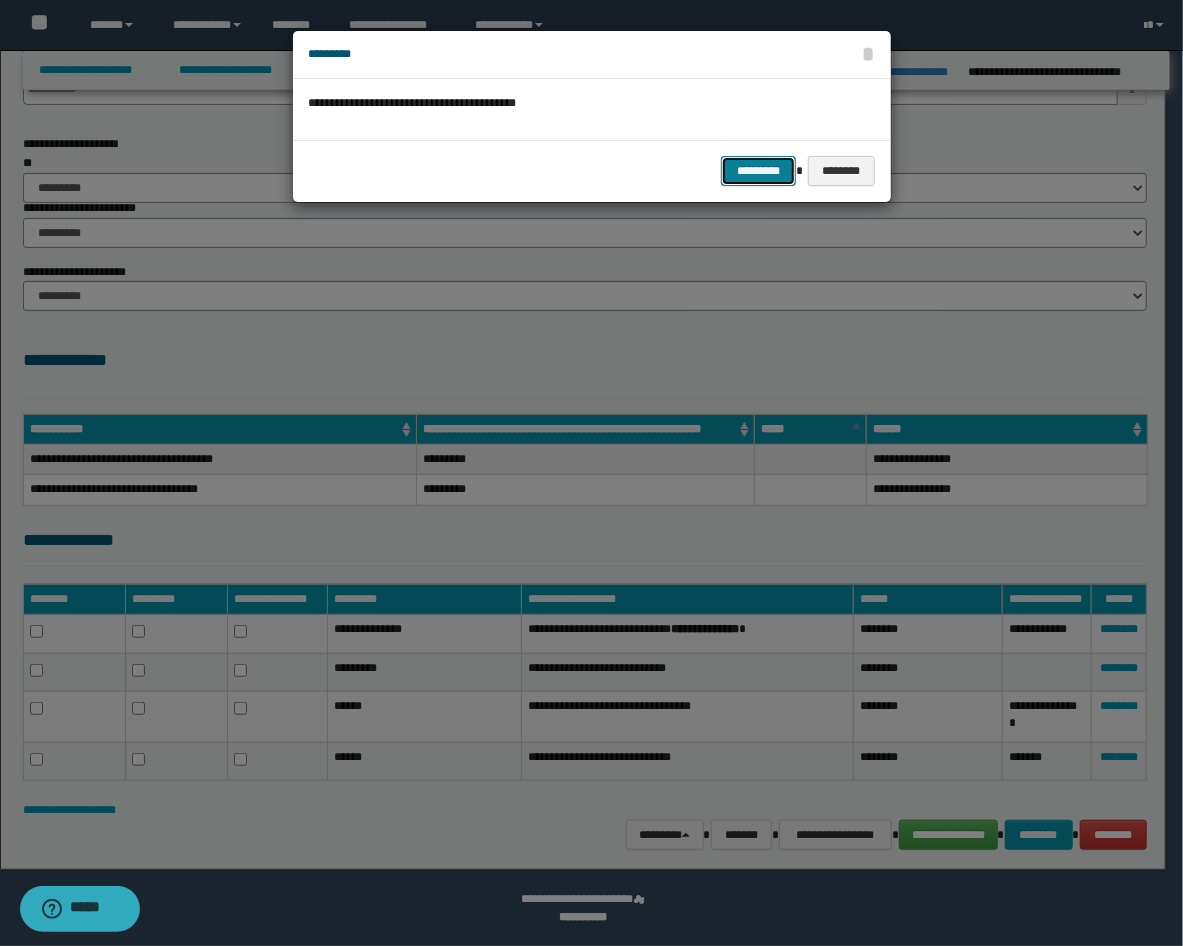 click on "*********" at bounding box center (758, 171) 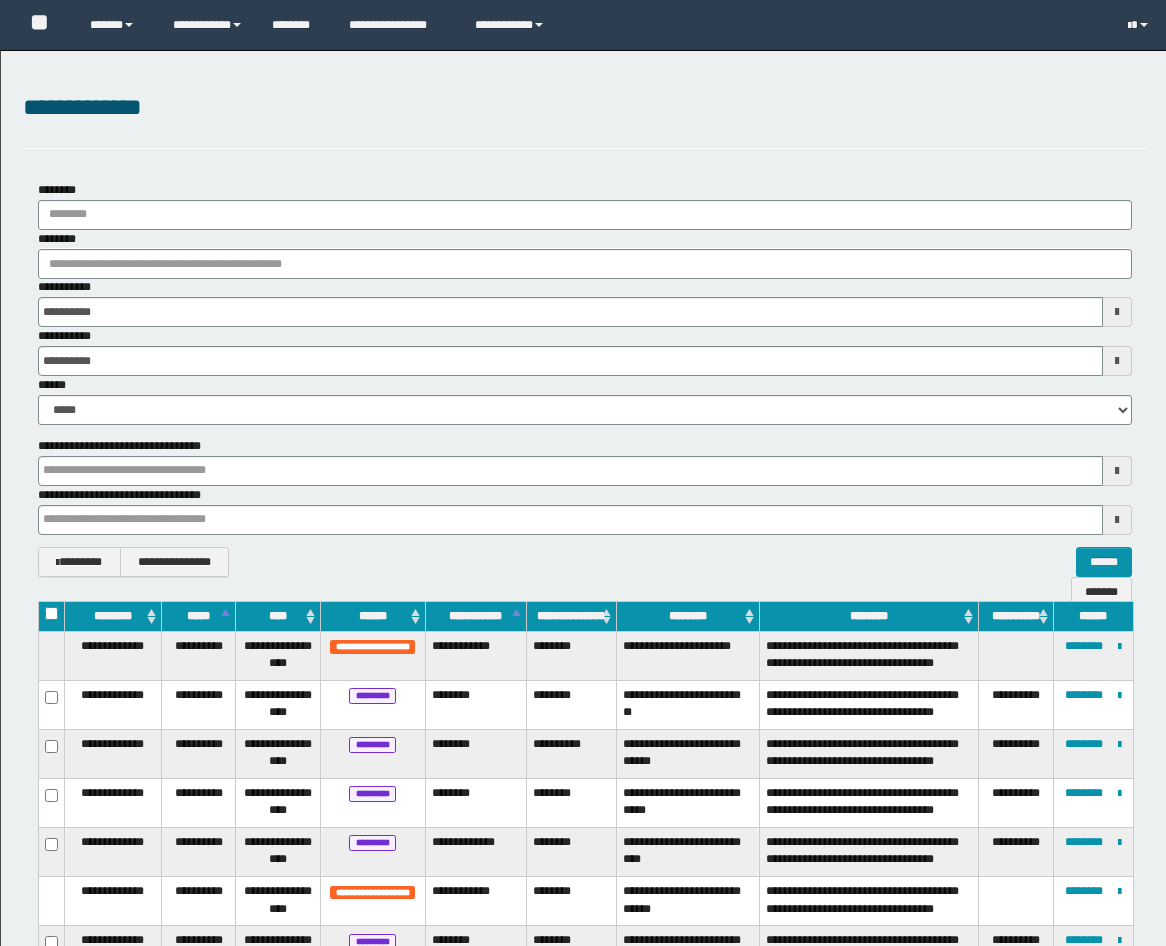 scroll, scrollTop: 0, scrollLeft: 0, axis: both 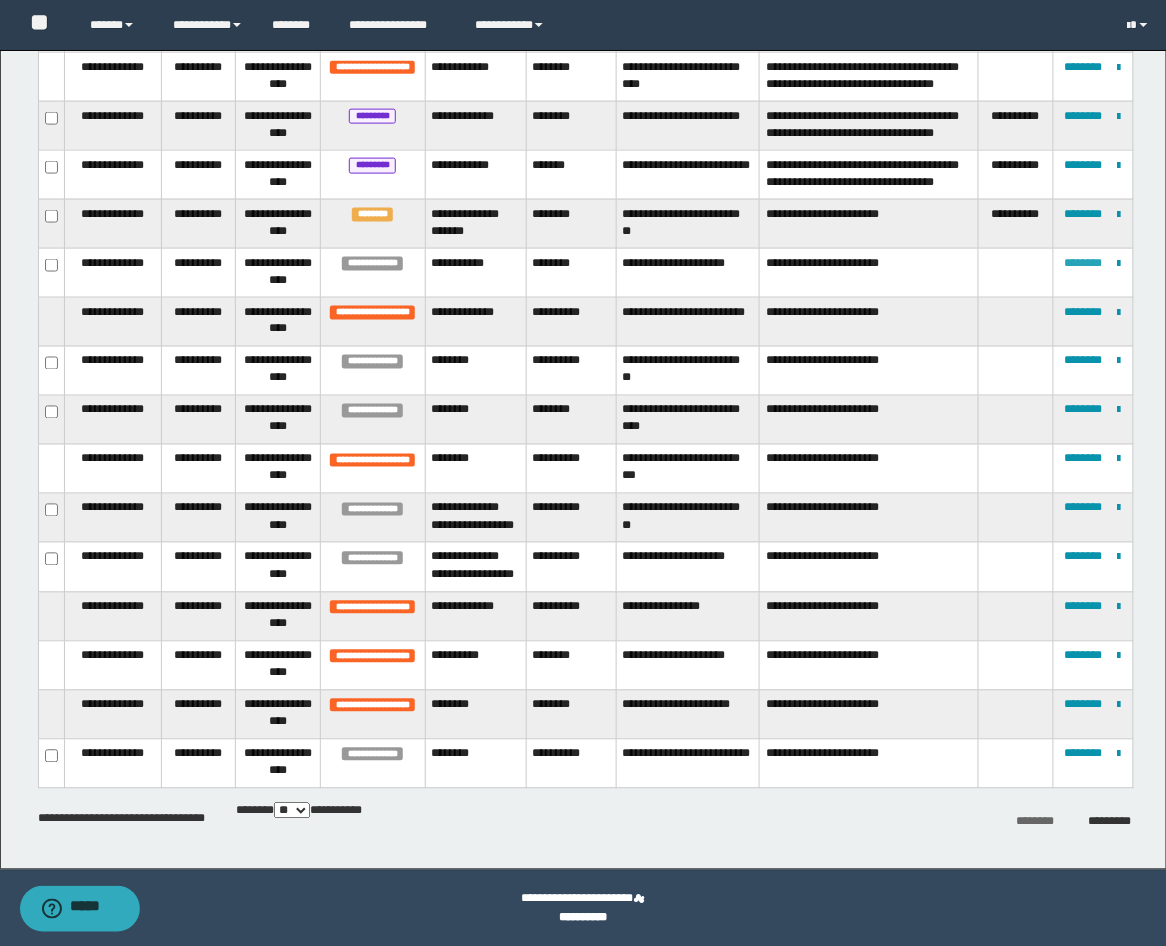 click on "********" at bounding box center [1084, 263] 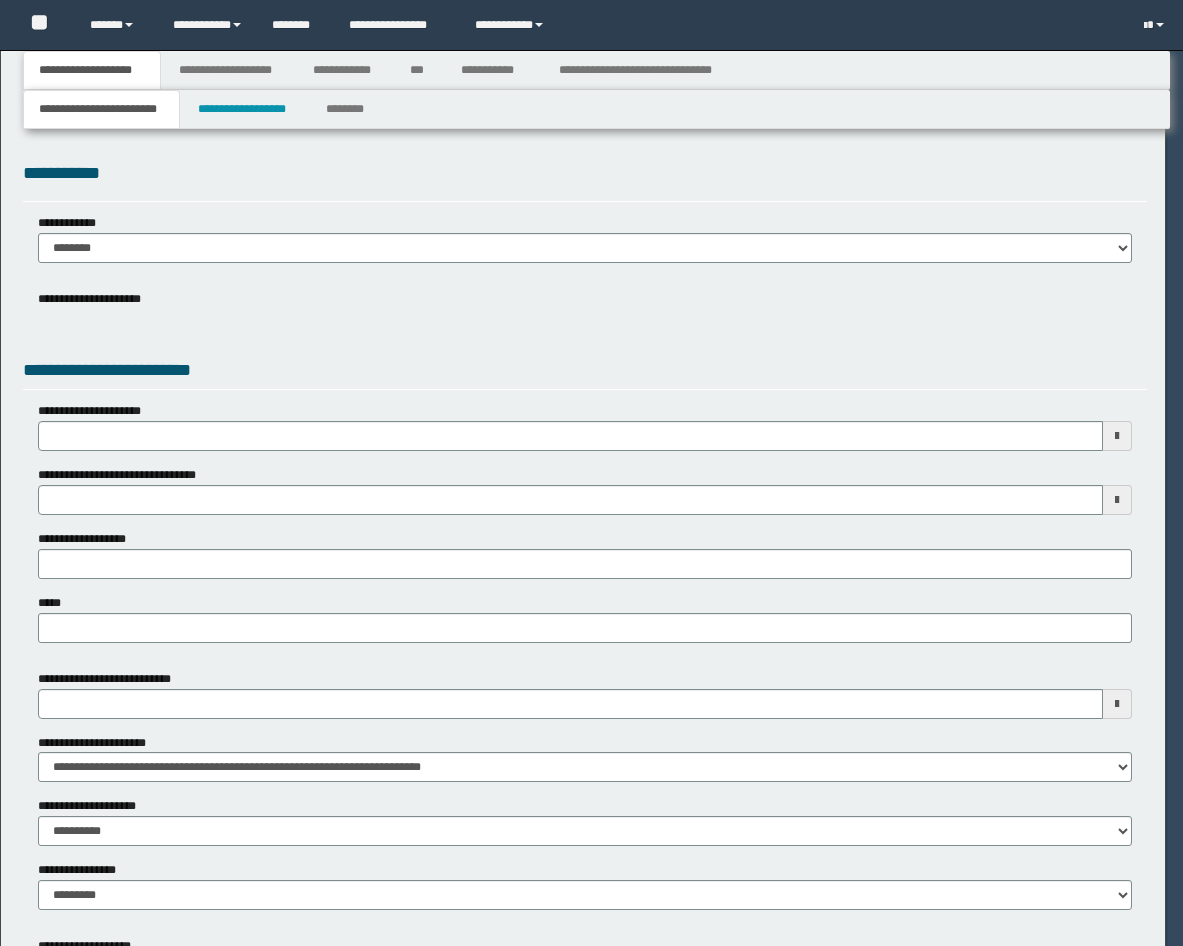 scroll, scrollTop: 0, scrollLeft: 0, axis: both 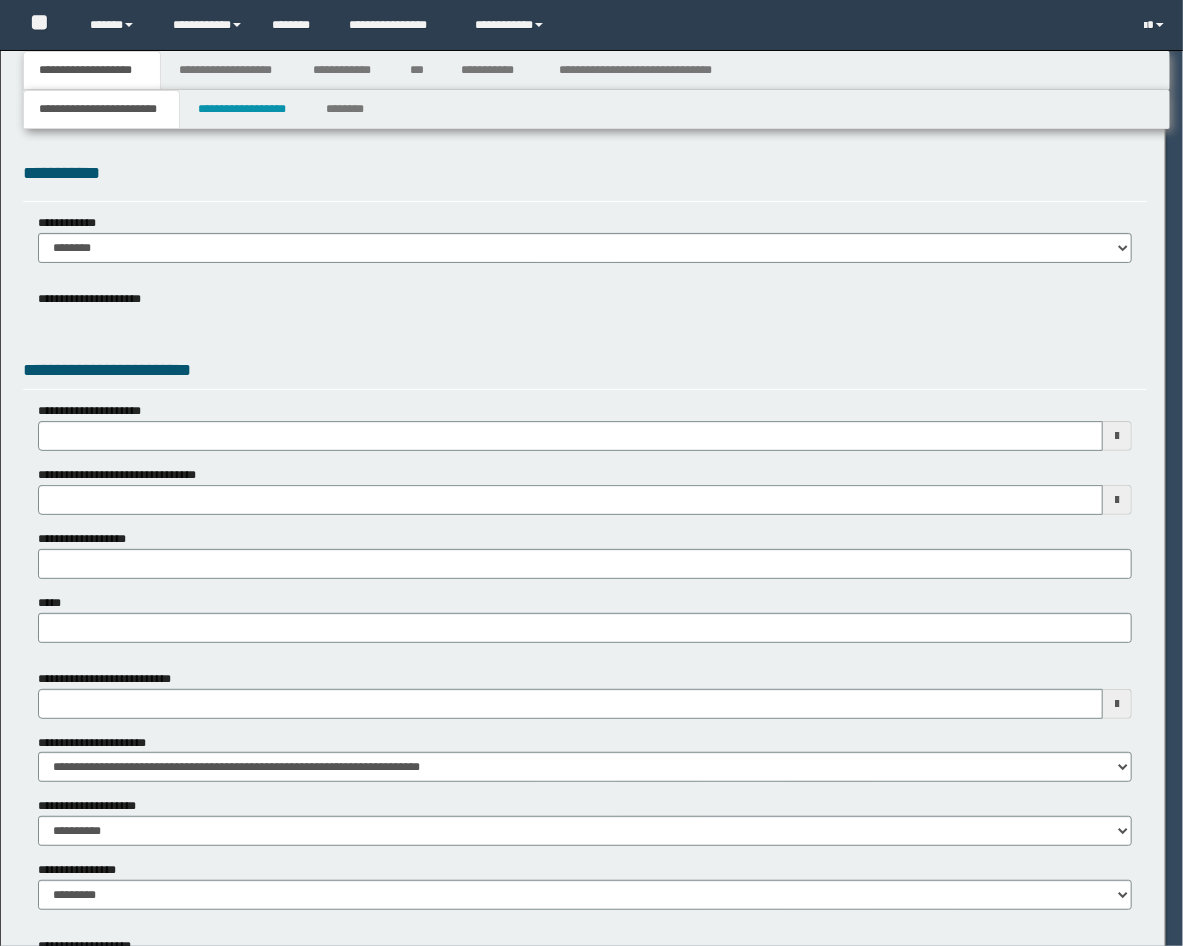 select on "*" 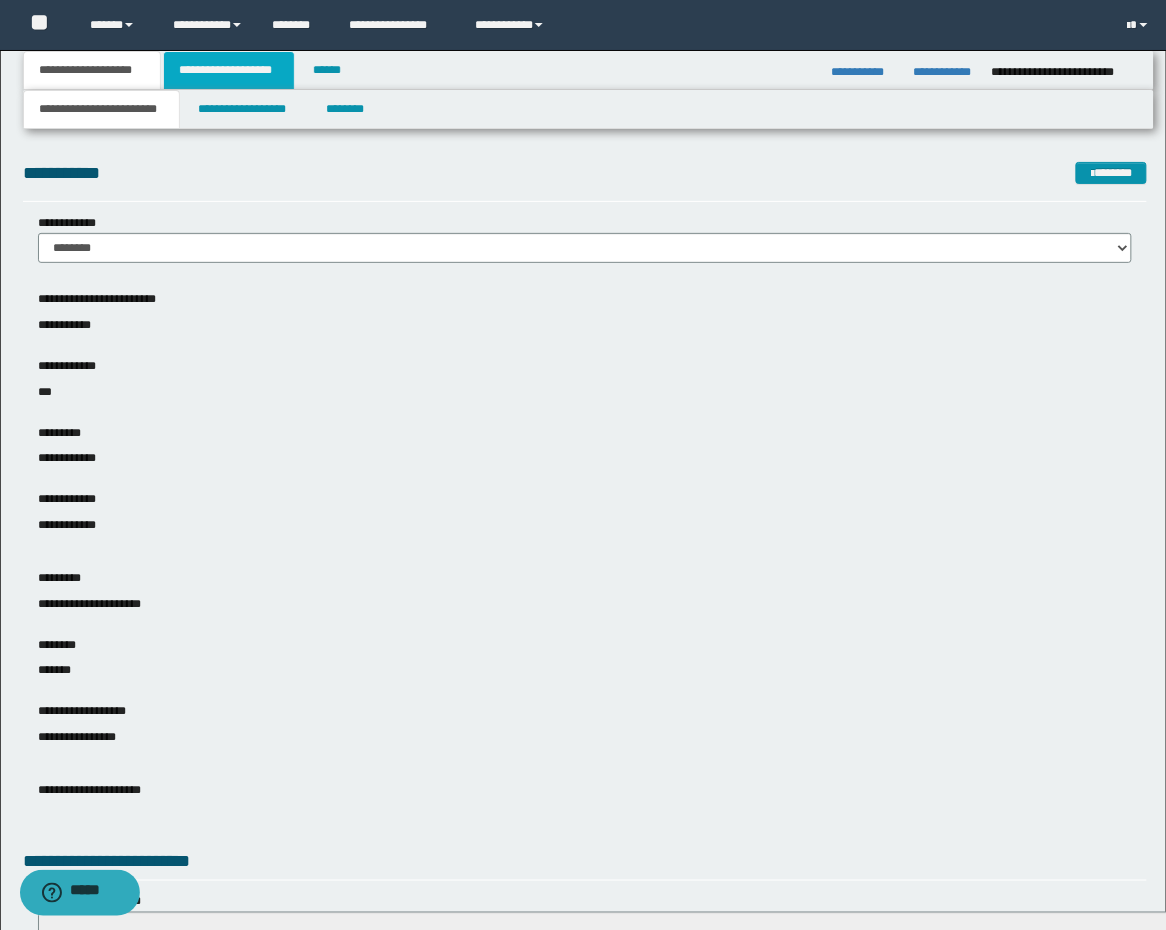 click on "**********" at bounding box center [229, 70] 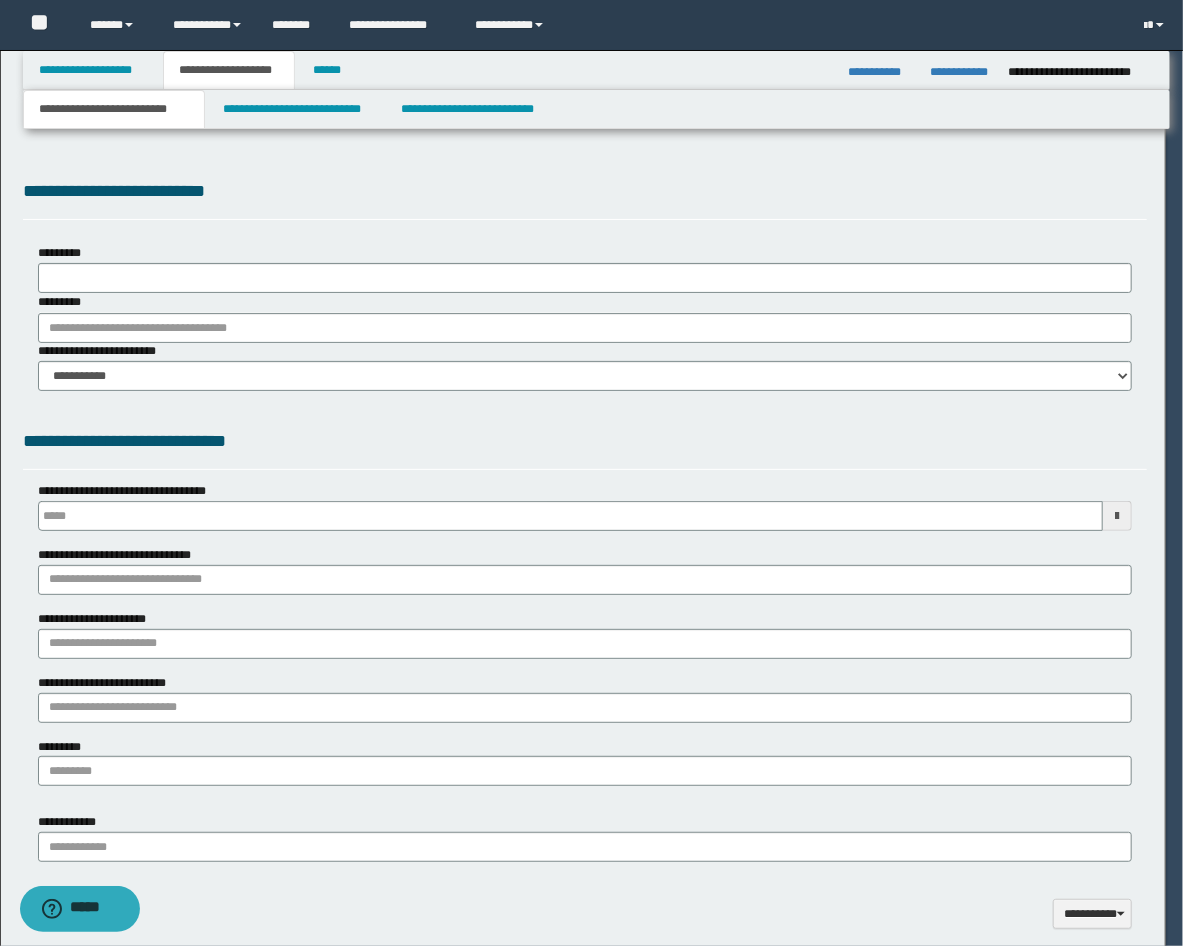 type 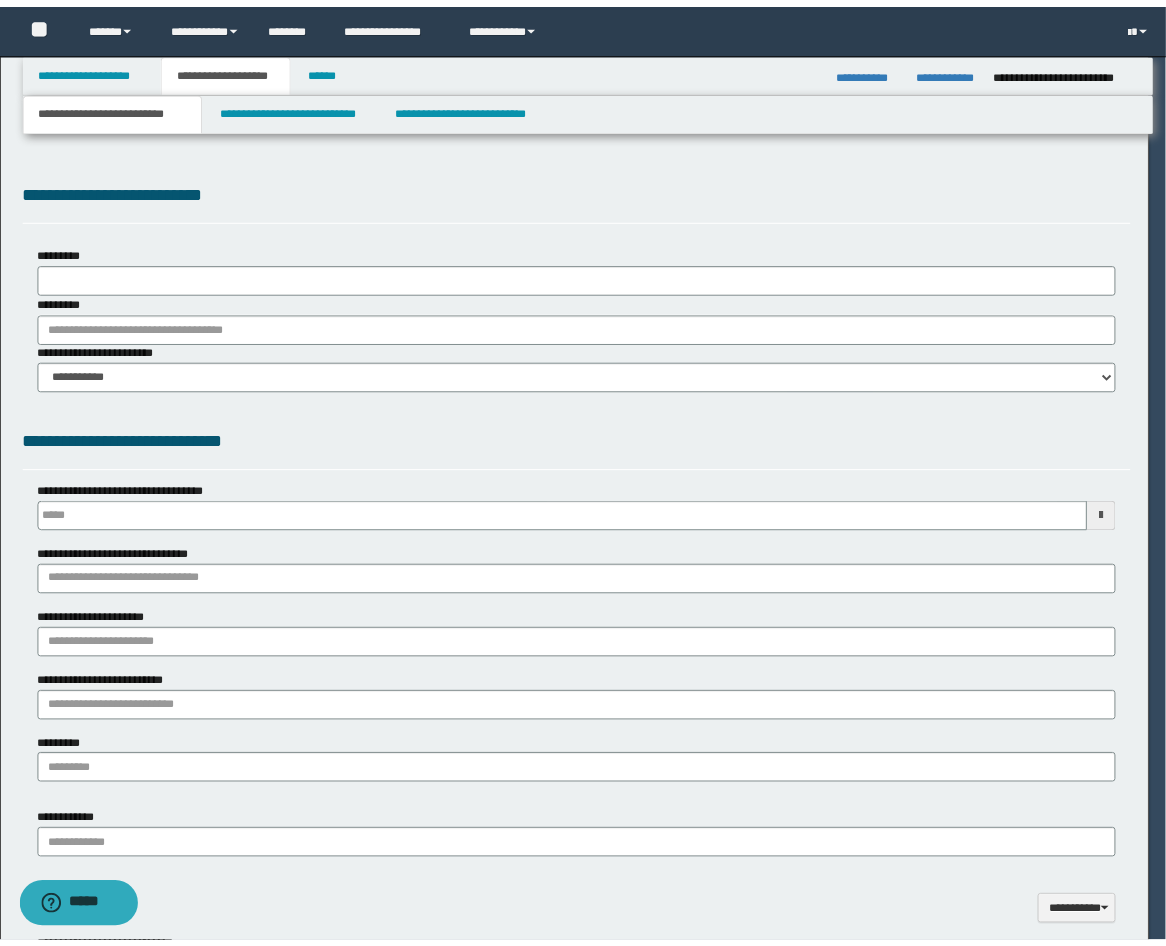 scroll, scrollTop: 0, scrollLeft: 0, axis: both 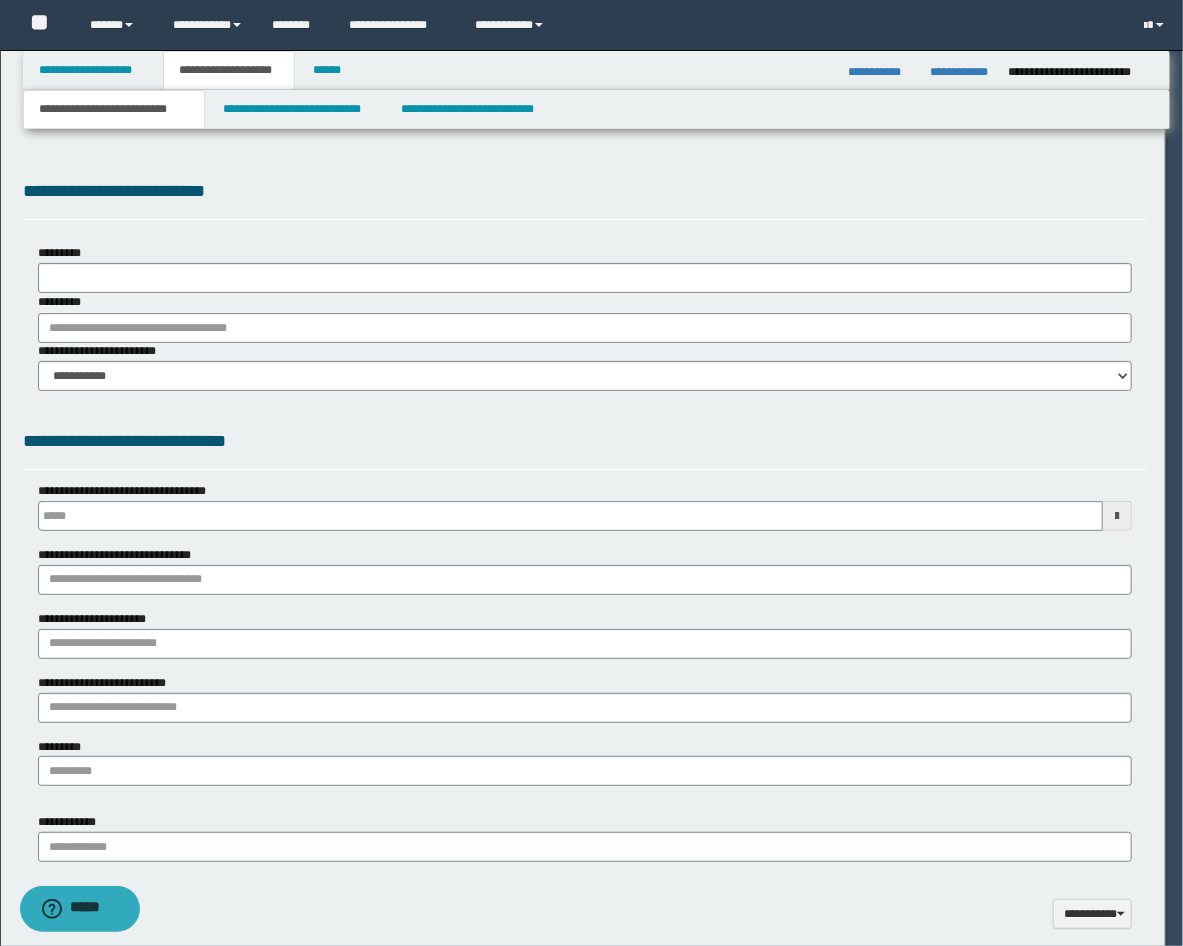 type on "**********" 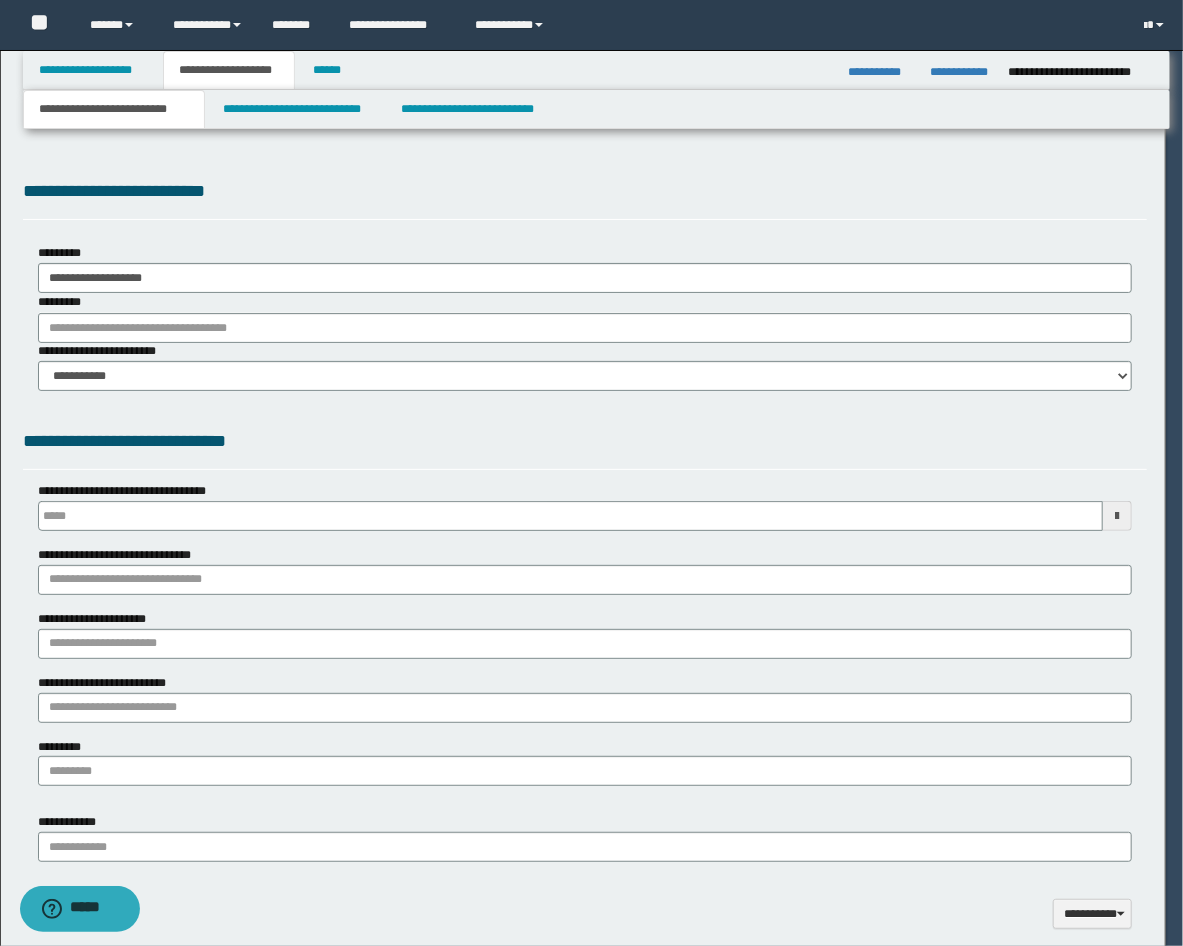 type on "**" 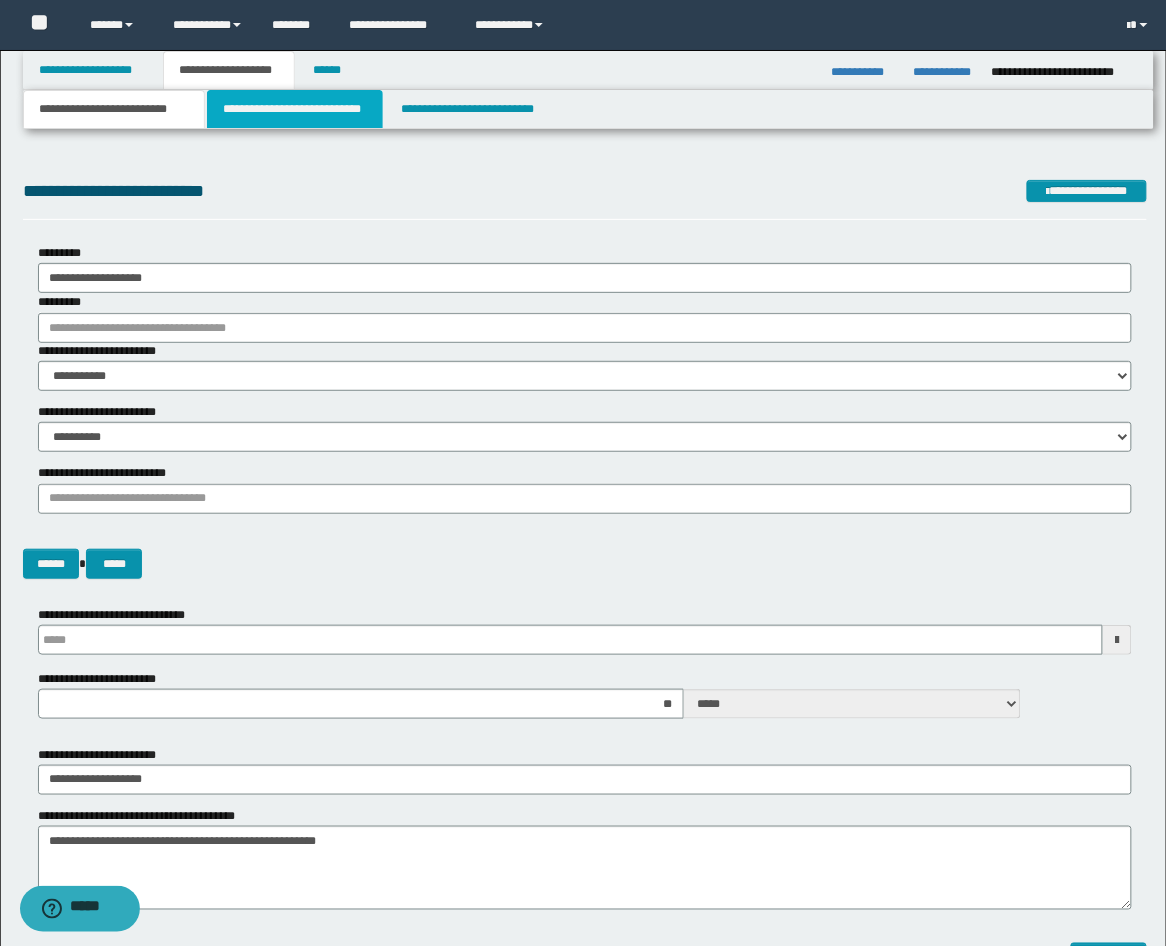 click on "**********" at bounding box center [295, 109] 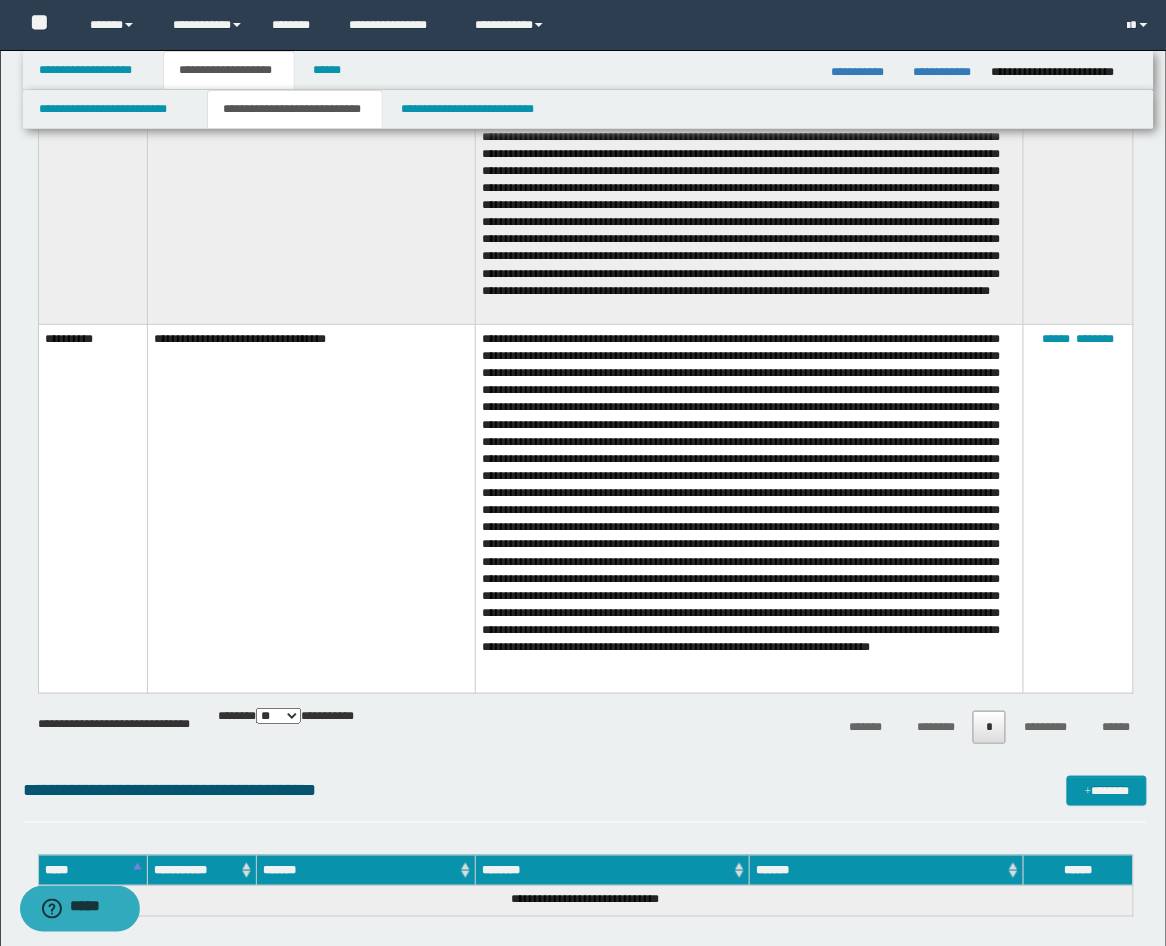 scroll, scrollTop: 4074, scrollLeft: 0, axis: vertical 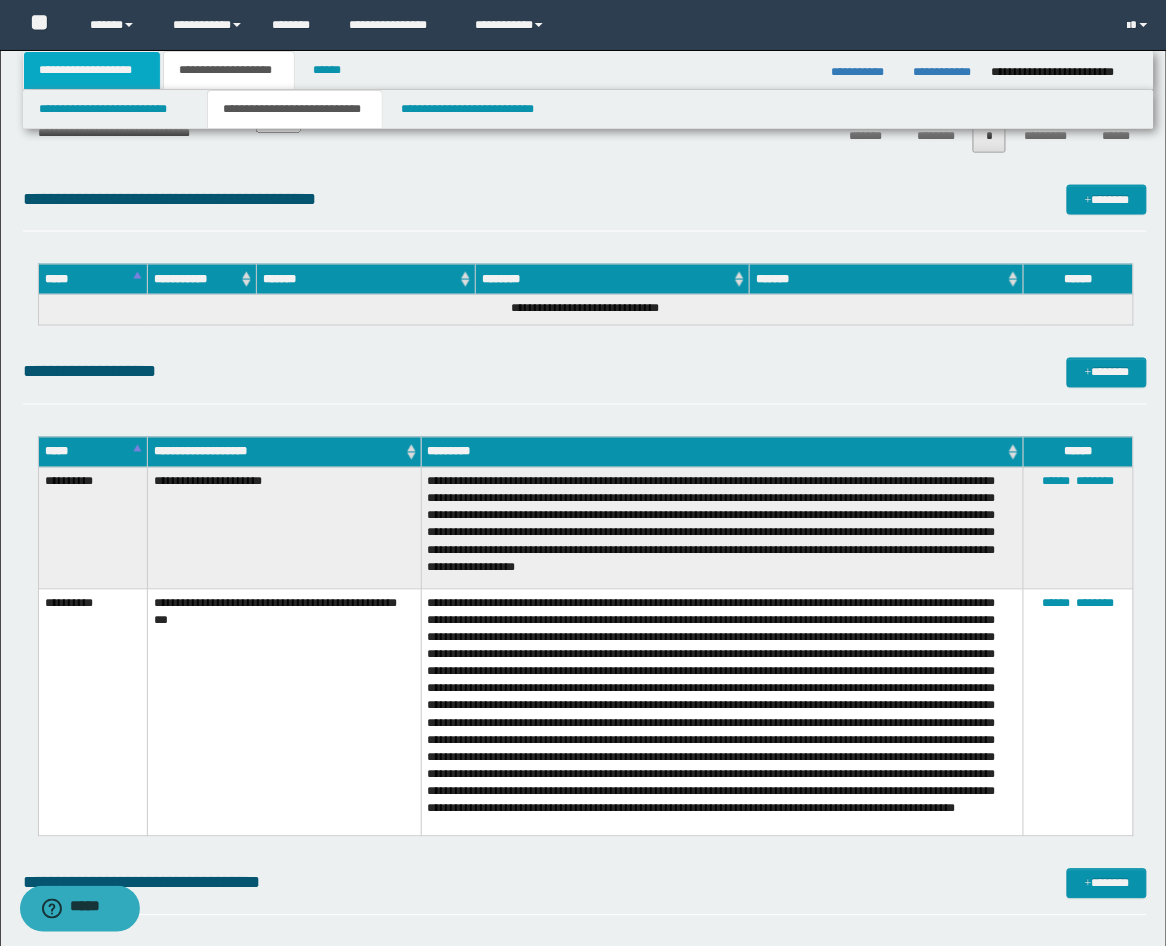 click on "**********" at bounding box center (92, 70) 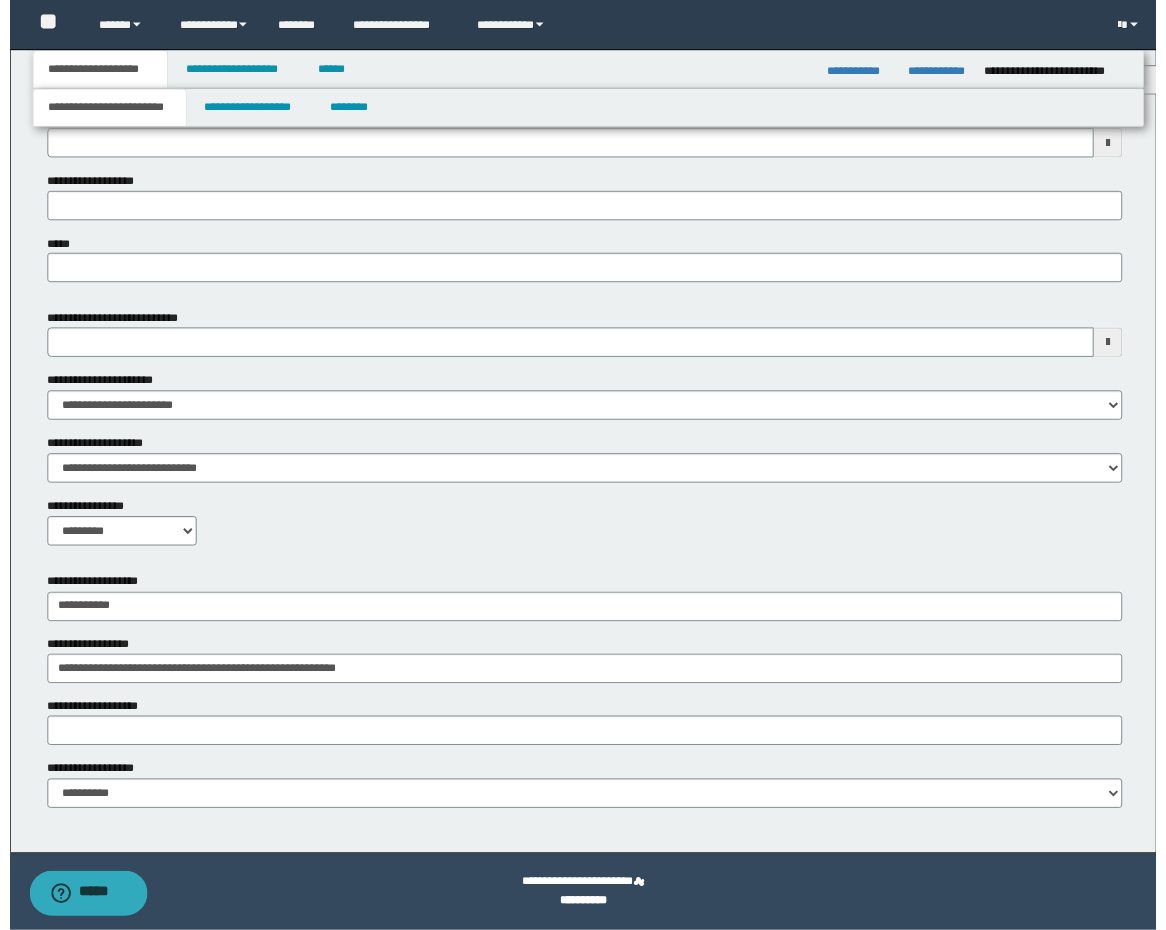 scroll, scrollTop: 862, scrollLeft: 0, axis: vertical 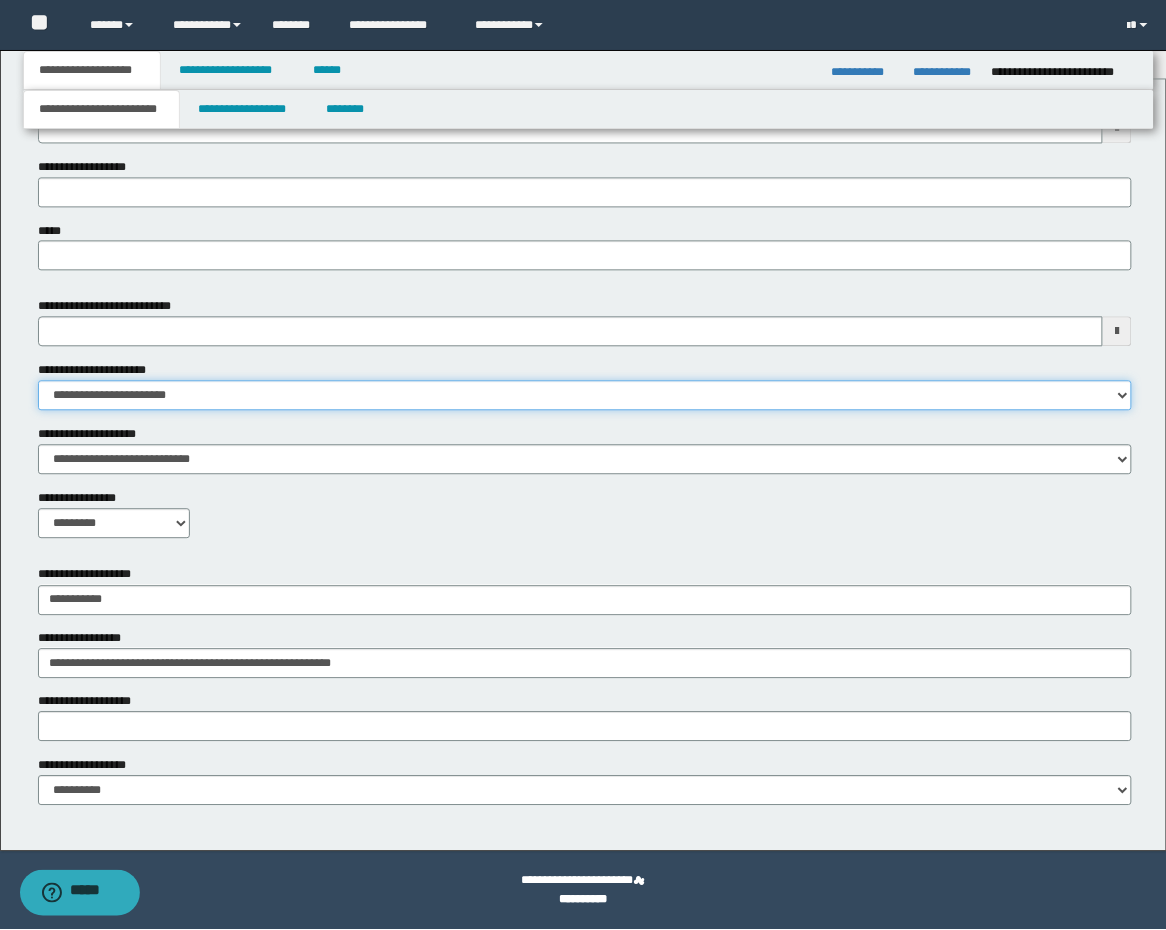 click on "**********" at bounding box center [585, 396] 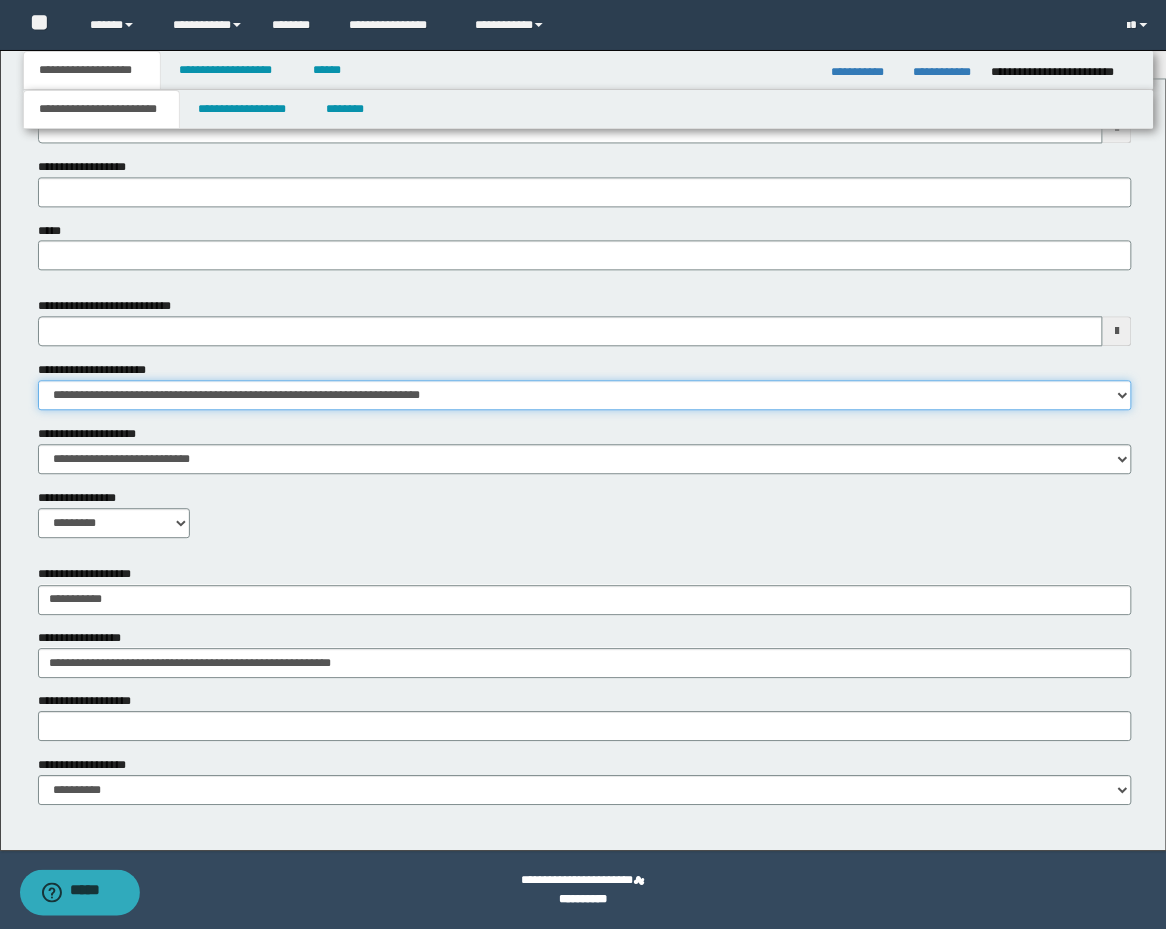 click on "**********" at bounding box center [585, 396] 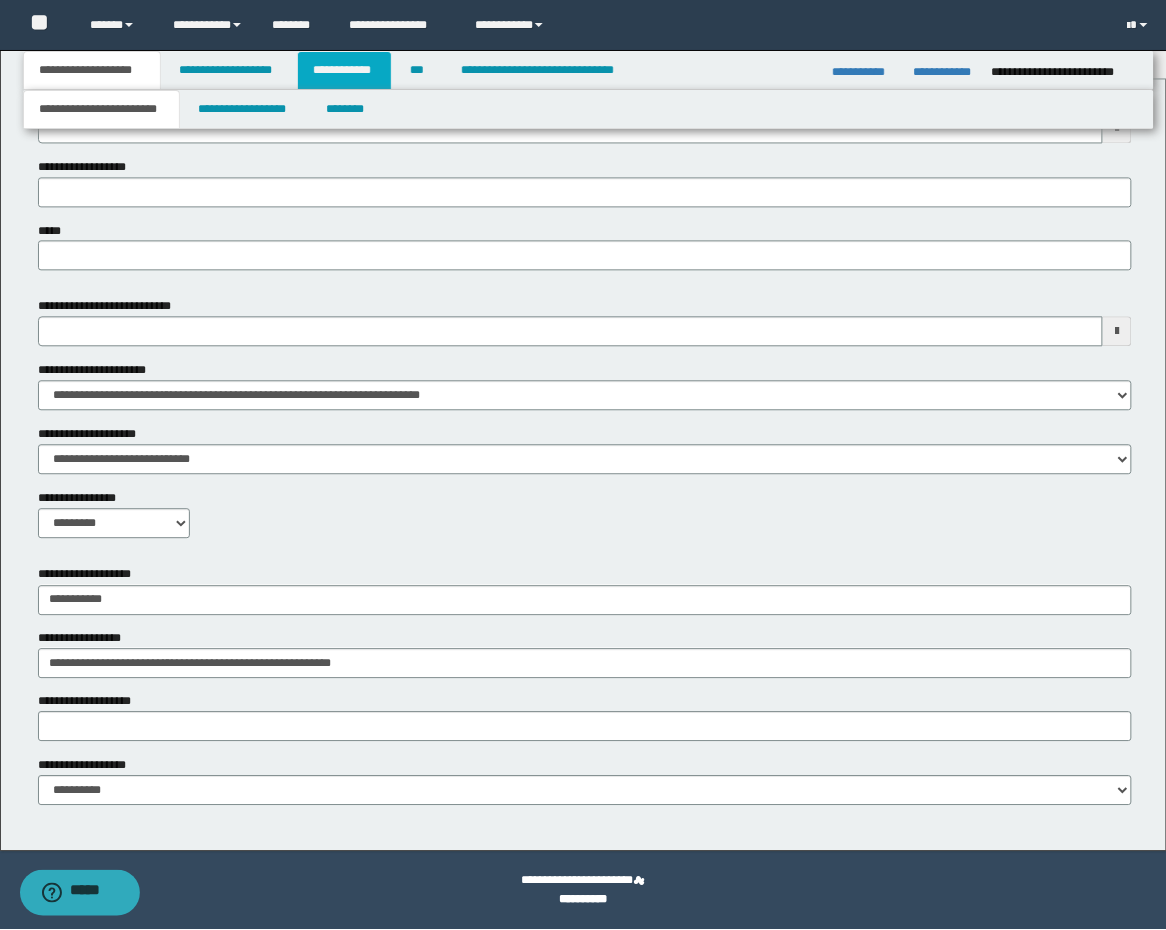 click on "**********" at bounding box center [344, 70] 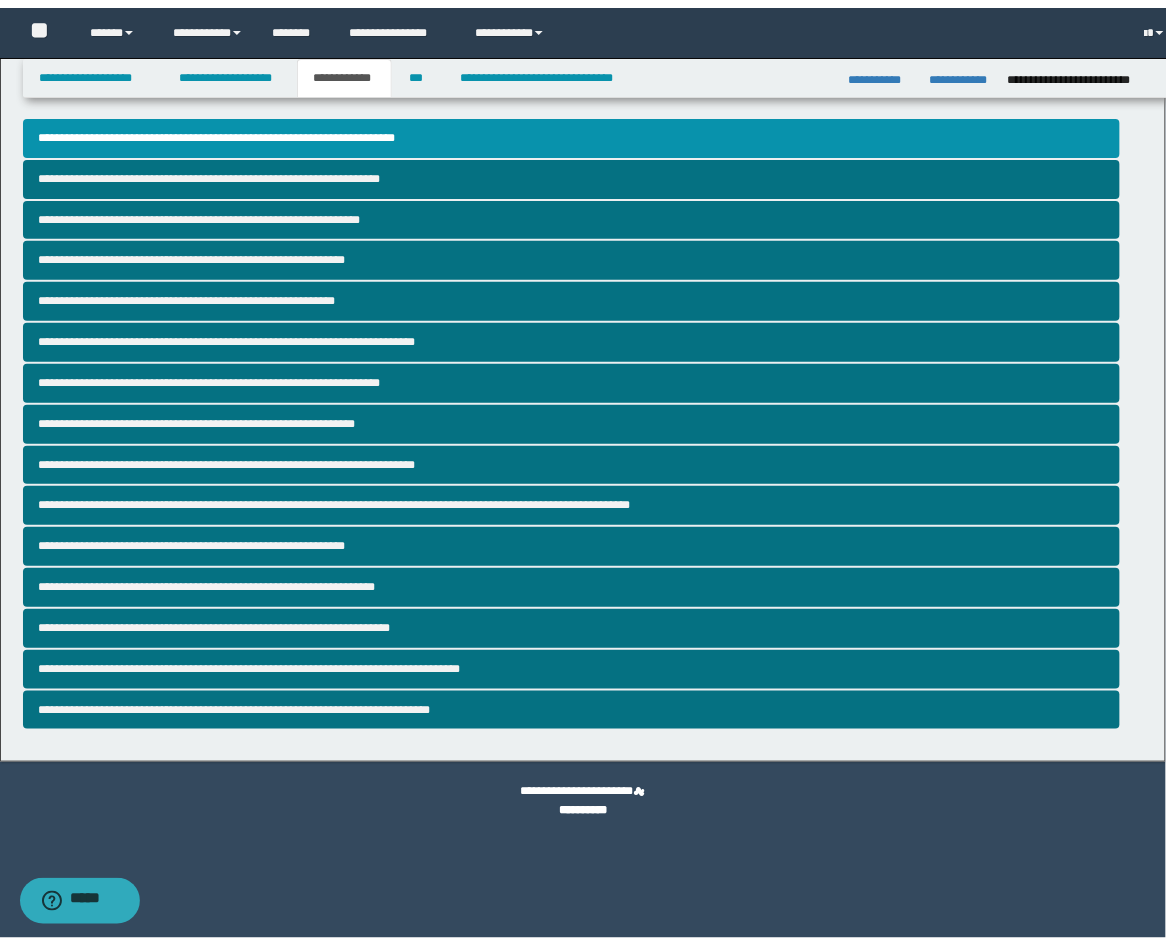 scroll, scrollTop: 0, scrollLeft: 0, axis: both 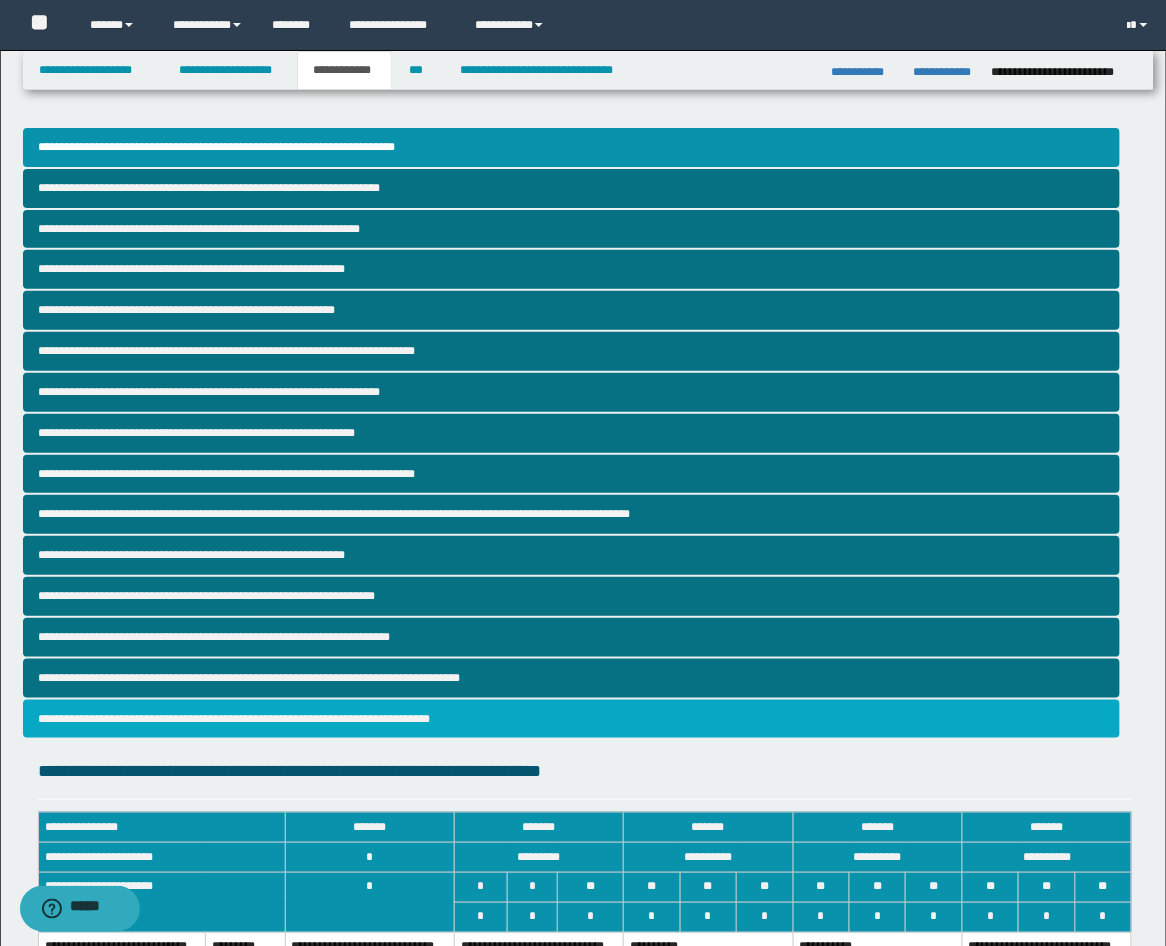 click on "**********" at bounding box center (572, 719) 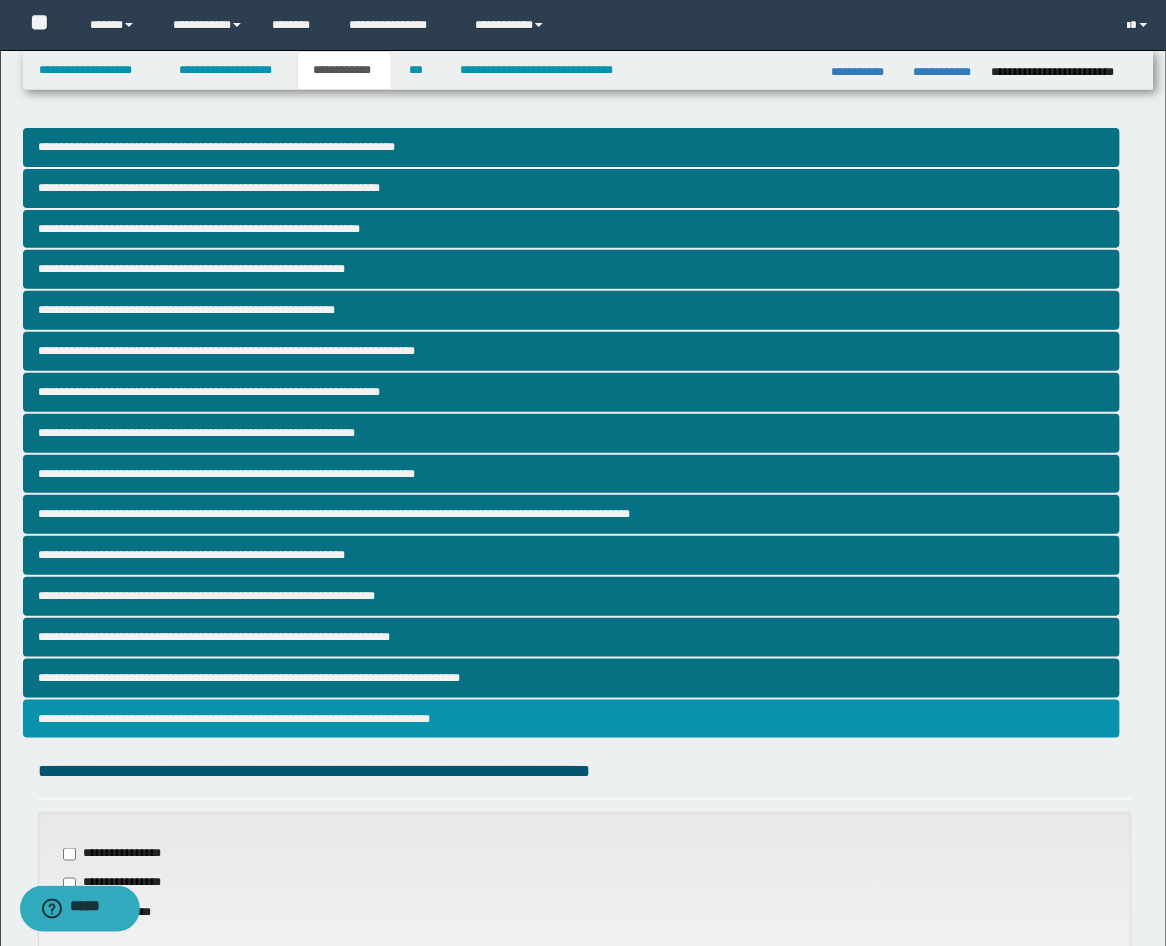 scroll, scrollTop: 421, scrollLeft: 0, axis: vertical 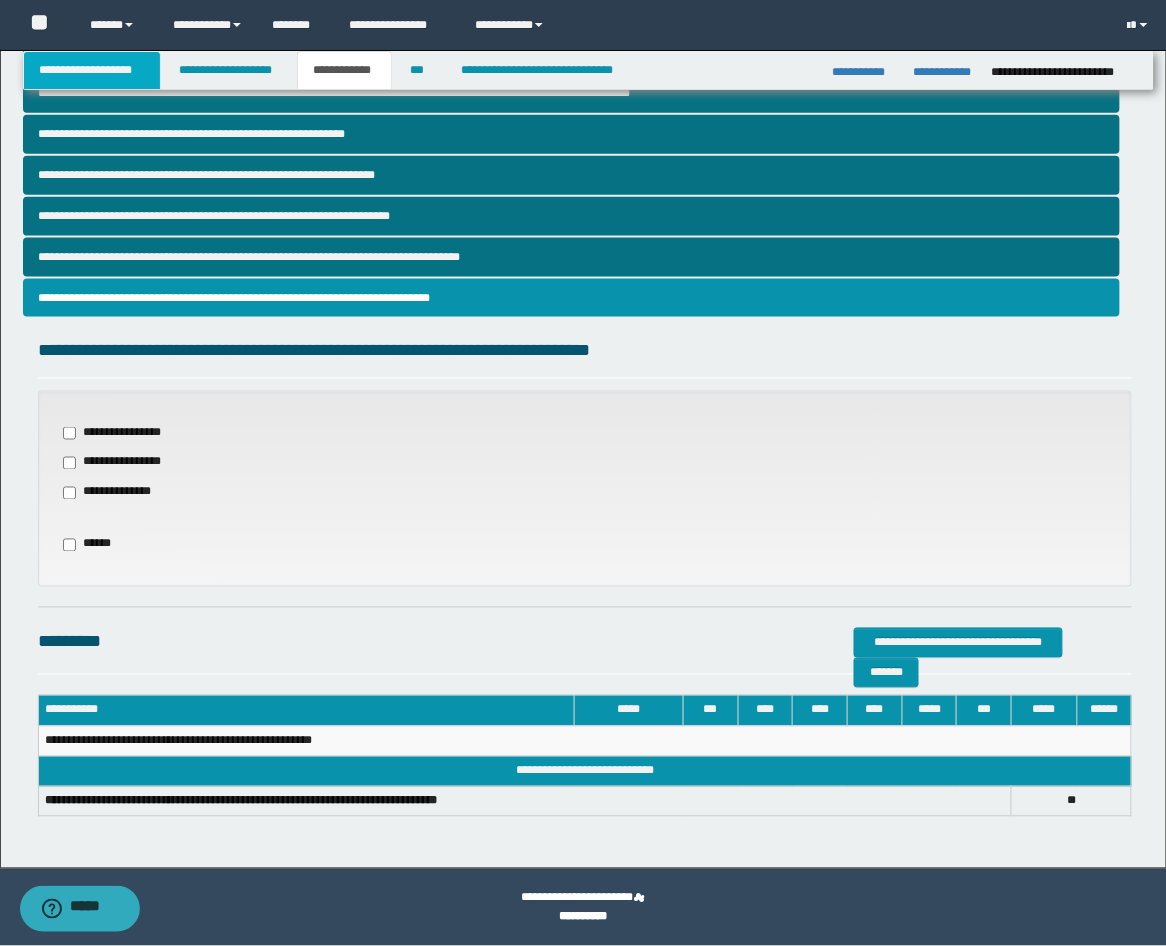 click on "**********" at bounding box center [92, 70] 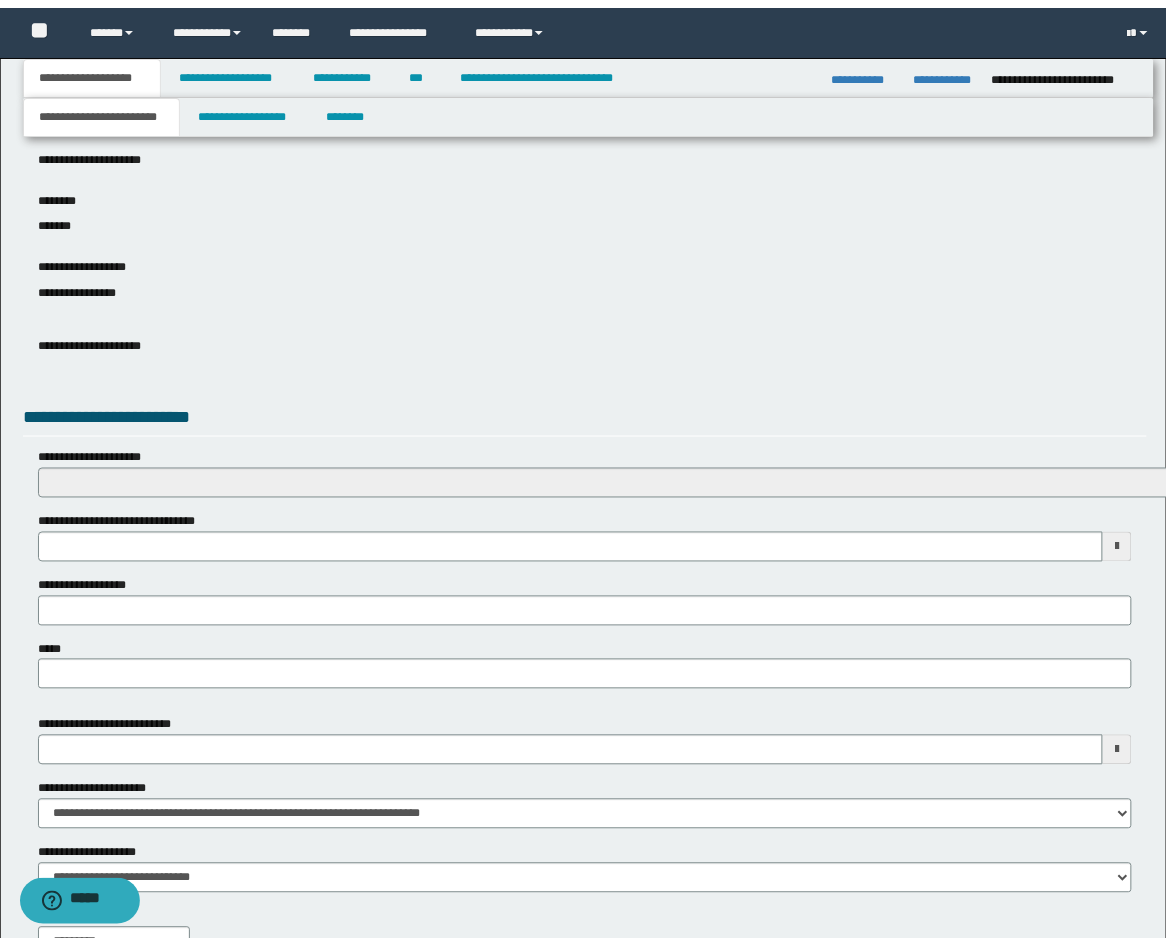 scroll, scrollTop: 822, scrollLeft: 0, axis: vertical 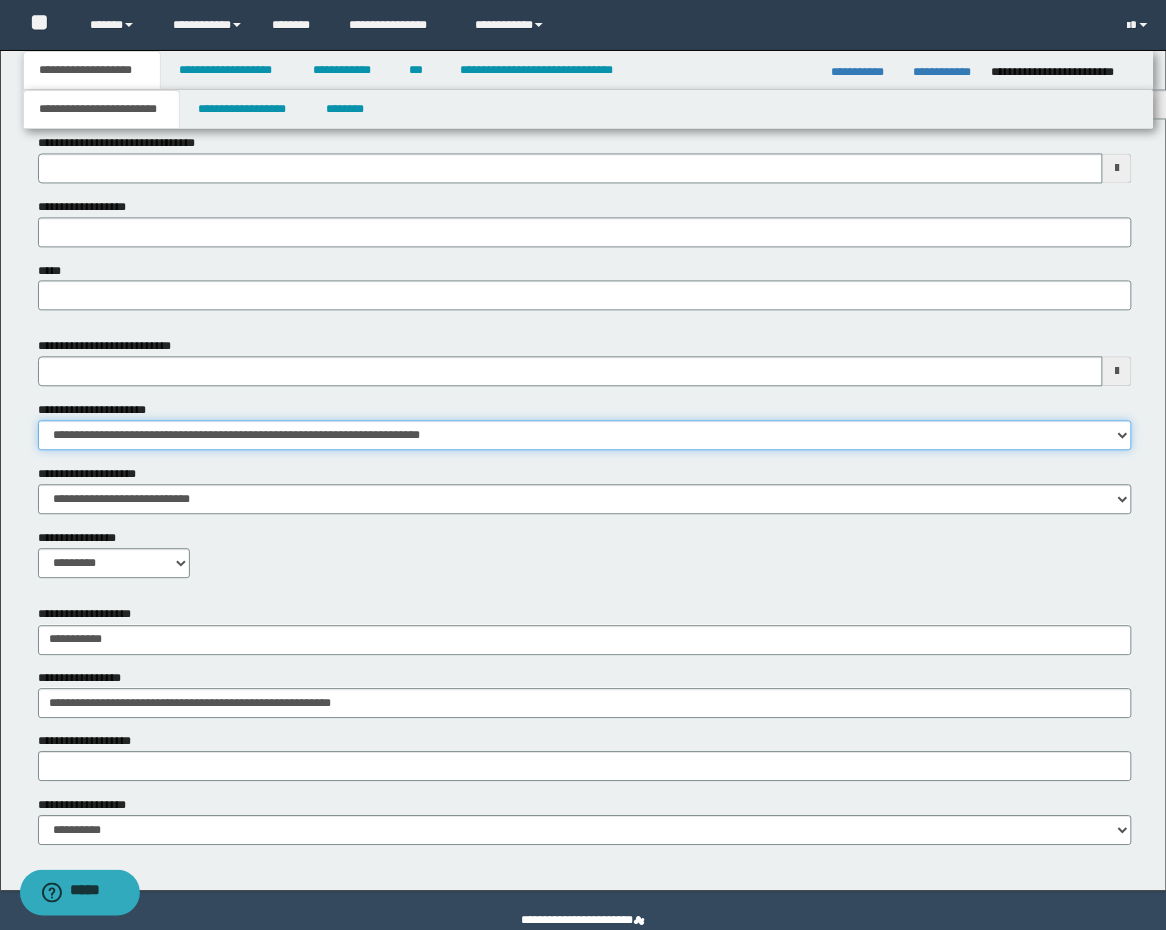click on "**********" at bounding box center (585, 436) 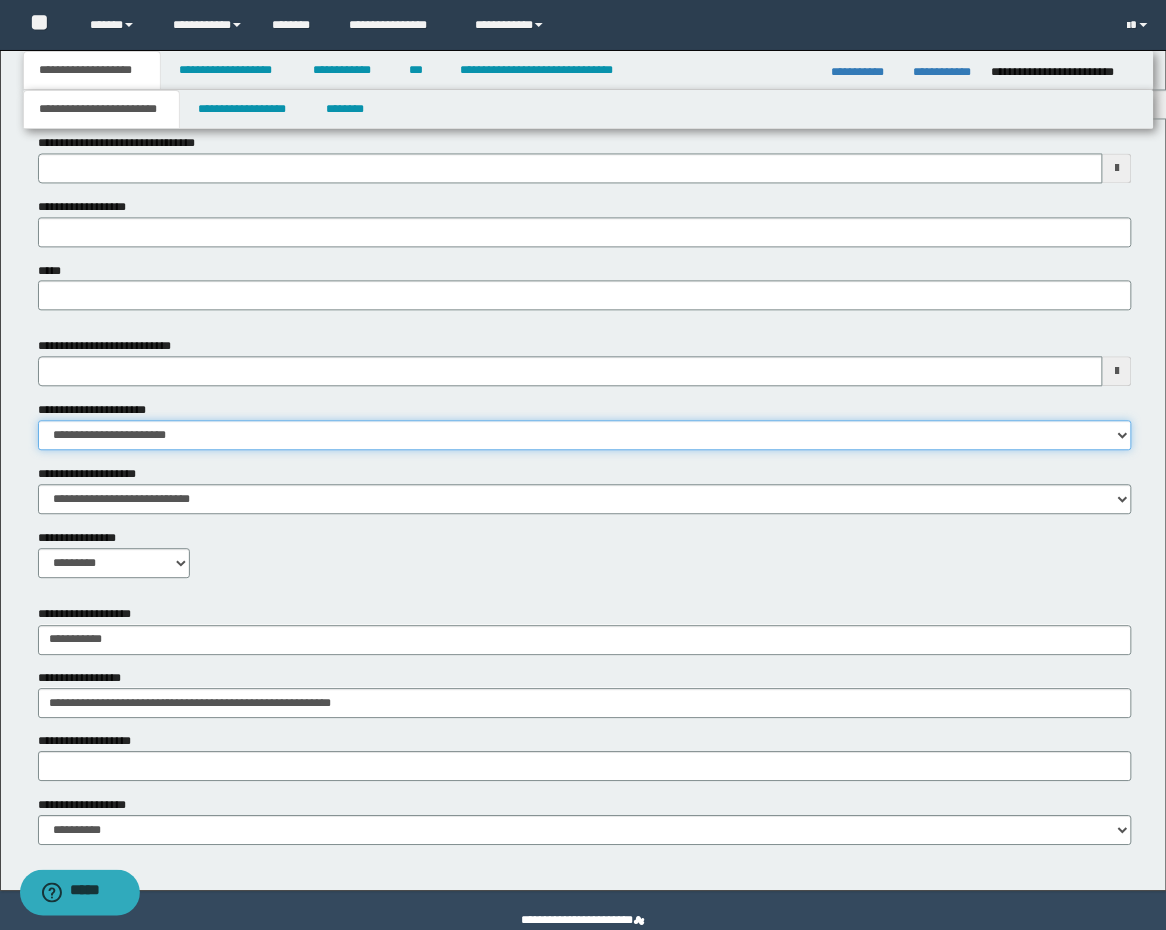 click on "**********" at bounding box center [585, 436] 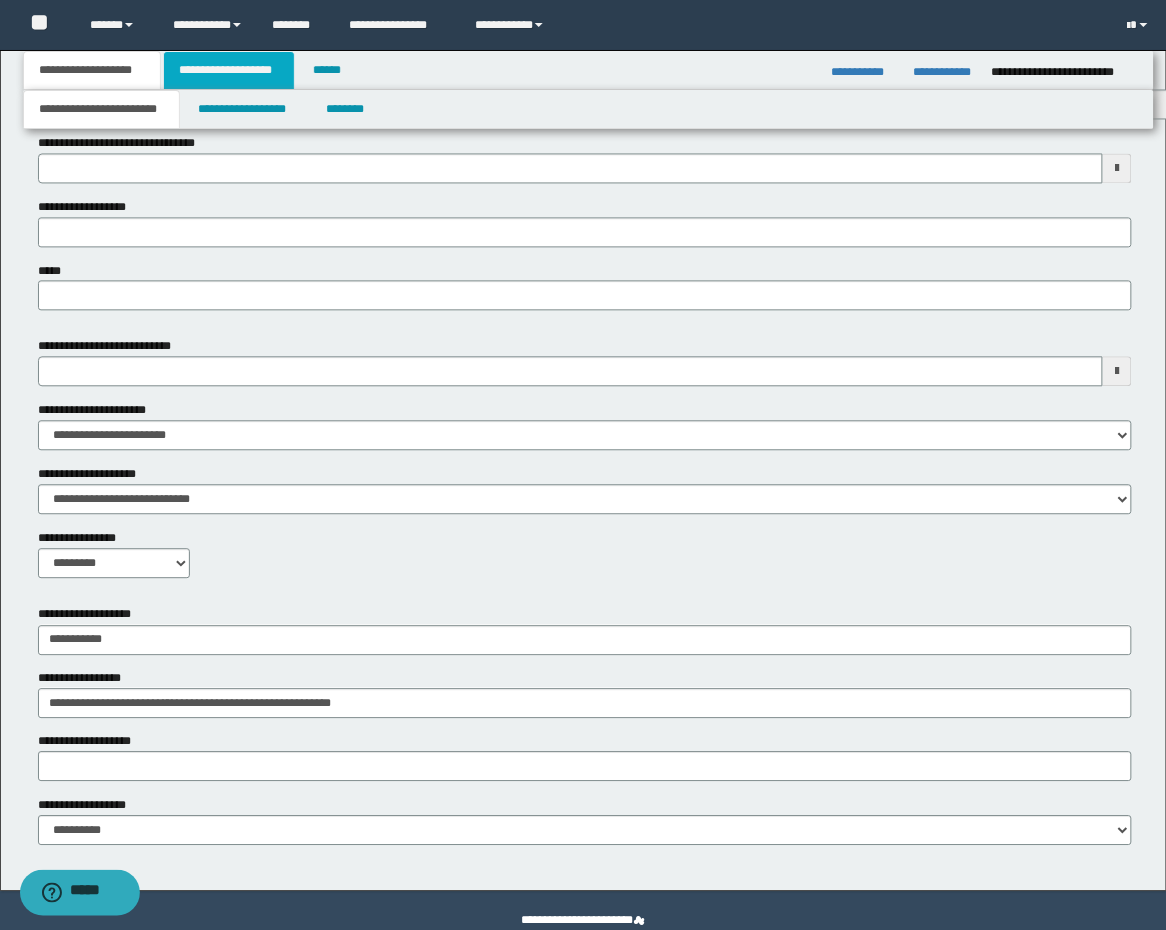 click on "**********" at bounding box center [229, 70] 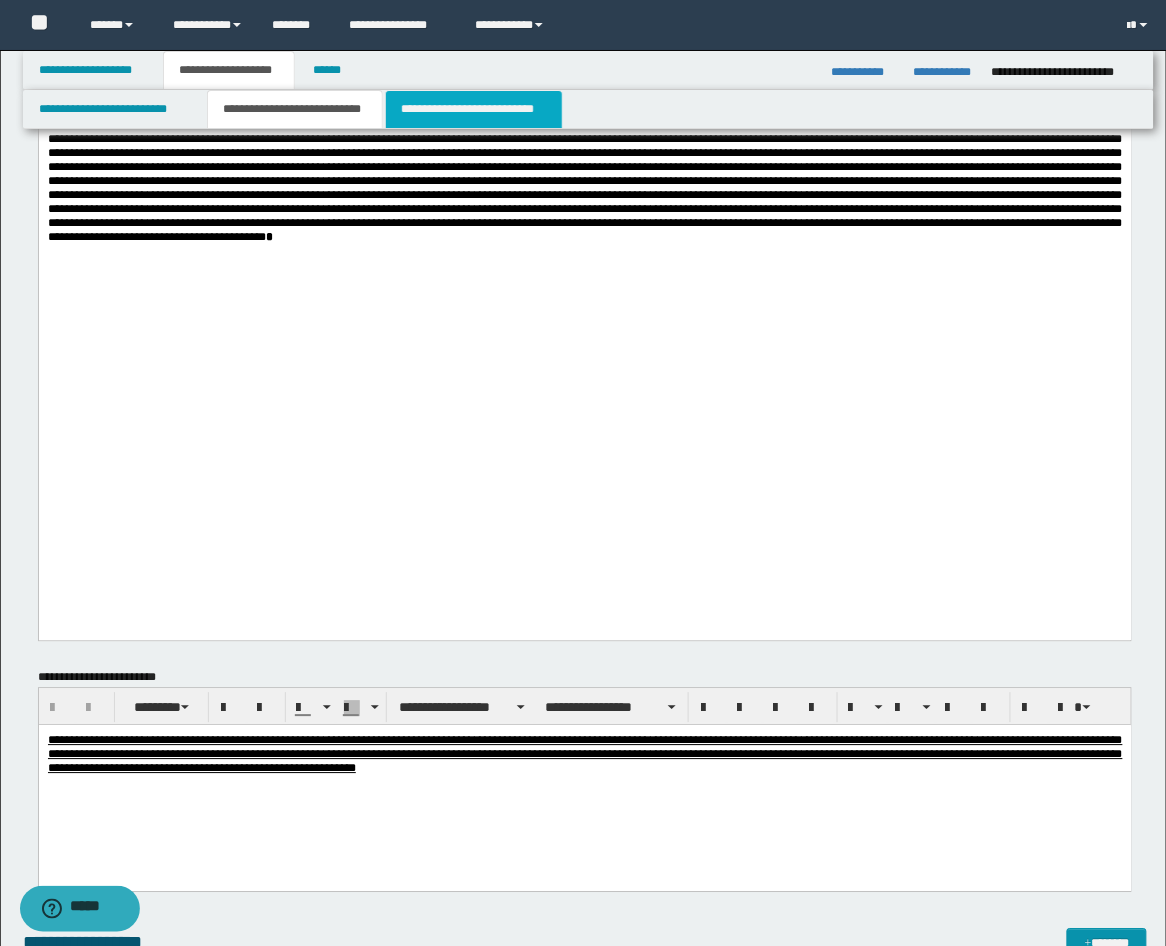 click on "**********" at bounding box center (474, 109) 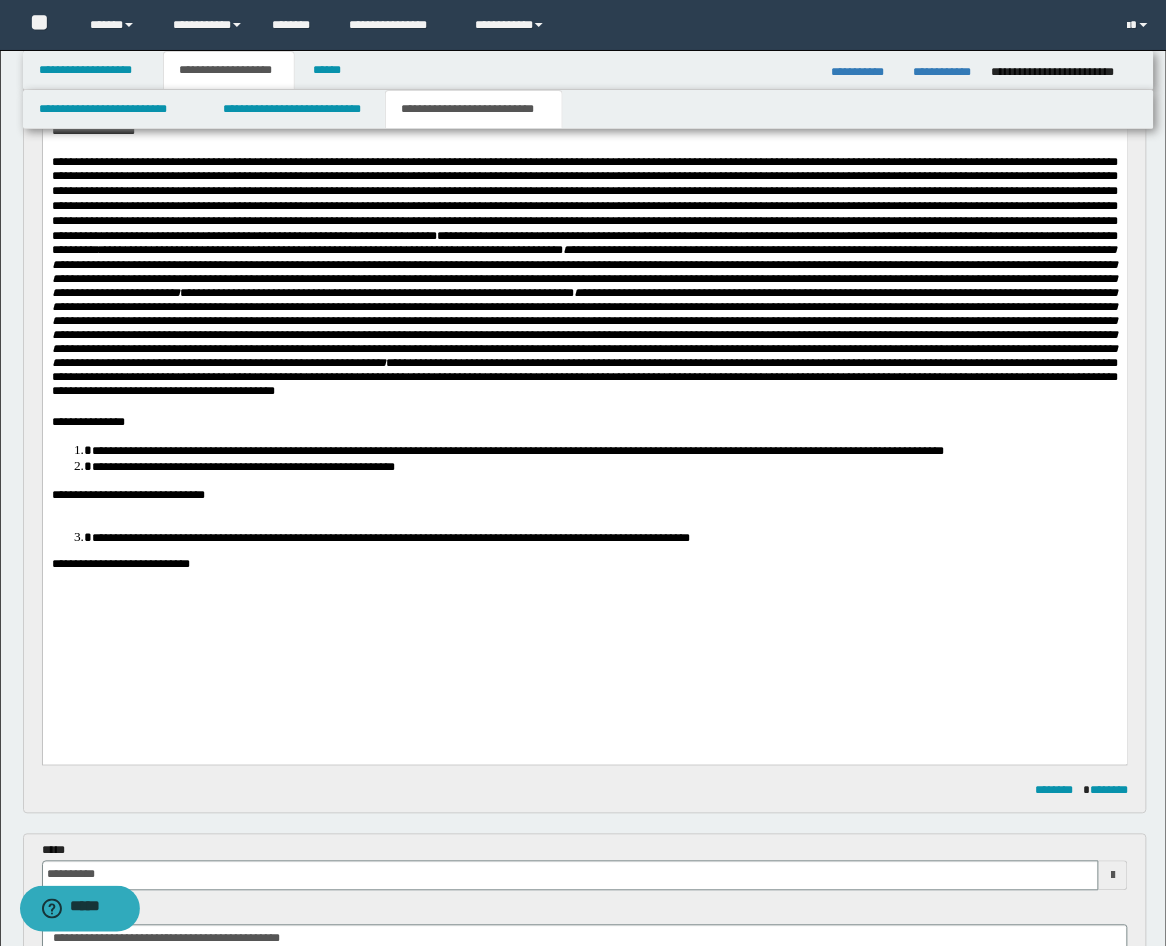 scroll, scrollTop: 370, scrollLeft: 0, axis: vertical 